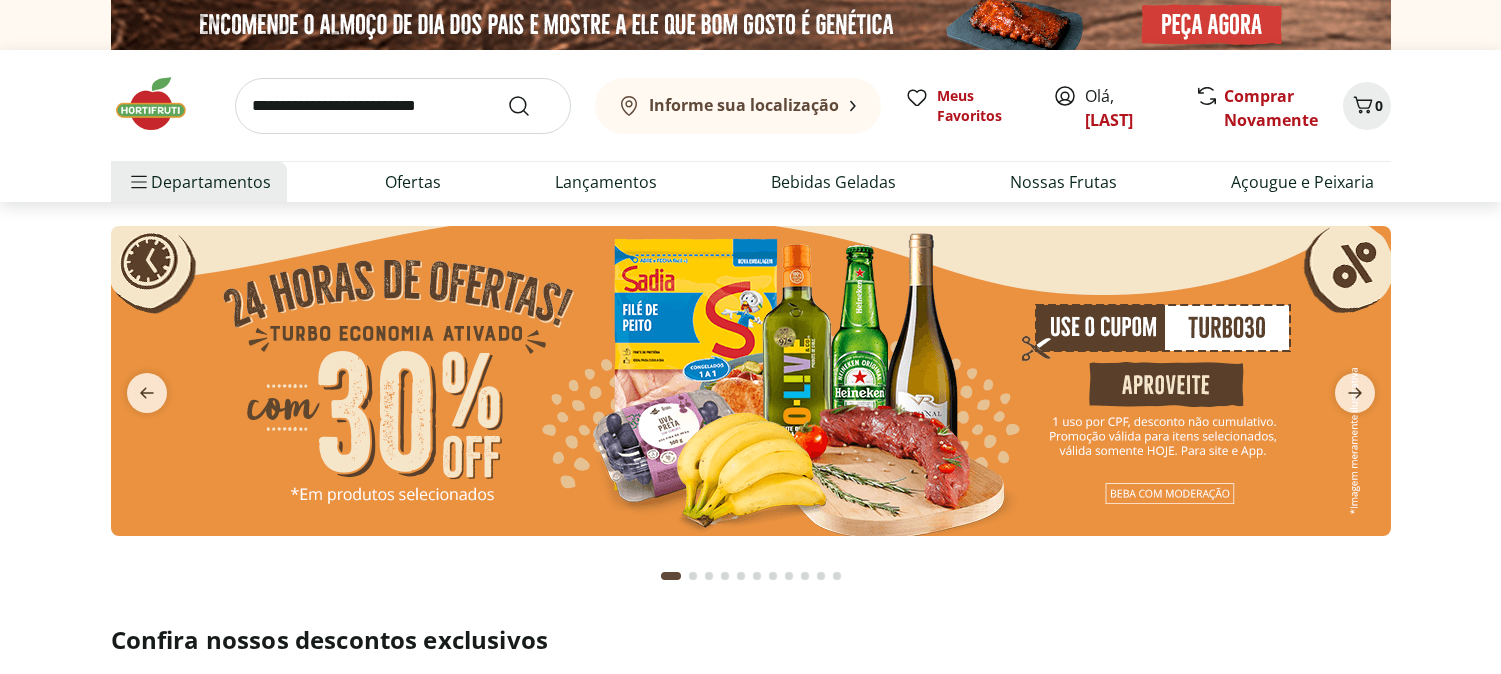 scroll, scrollTop: 0, scrollLeft: 0, axis: both 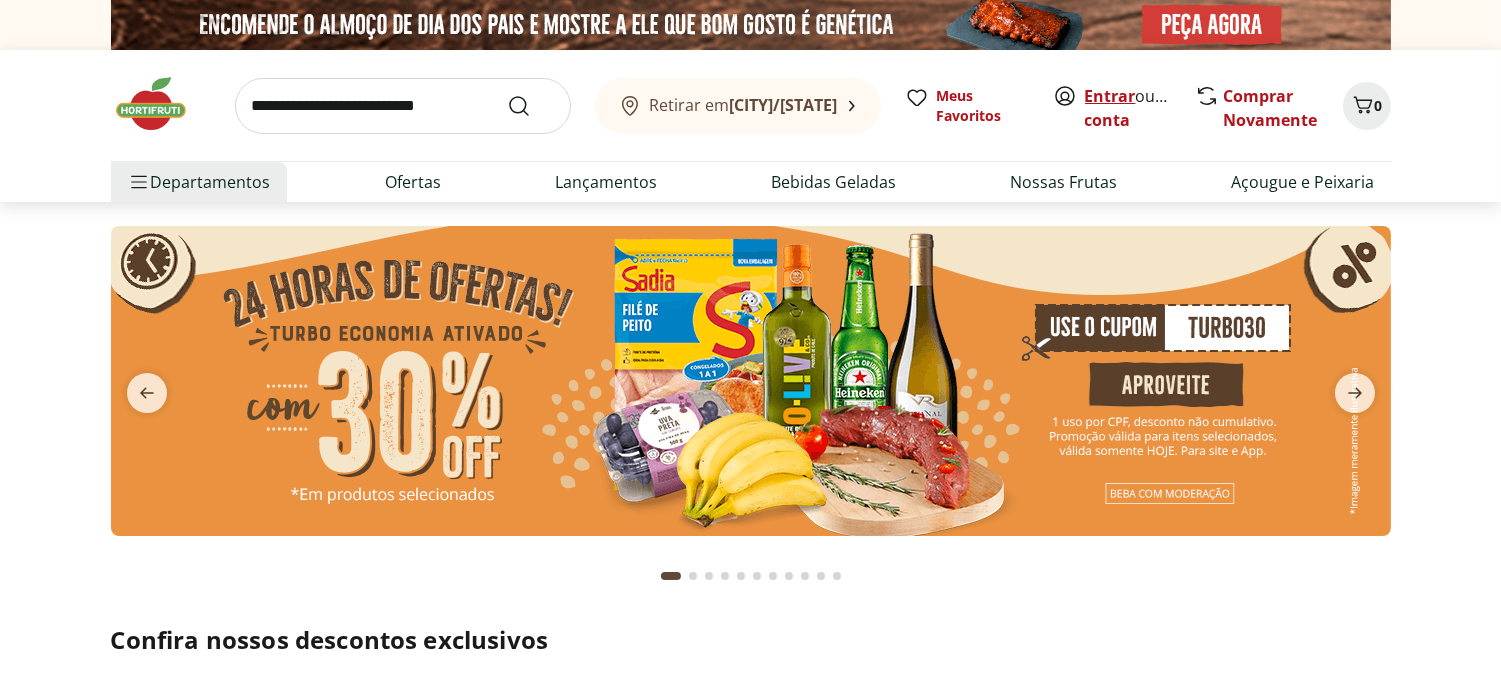 click on "Entrar" at bounding box center [1110, 96] 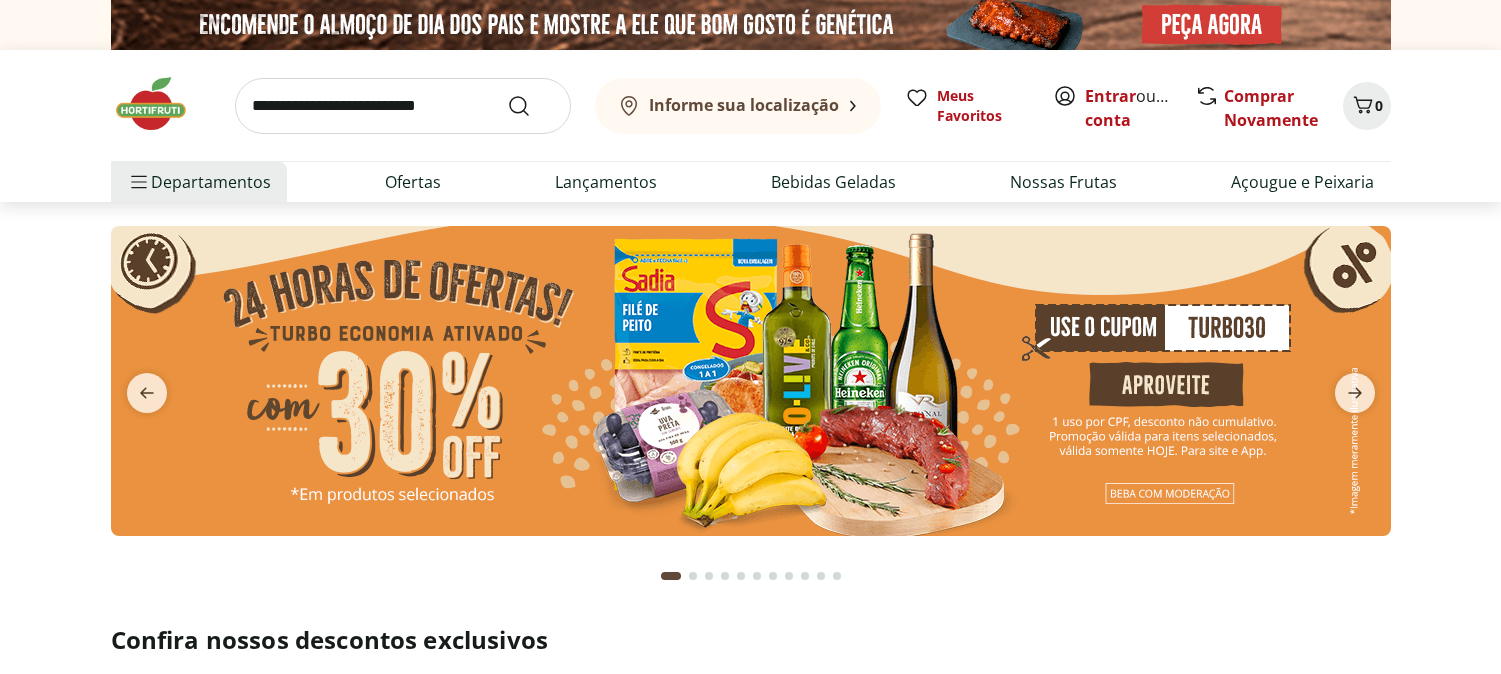 scroll, scrollTop: 0, scrollLeft: 0, axis: both 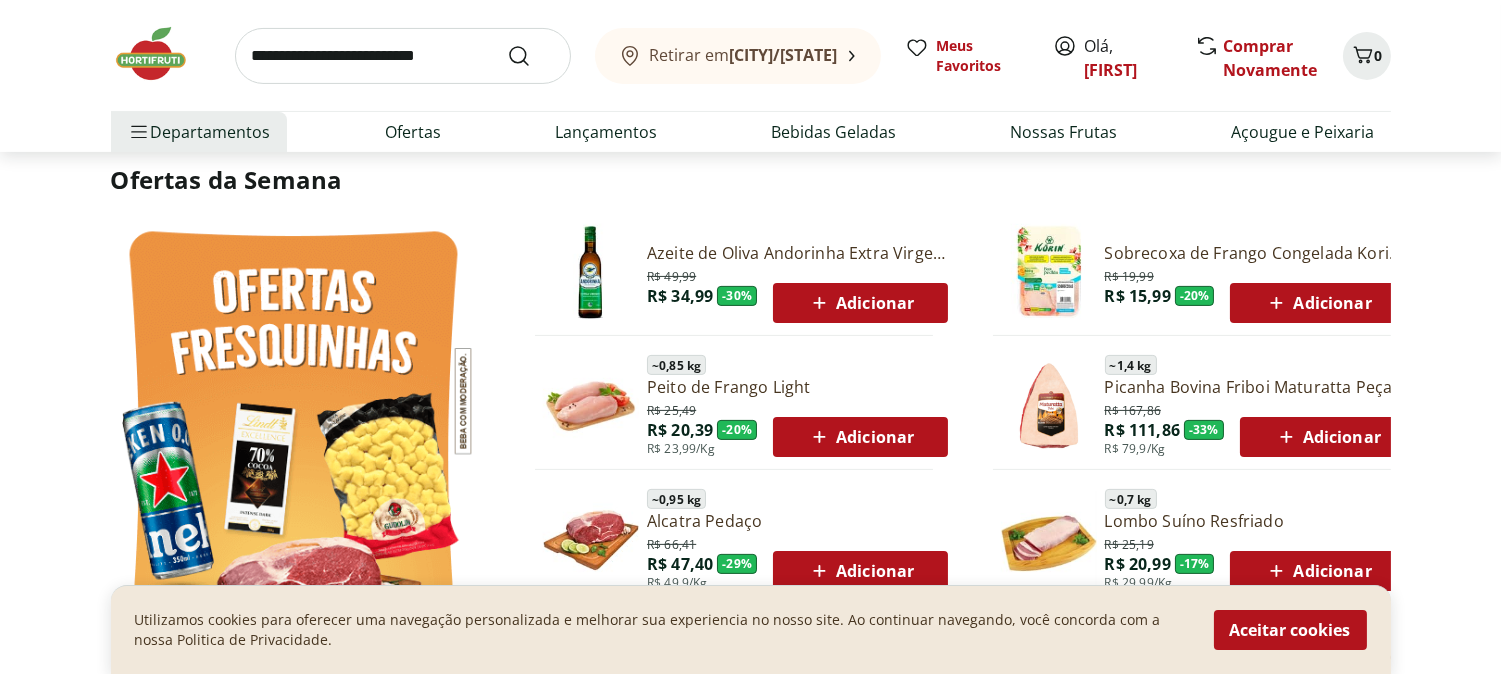 click on "Adicionar" at bounding box center (1317, 303) 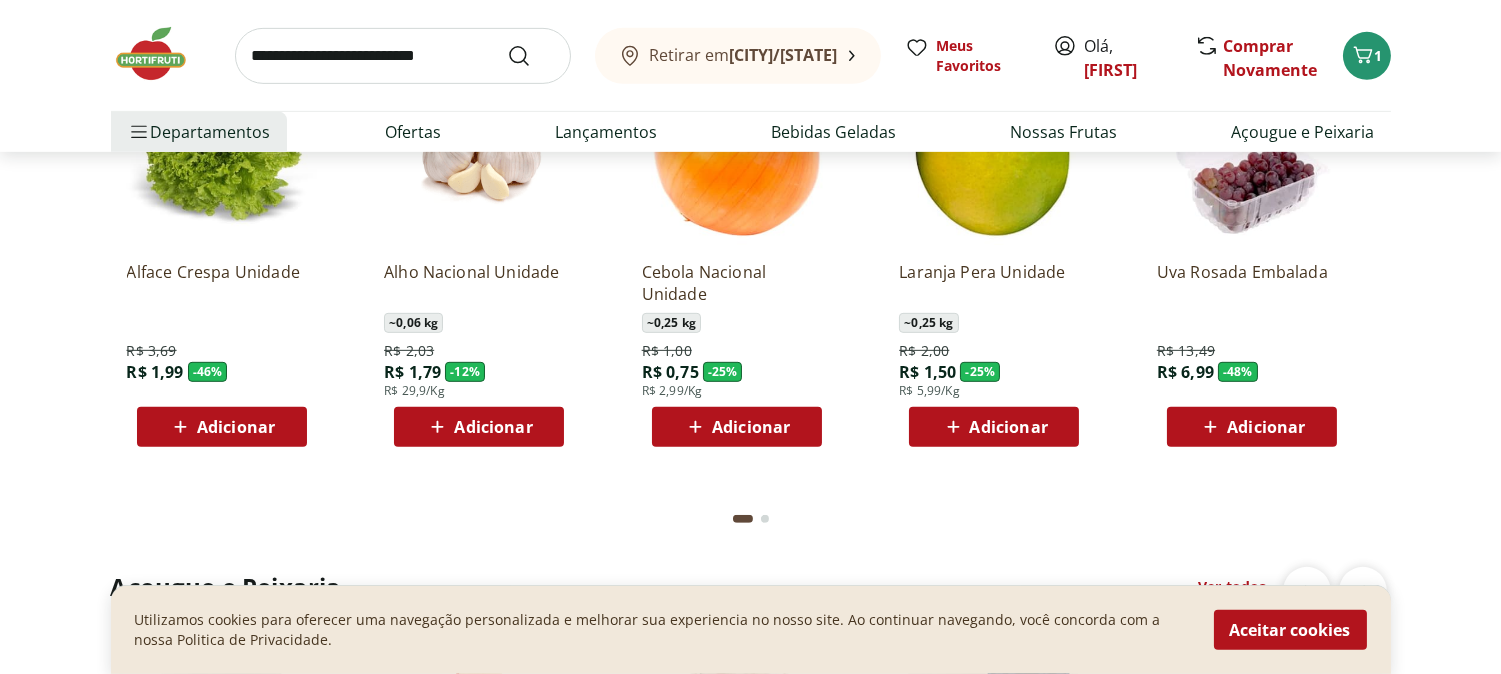 scroll, scrollTop: 1777, scrollLeft: 0, axis: vertical 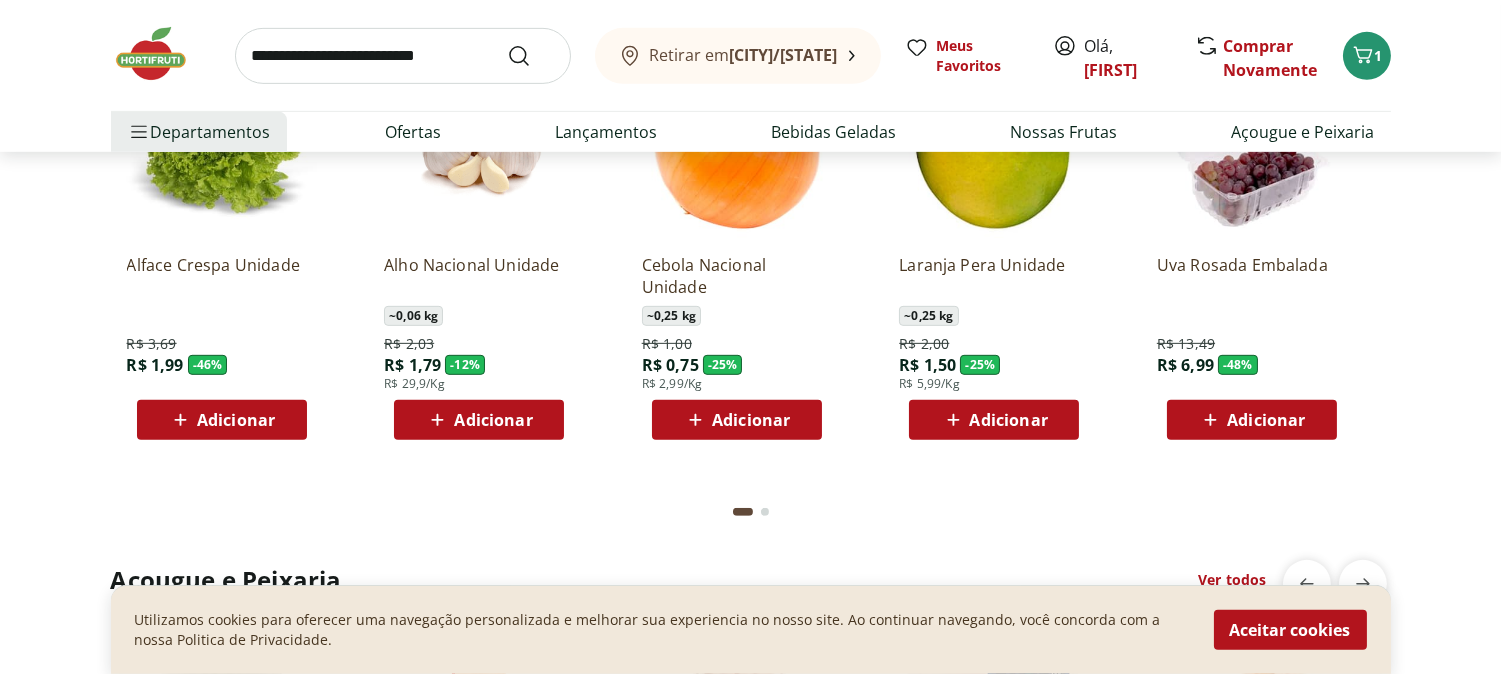 click on "Adicionar" at bounding box center (236, 420) 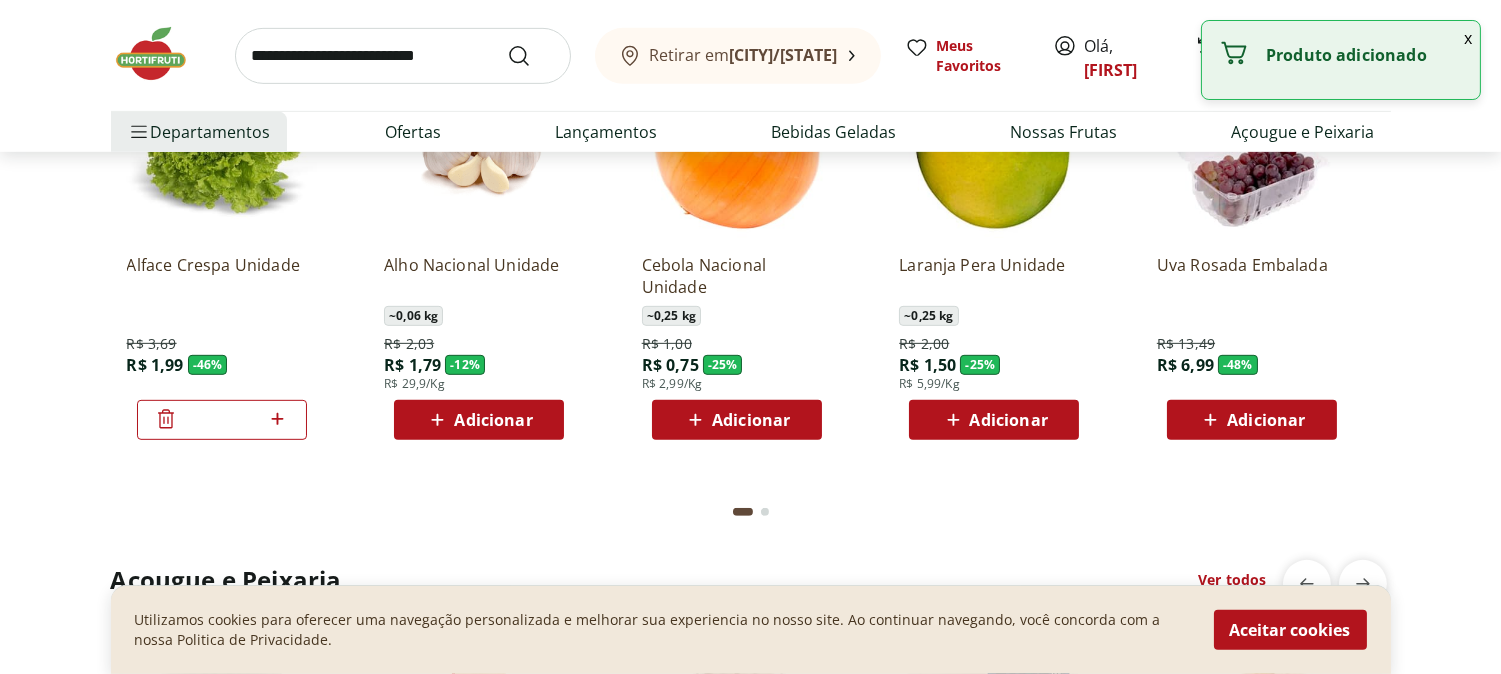 click 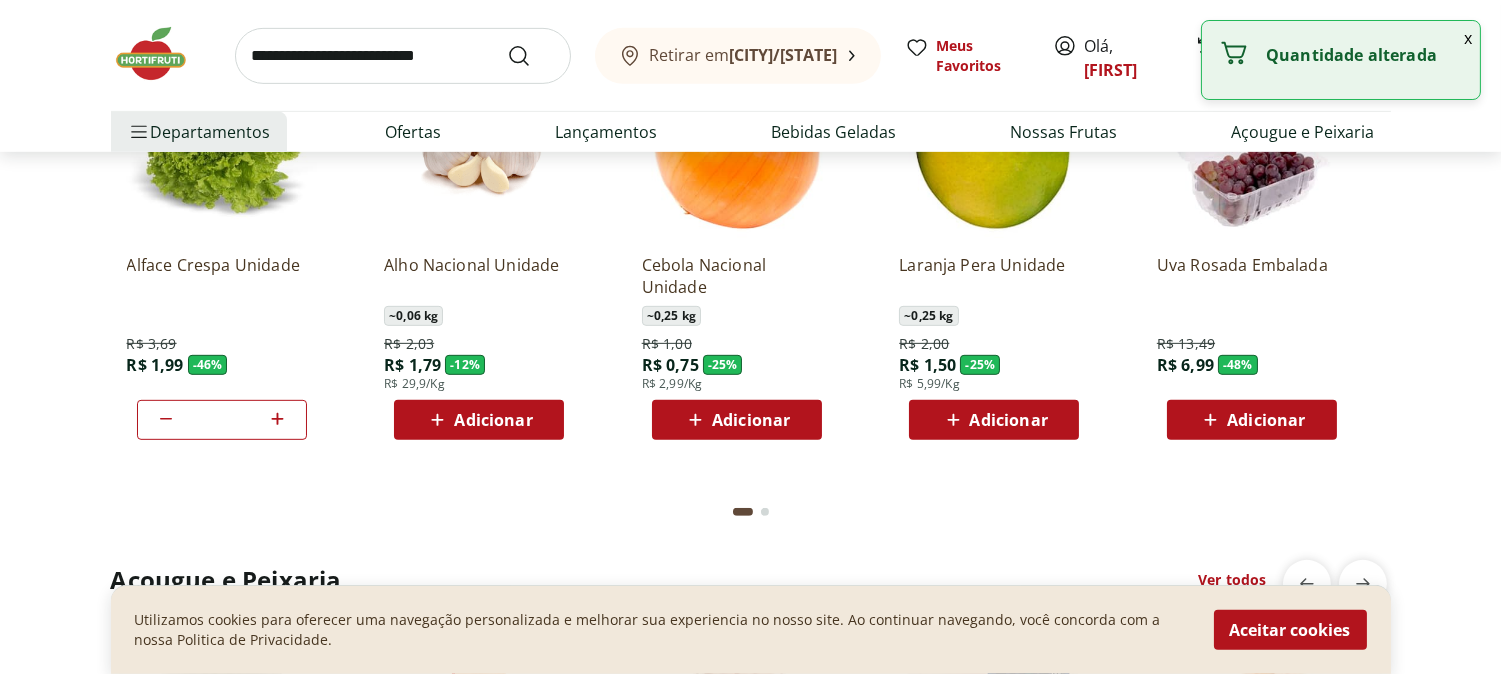 click 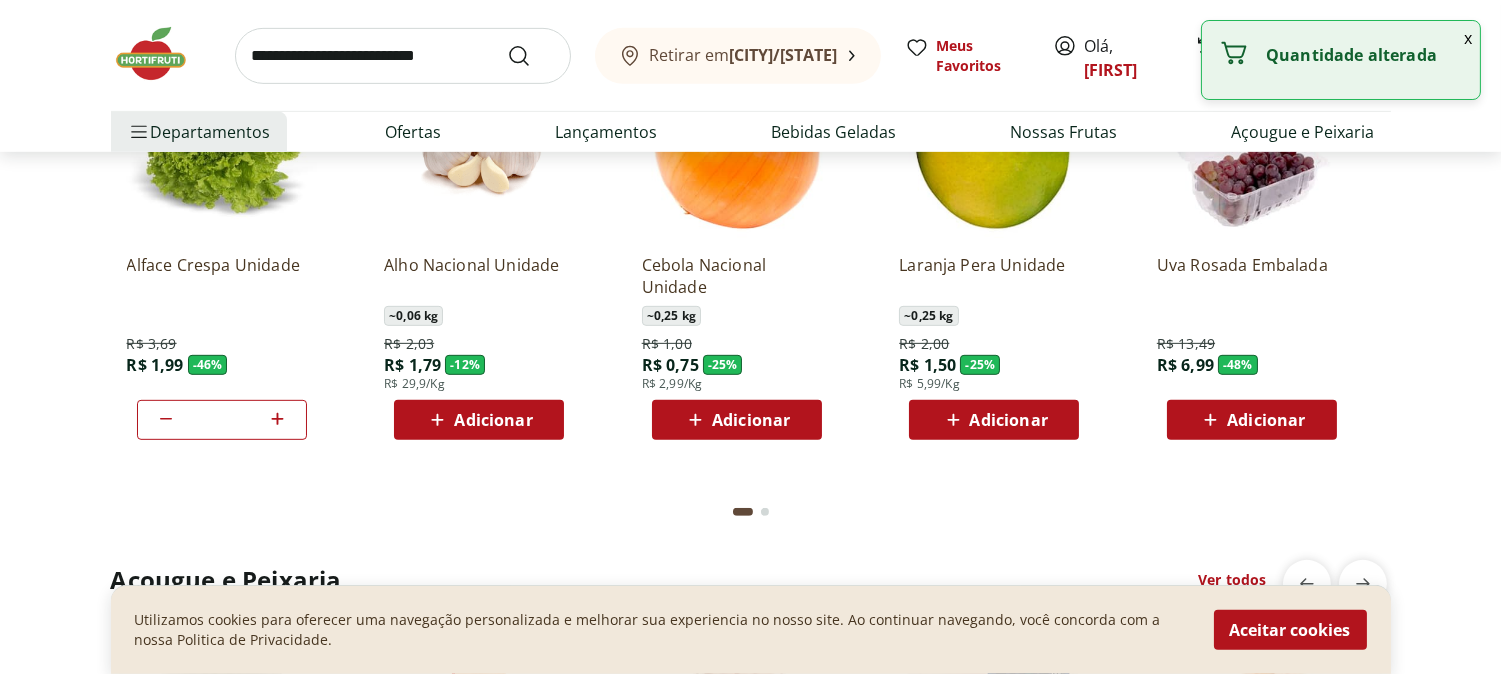 click 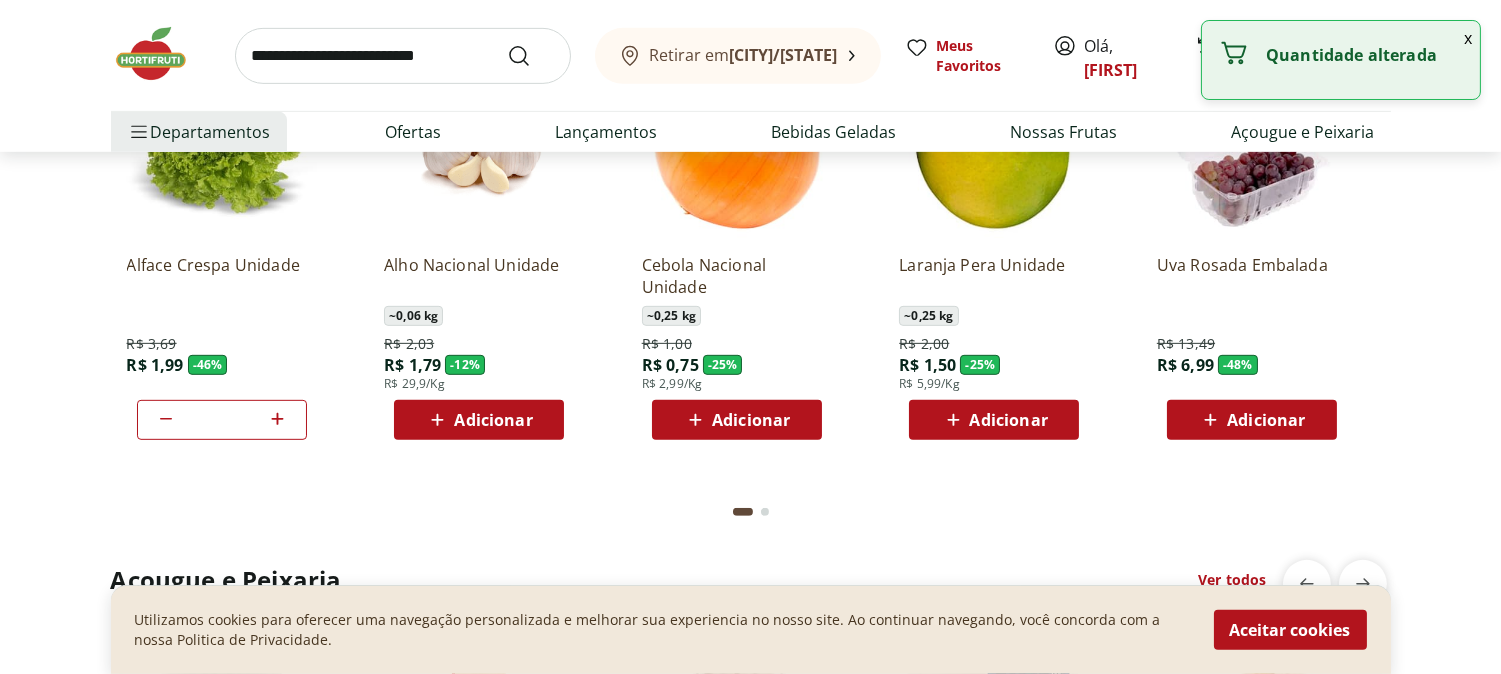 click on "Adicionar" at bounding box center (493, 420) 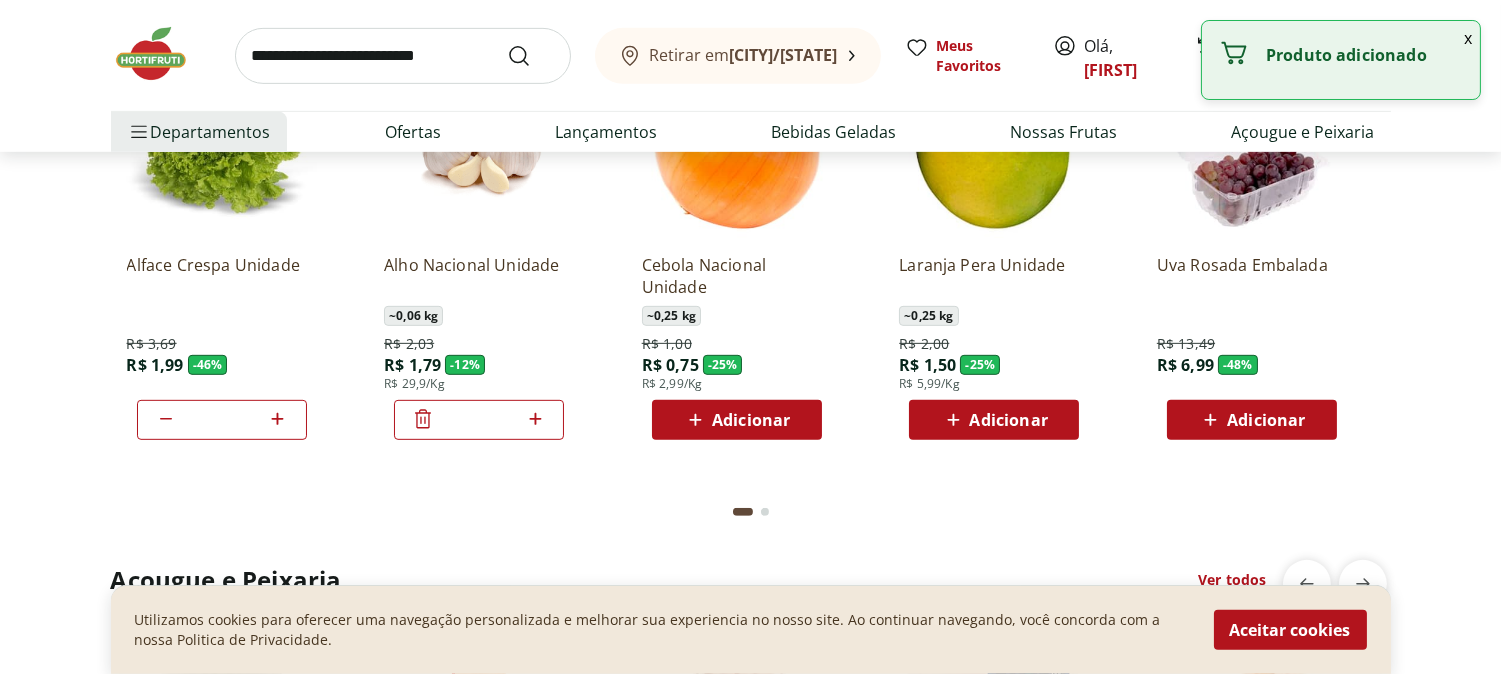click 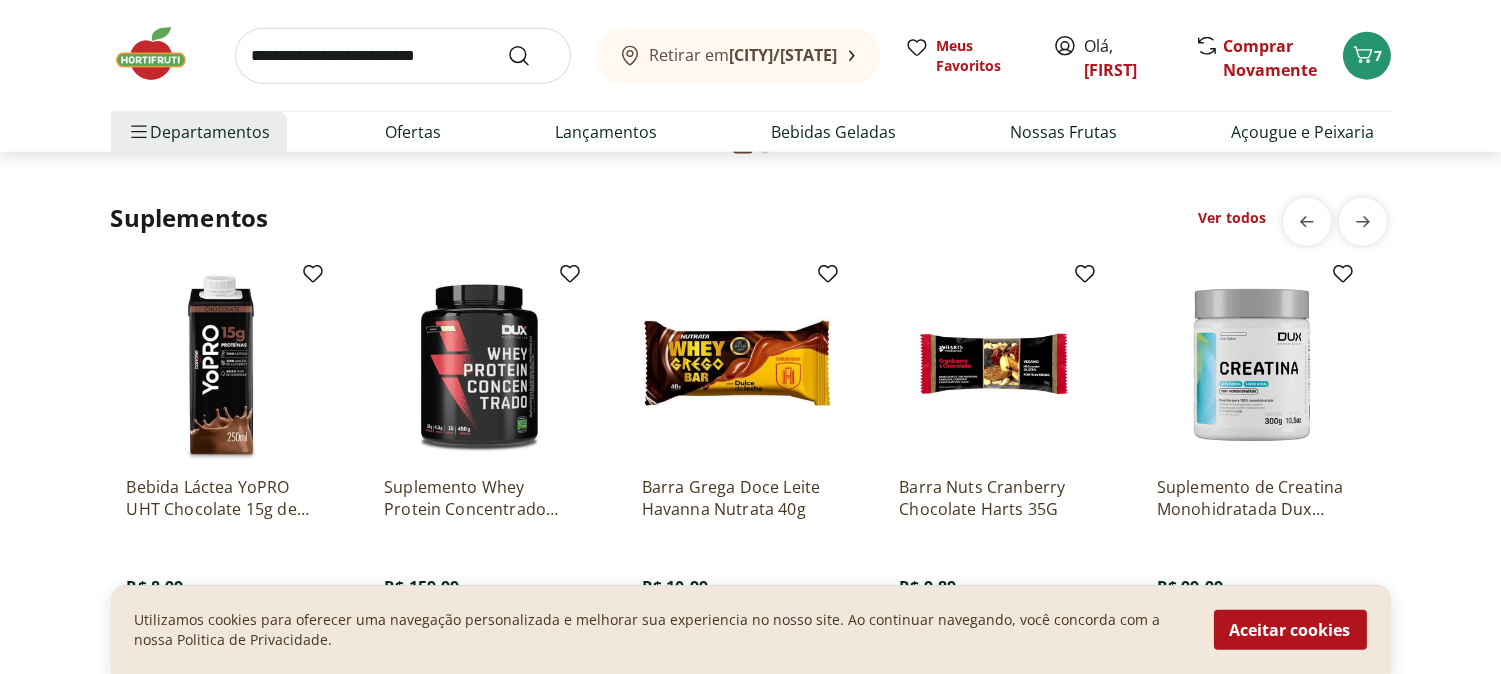 scroll, scrollTop: 4222, scrollLeft: 0, axis: vertical 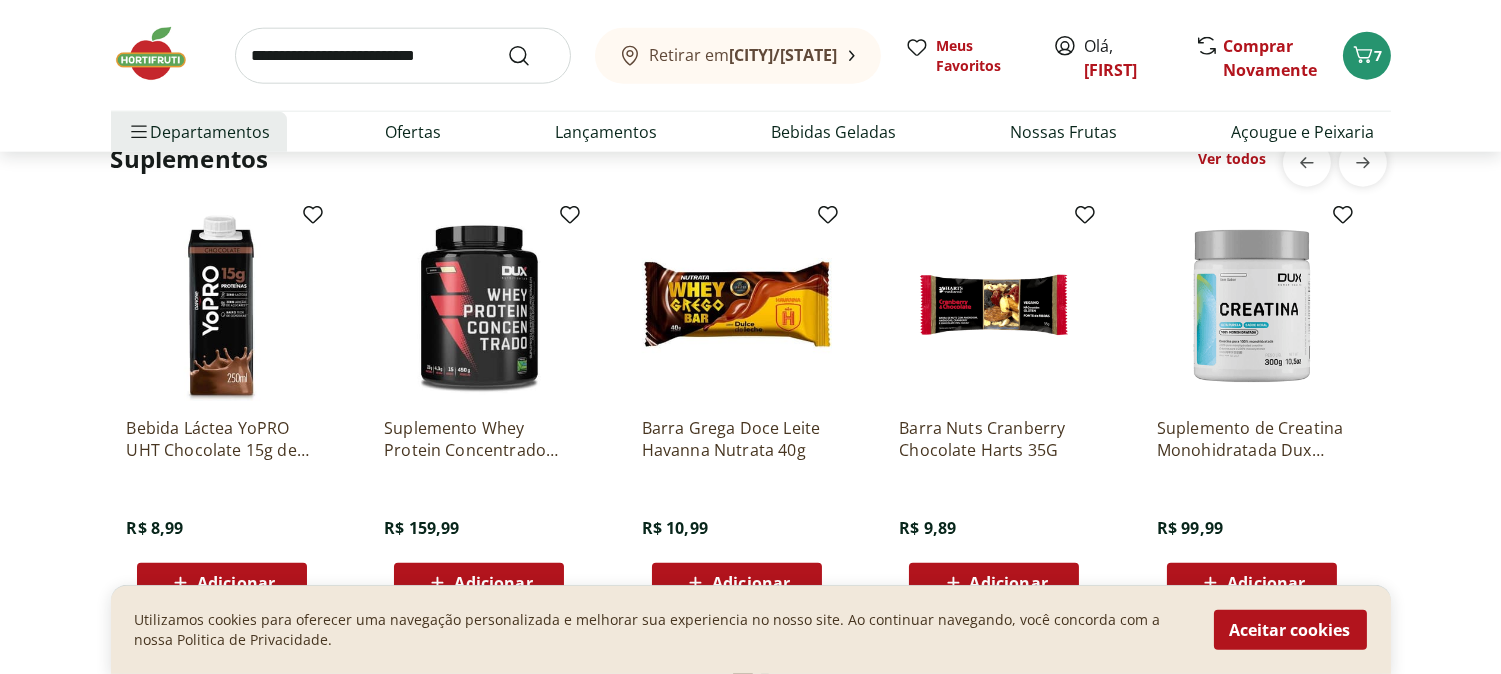 click at bounding box center [737, 306] 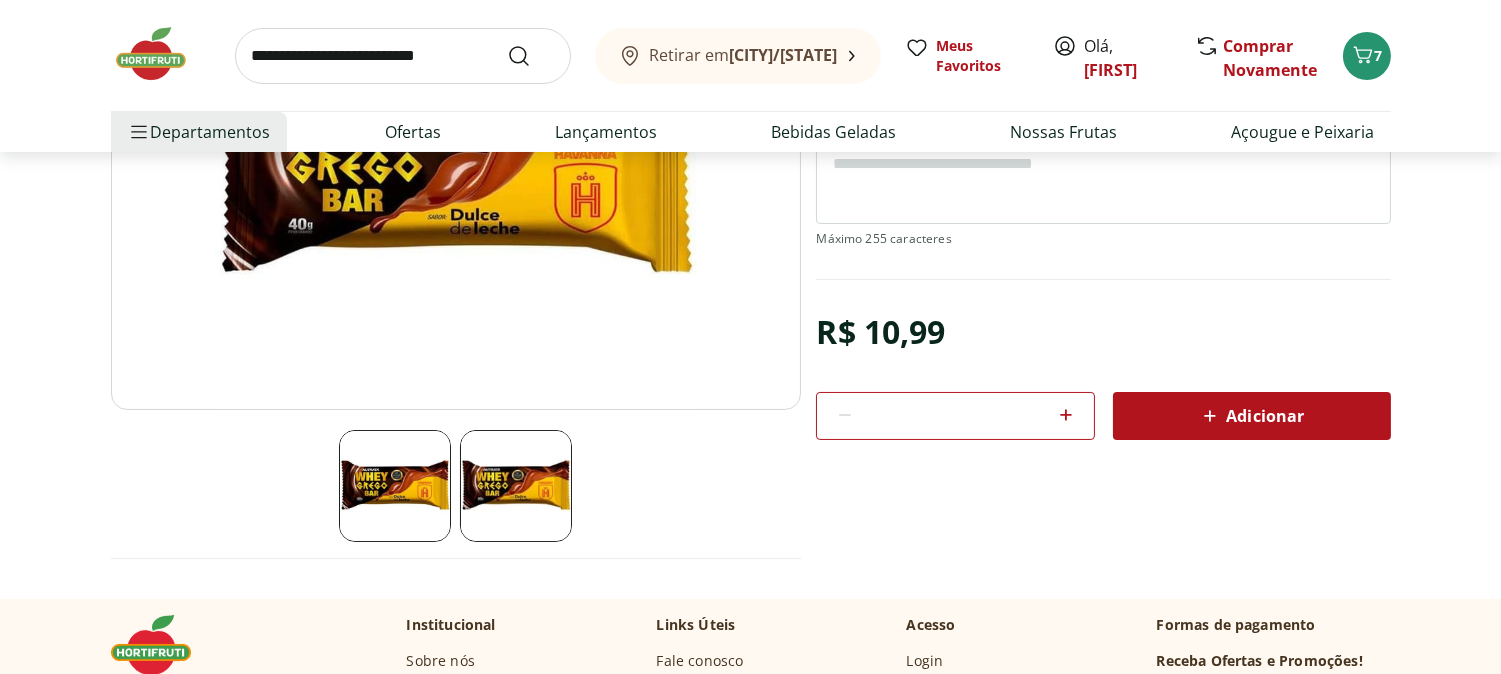 scroll, scrollTop: 555, scrollLeft: 0, axis: vertical 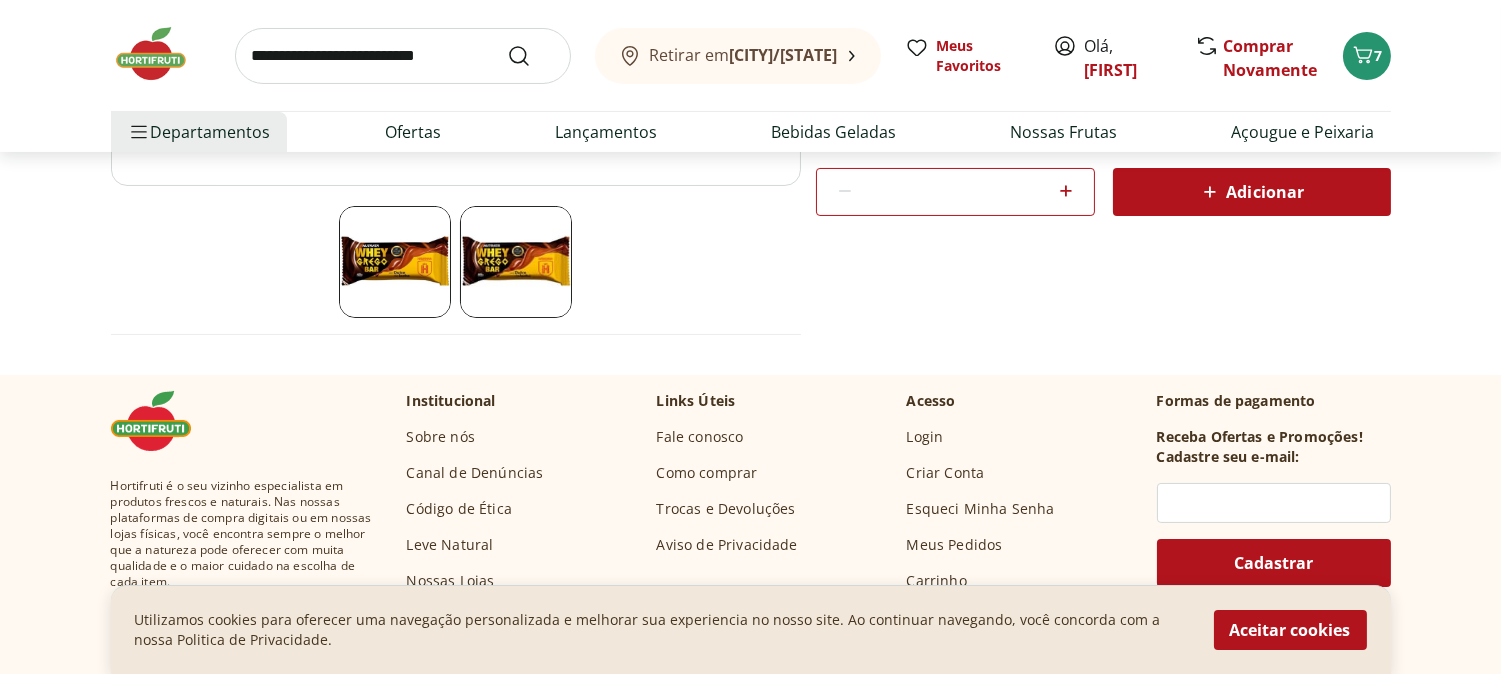click at bounding box center [516, 262] 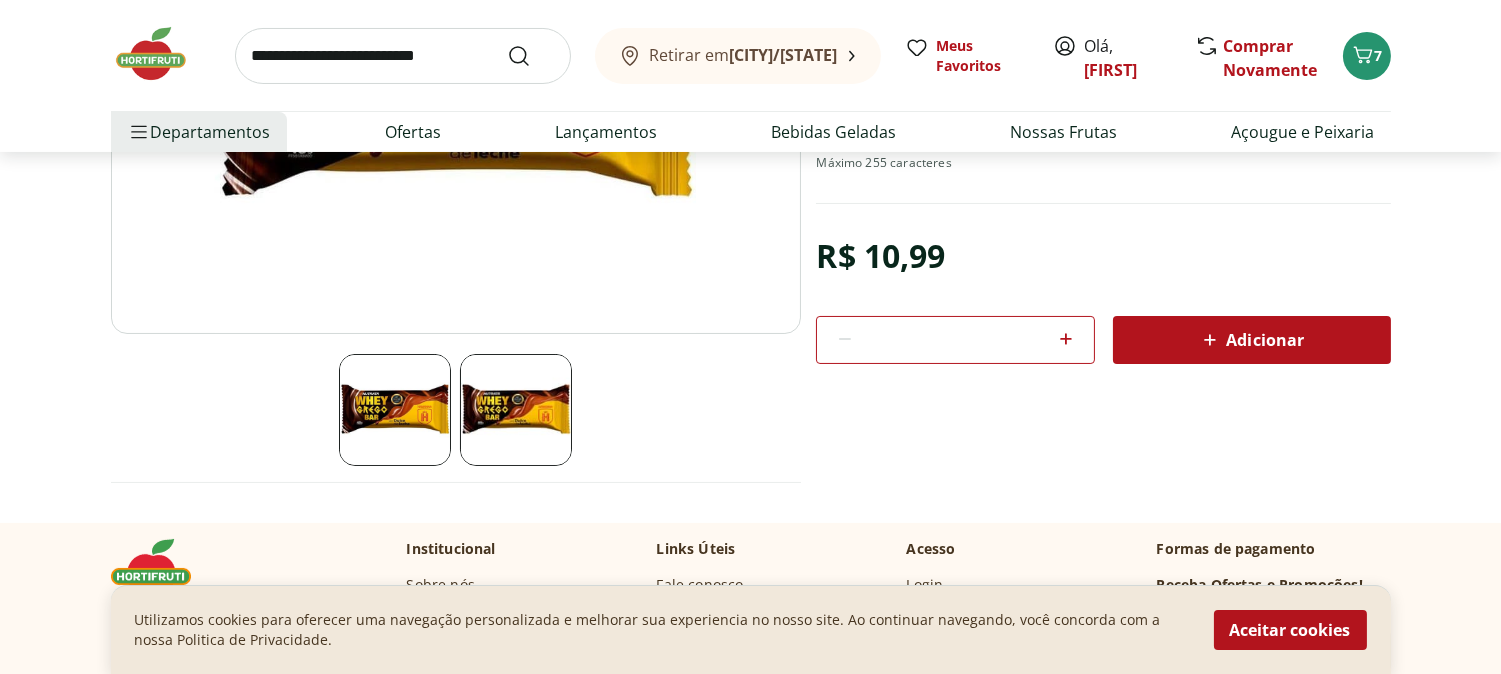 scroll, scrollTop: 111, scrollLeft: 0, axis: vertical 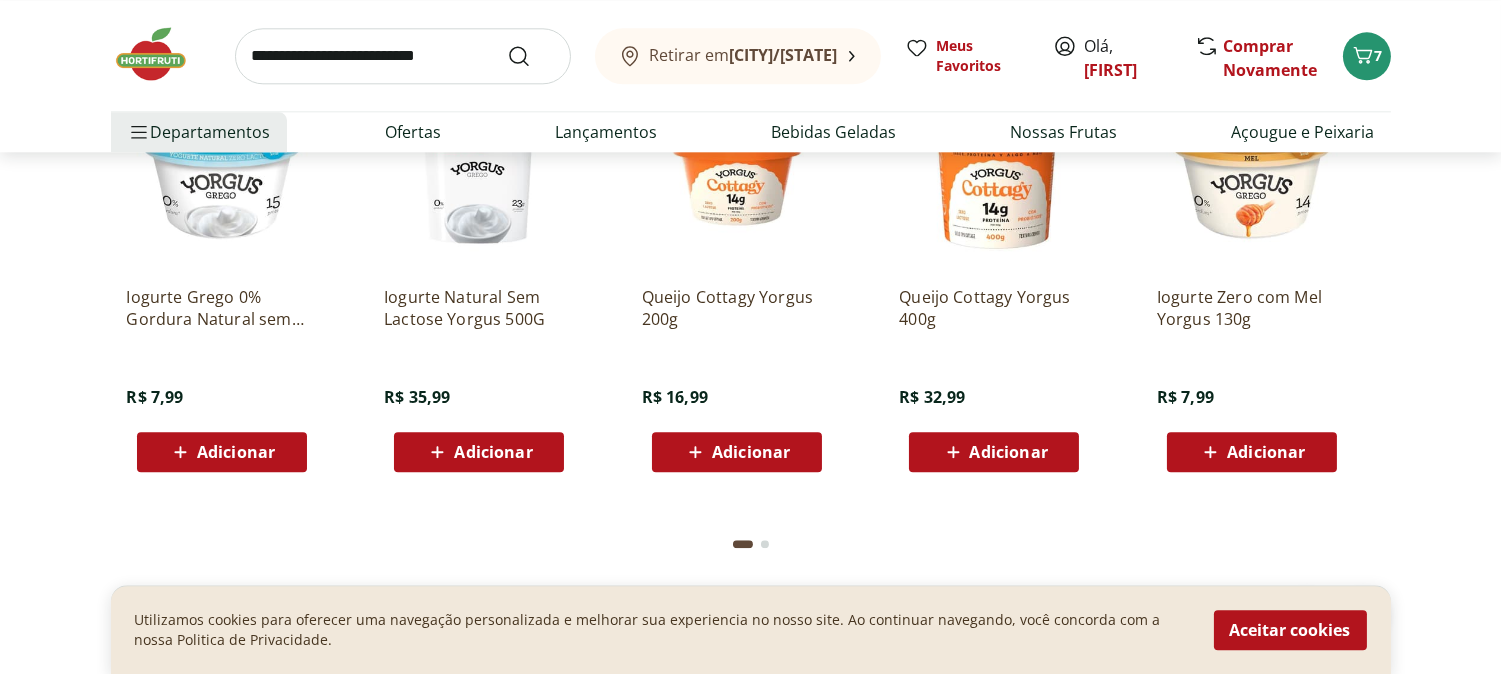 click on "Adicionar" at bounding box center [751, -2740] 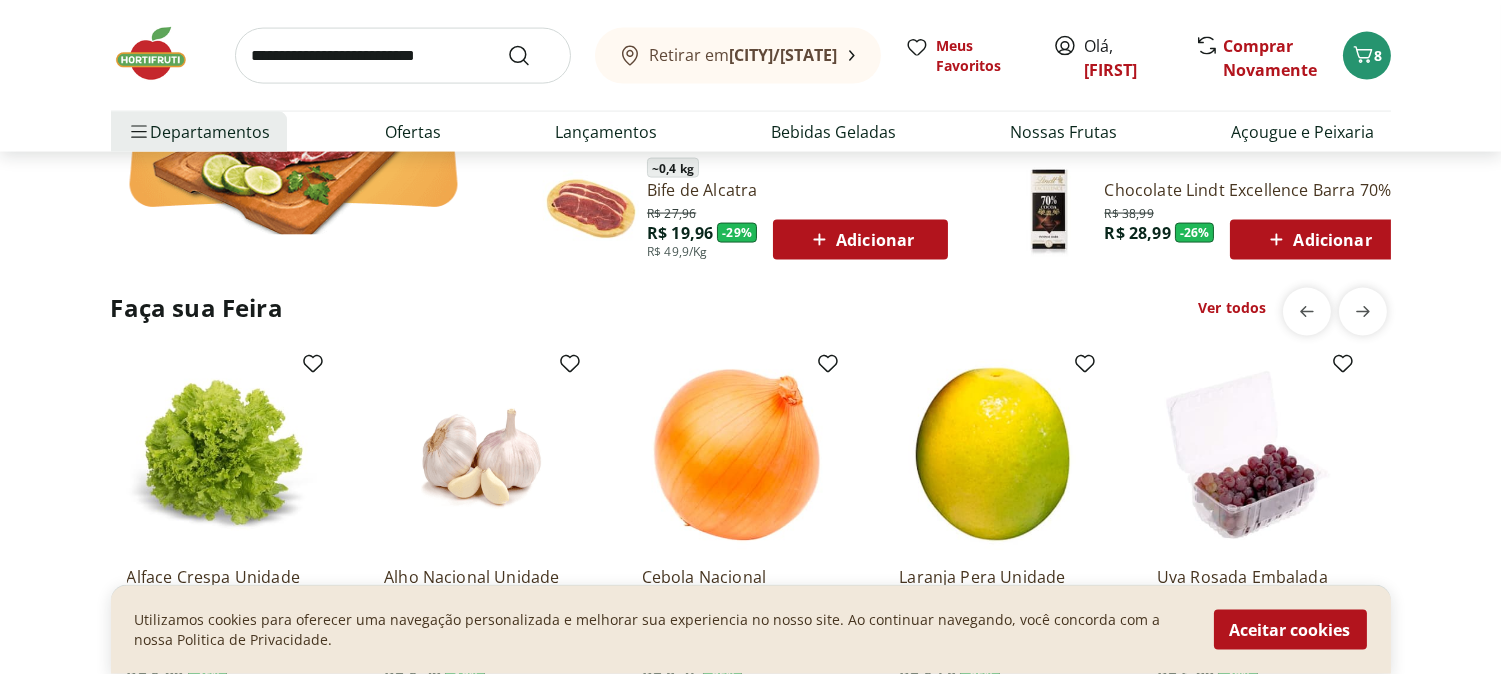 scroll, scrollTop: 5274, scrollLeft: 0, axis: vertical 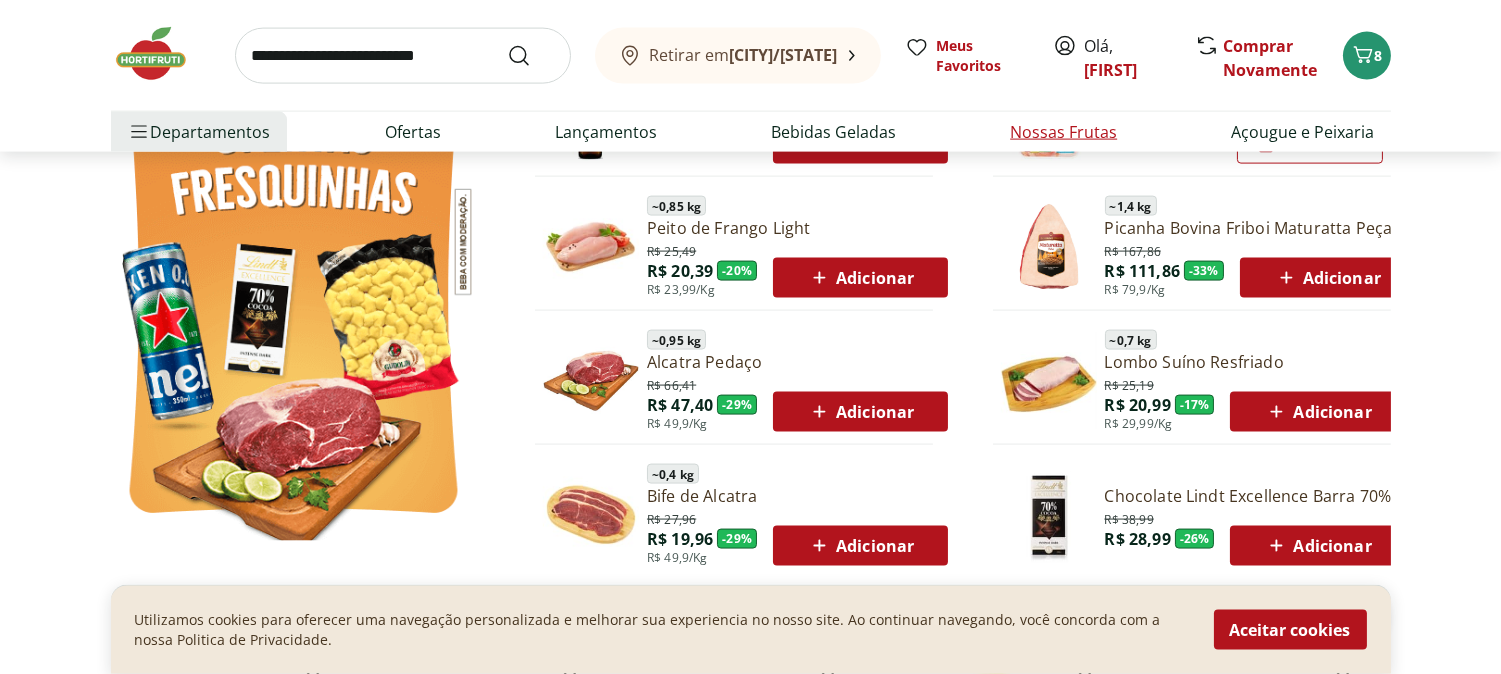 click on "Nossas Frutas" at bounding box center (1063, 132) 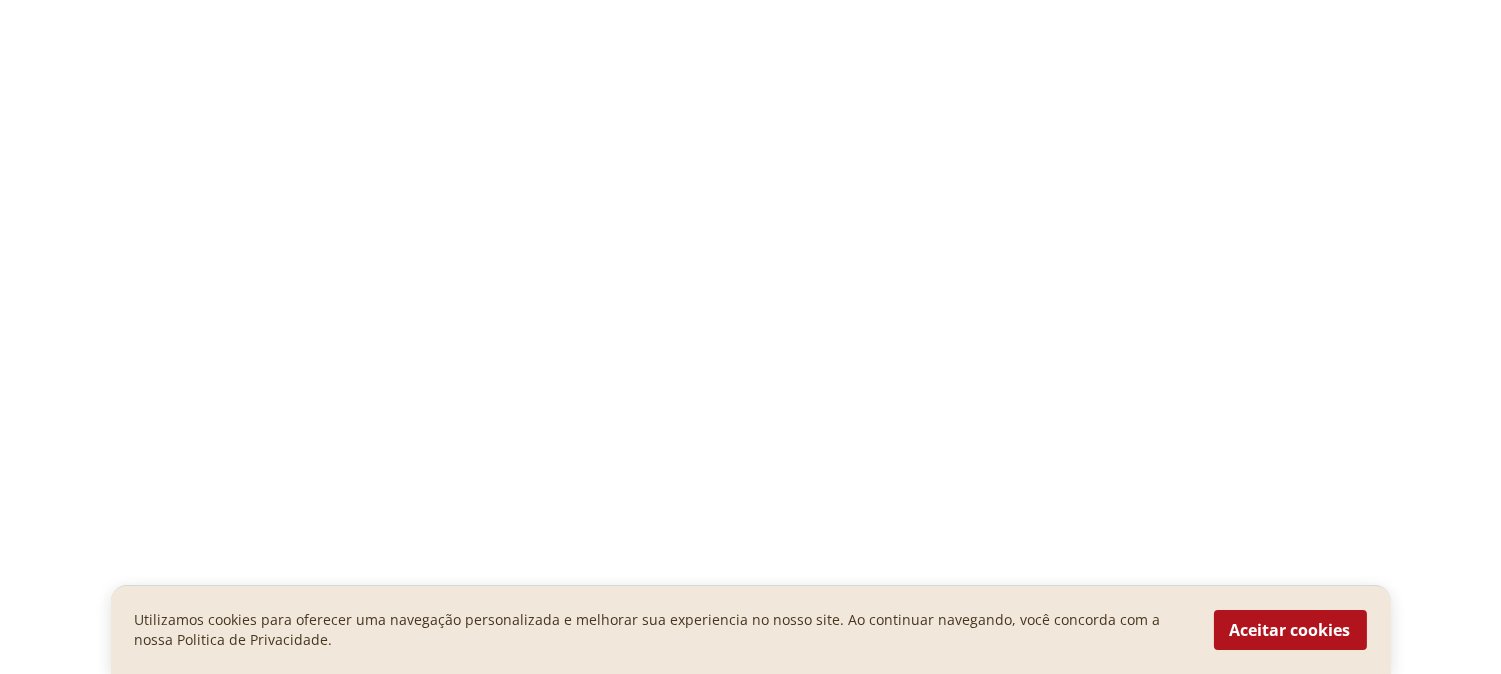 select on "**********" 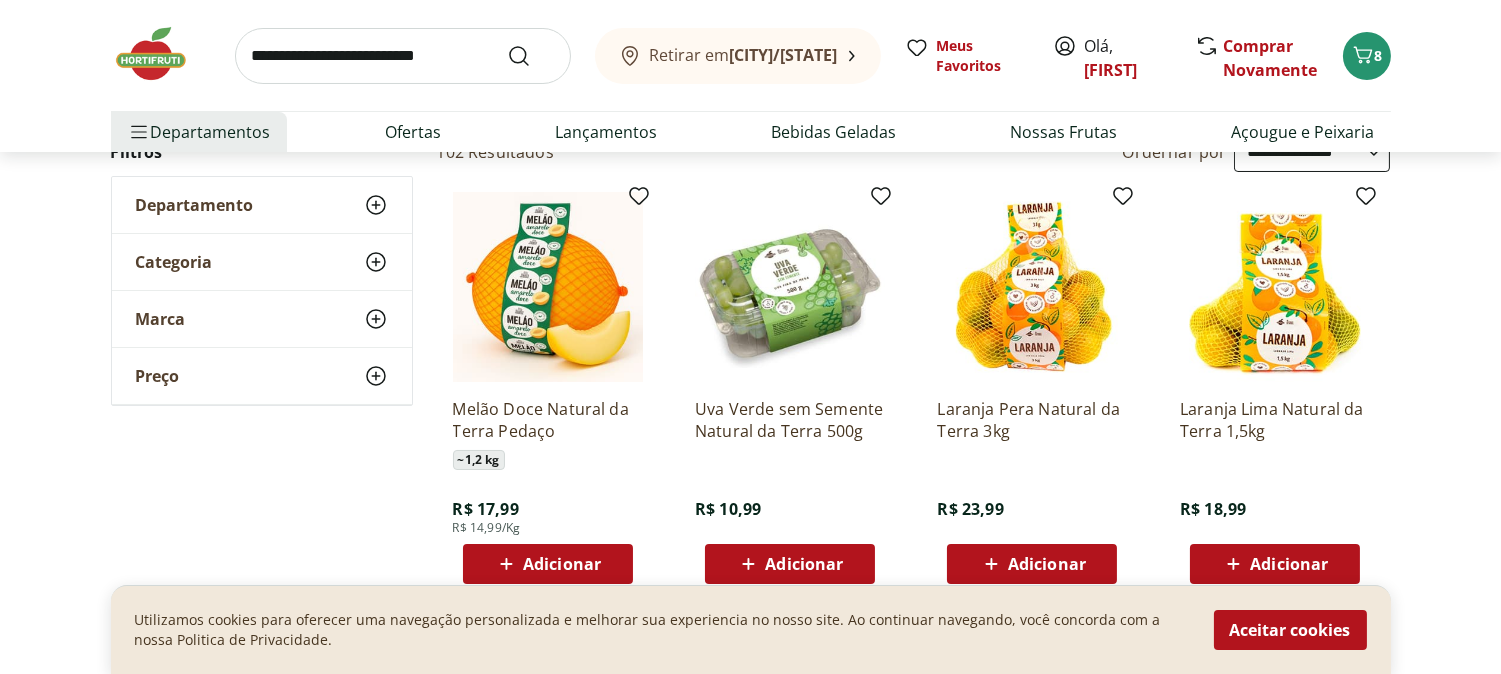 scroll, scrollTop: 222, scrollLeft: 0, axis: vertical 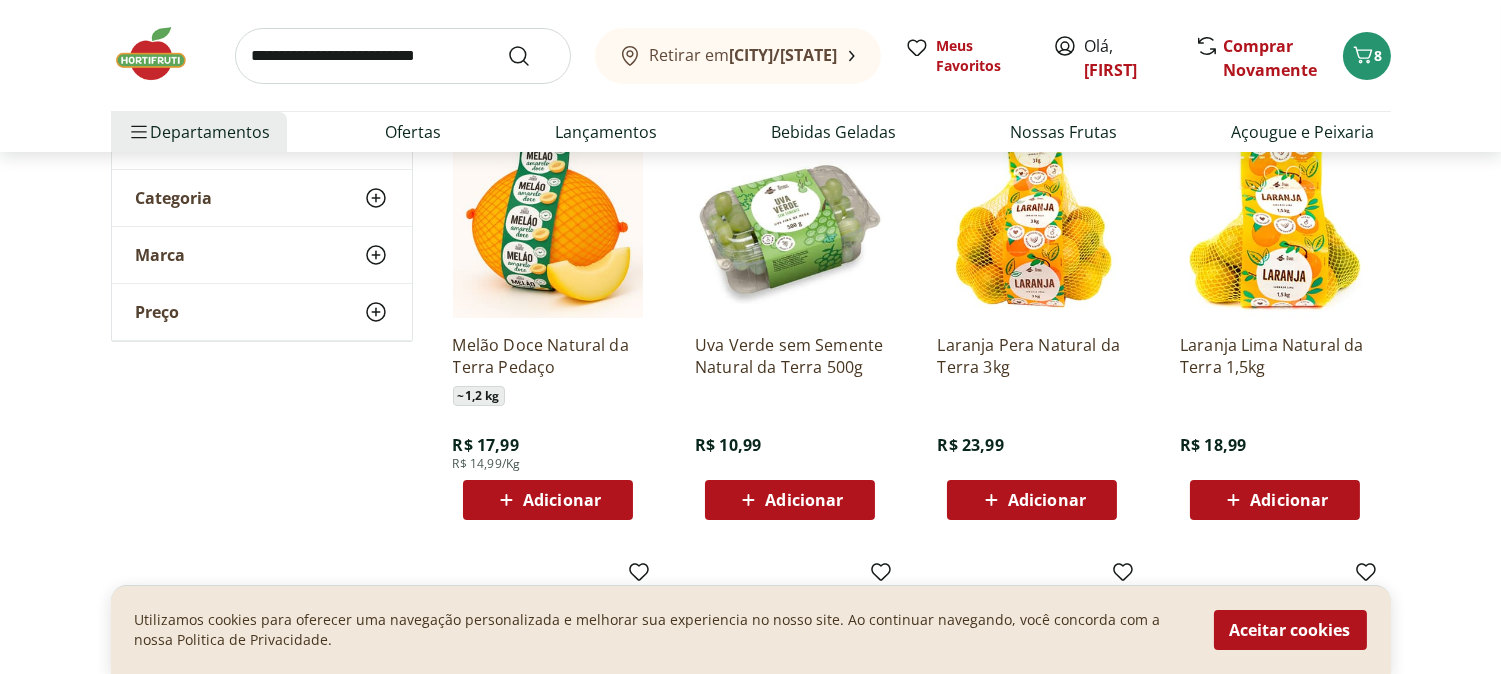 click on "Adicionar" at bounding box center (1289, 500) 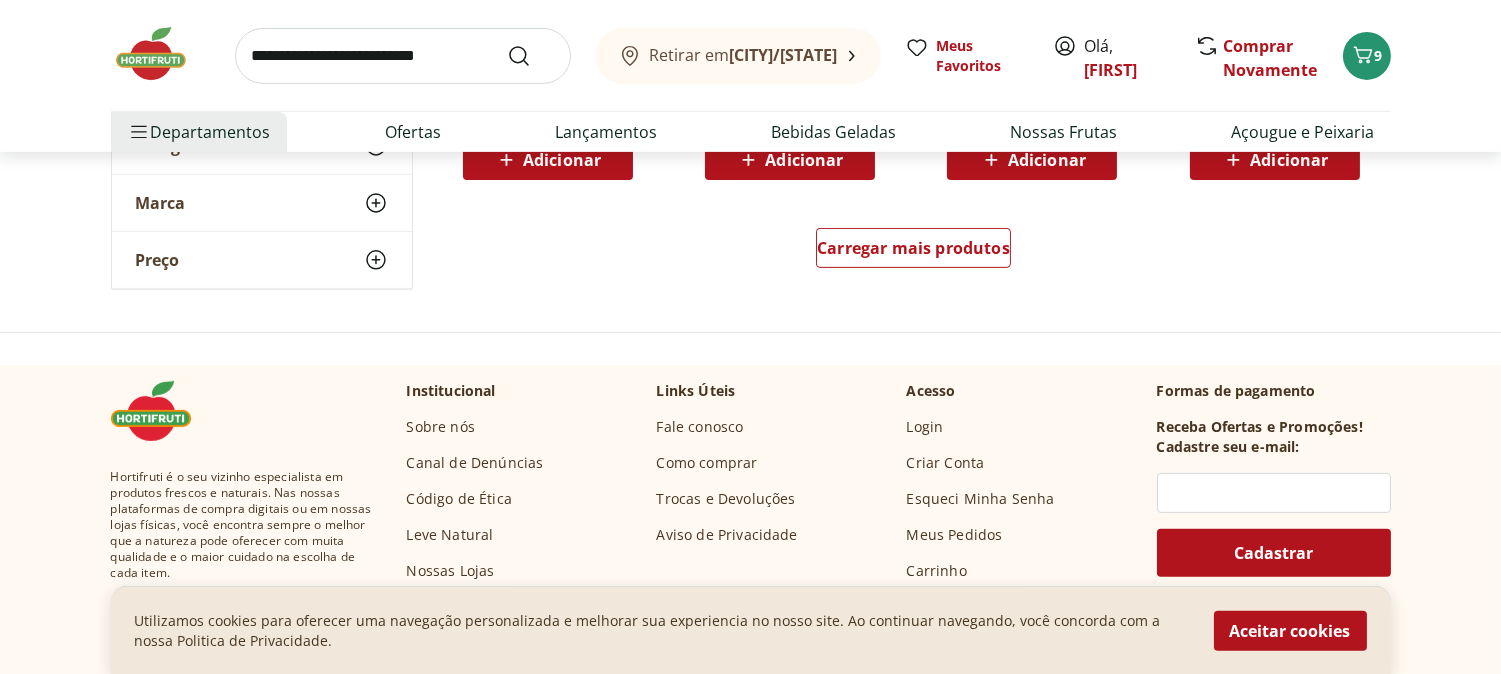 scroll, scrollTop: 1444, scrollLeft: 0, axis: vertical 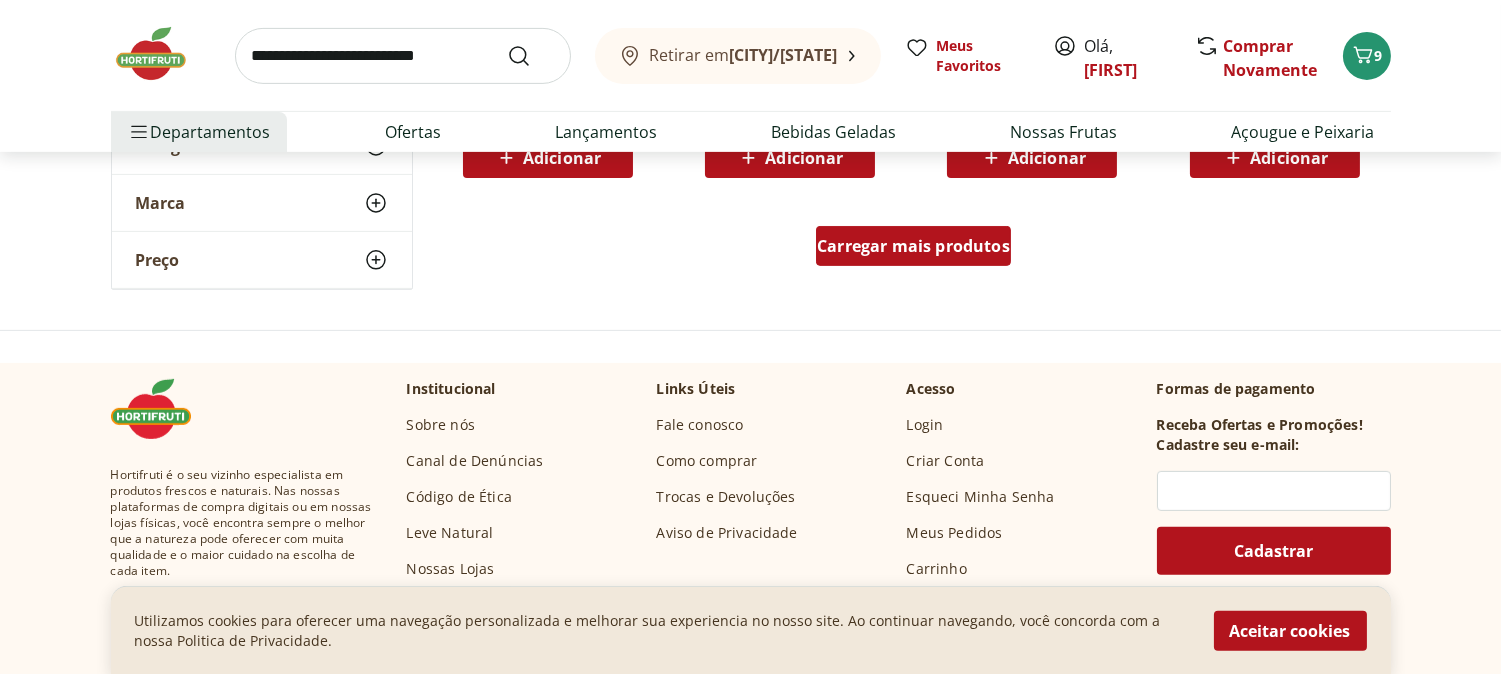 click on "Carregar mais produtos" at bounding box center (913, 246) 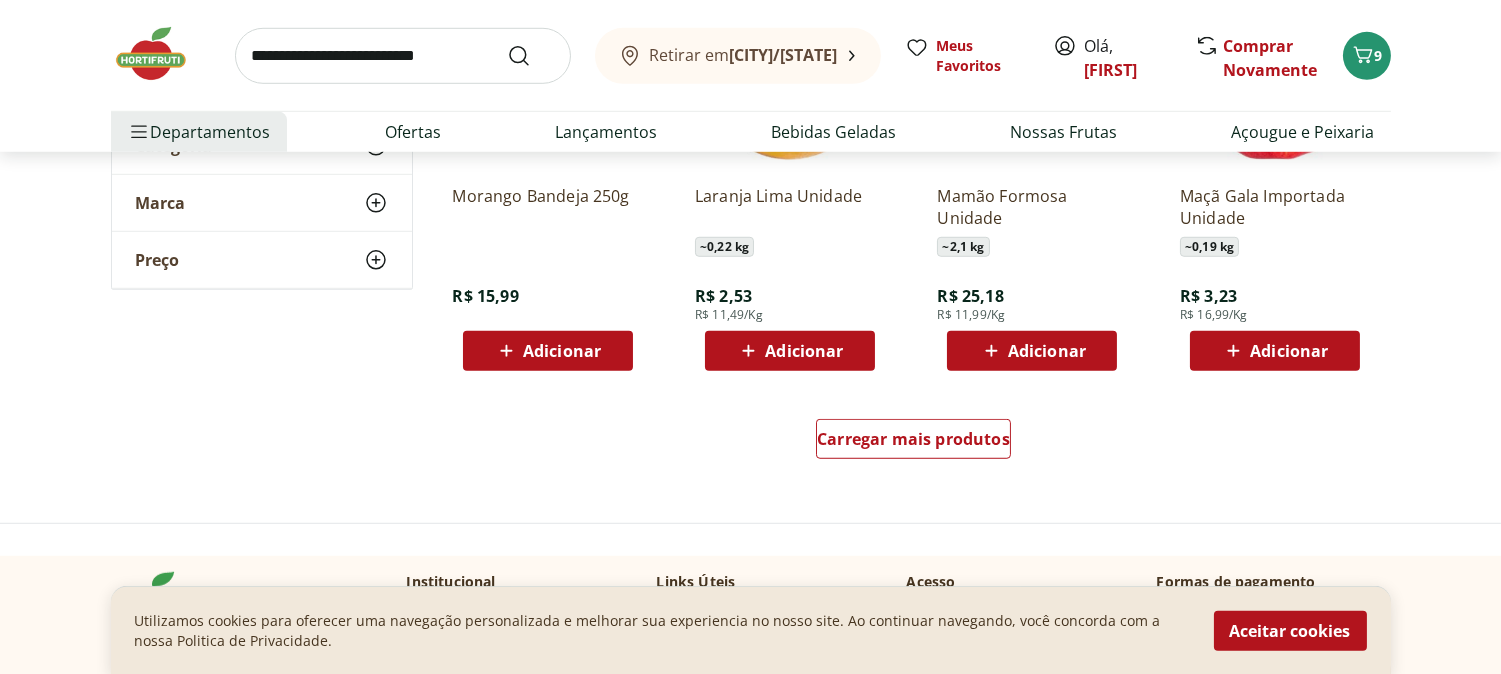 scroll, scrollTop: 2666, scrollLeft: 0, axis: vertical 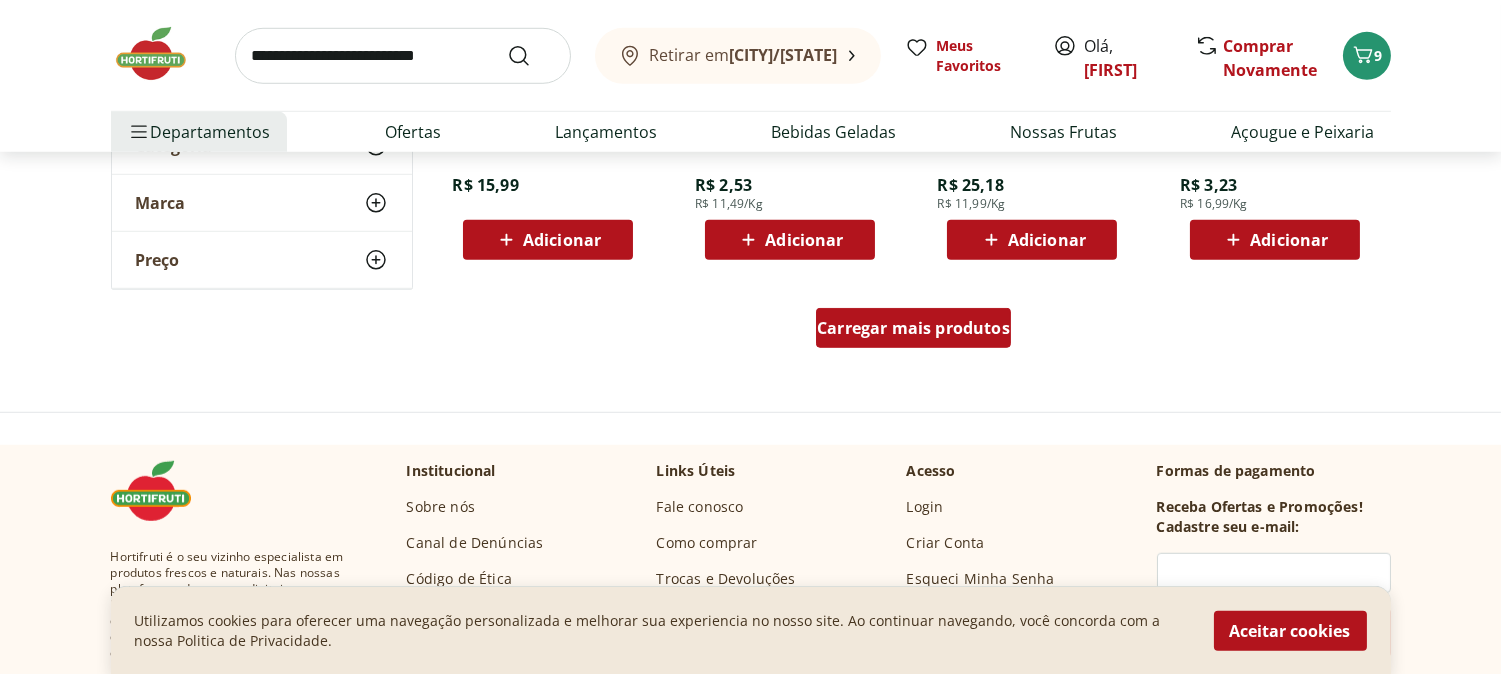 click on "Carregar mais produtos" at bounding box center [913, 328] 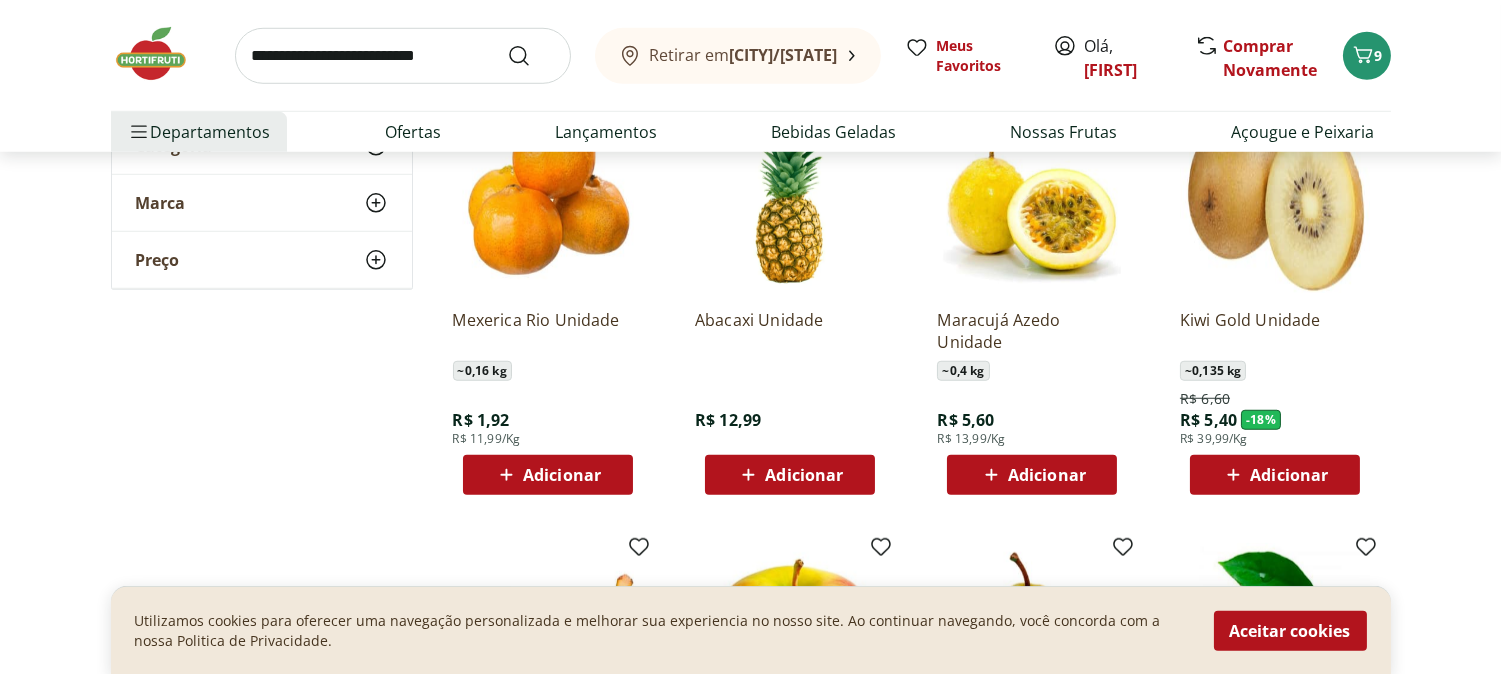 scroll, scrollTop: 2888, scrollLeft: 0, axis: vertical 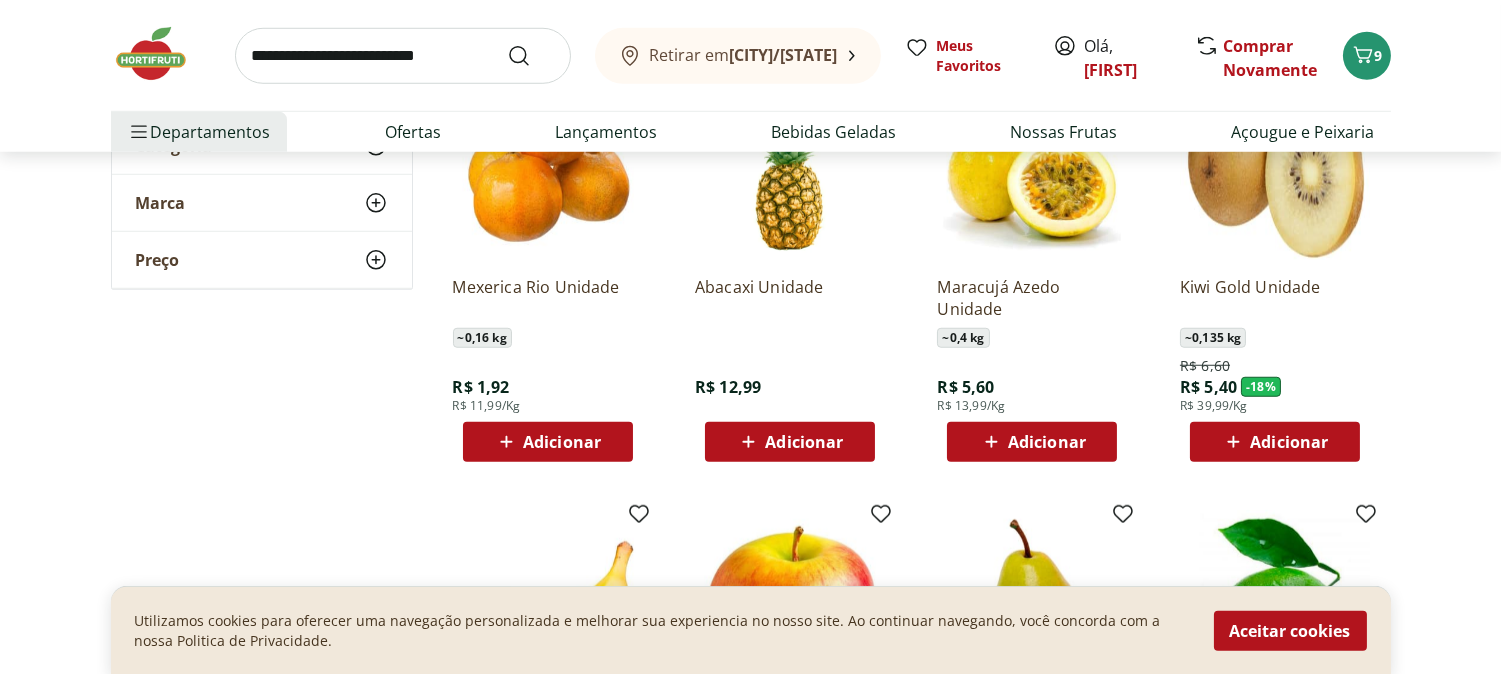 click on "Adicionar" at bounding box center [562, 442] 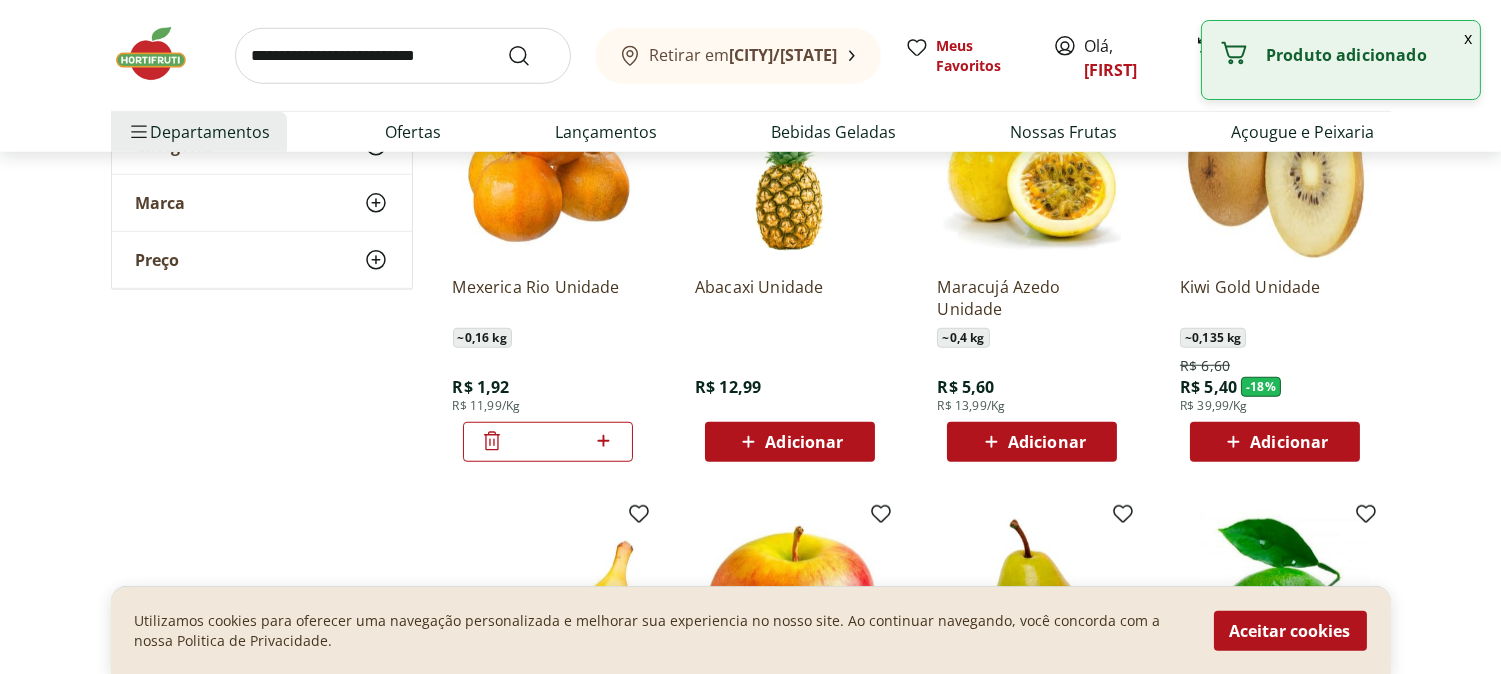 click 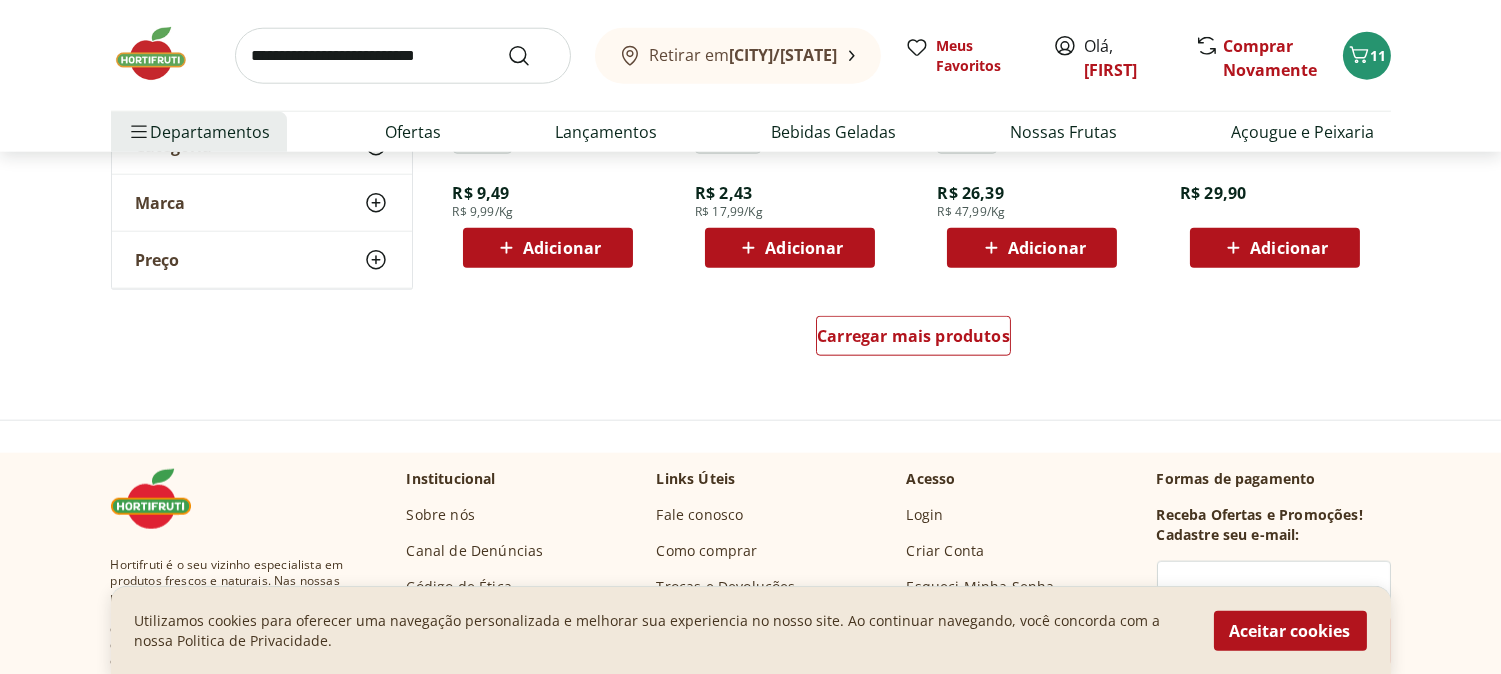 scroll, scrollTop: 3888, scrollLeft: 0, axis: vertical 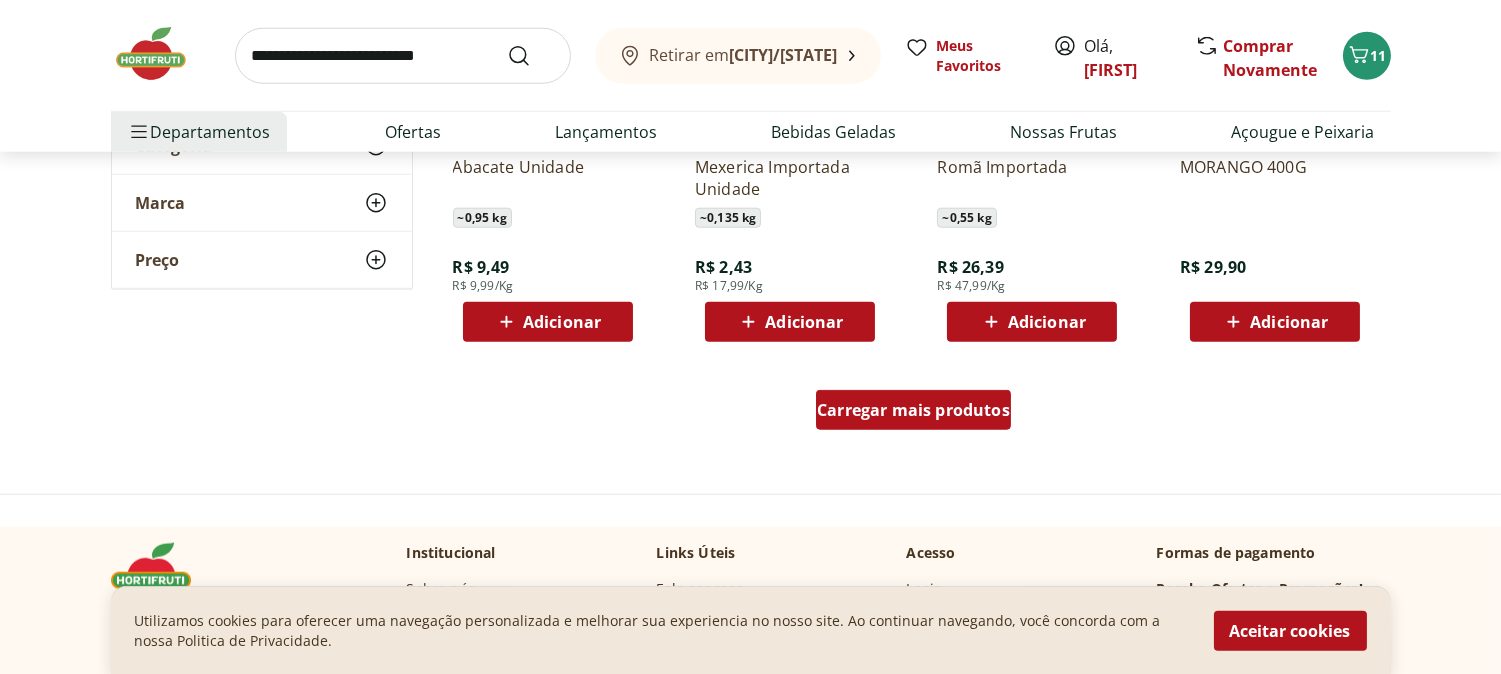 click on "Carregar mais produtos" at bounding box center (913, 410) 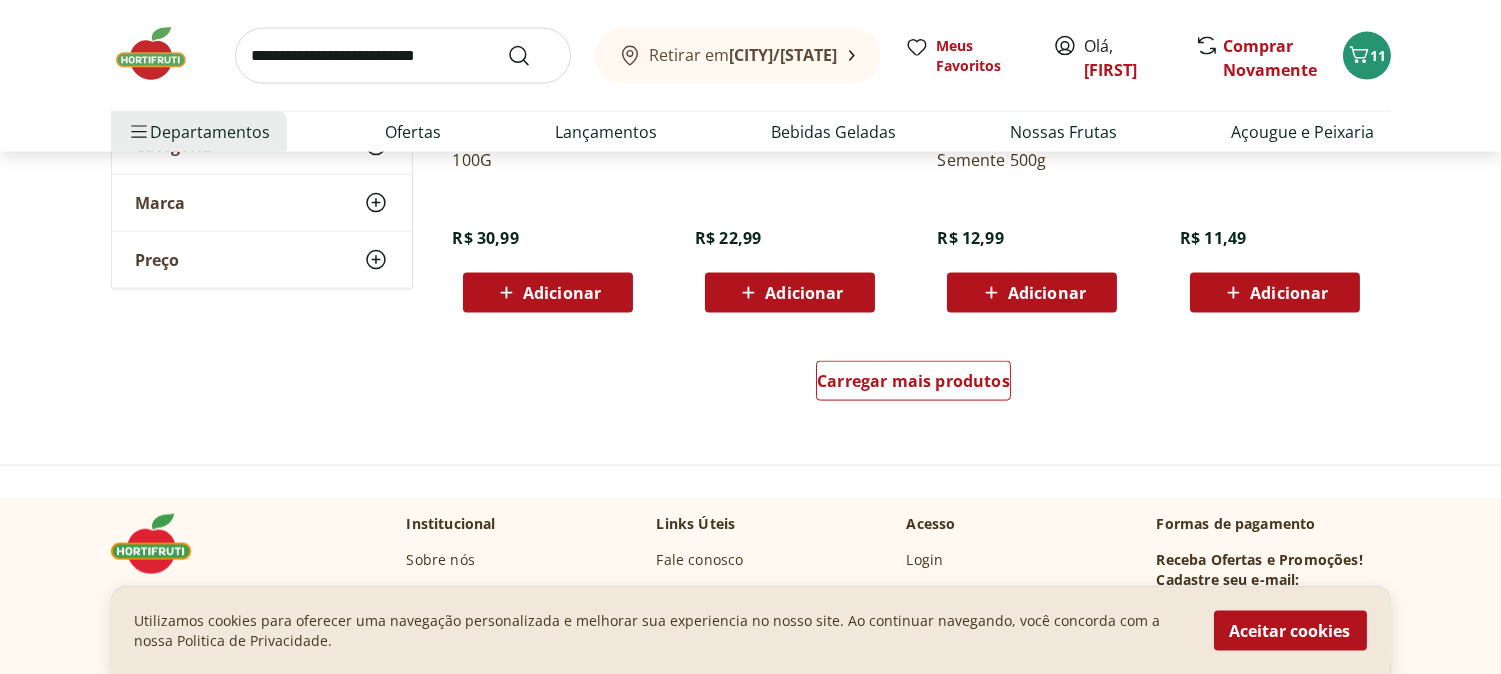 scroll, scrollTop: 5222, scrollLeft: 0, axis: vertical 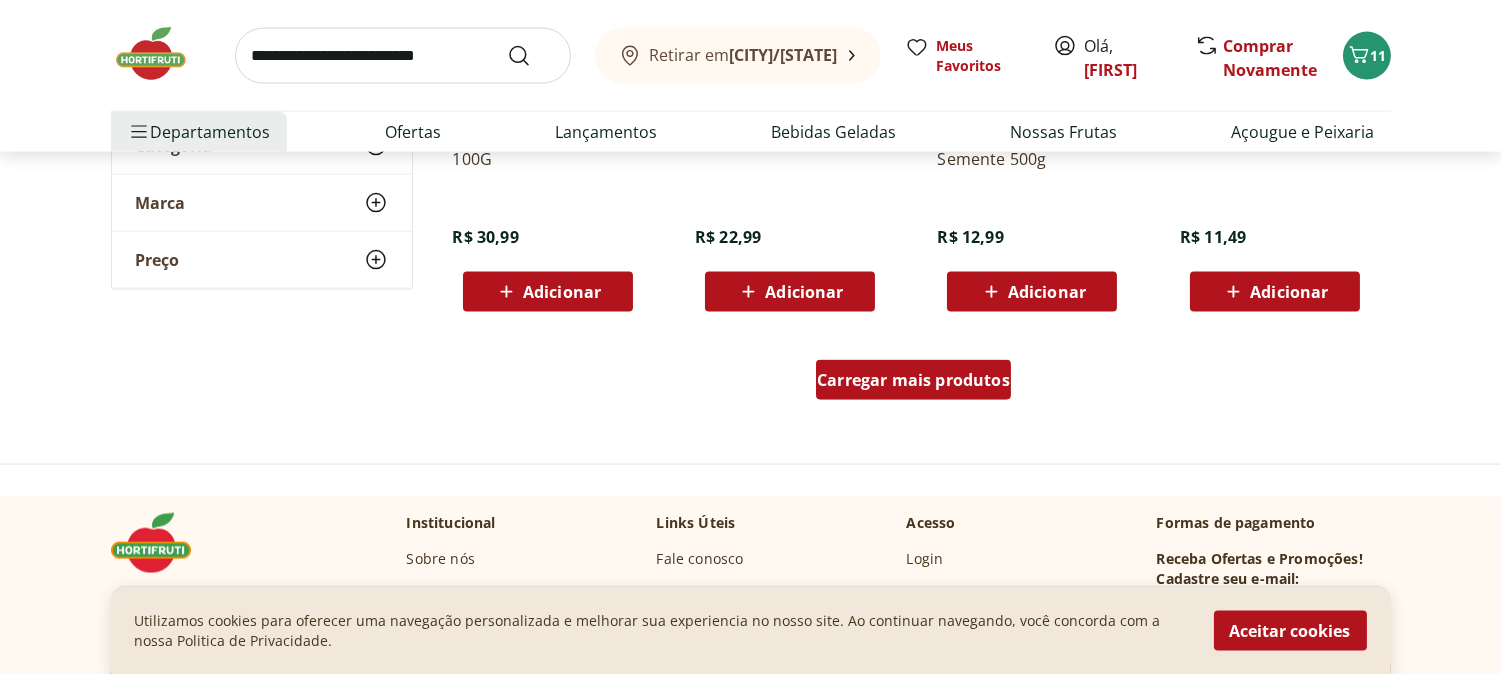 click on "Carregar mais produtos" at bounding box center (913, 380) 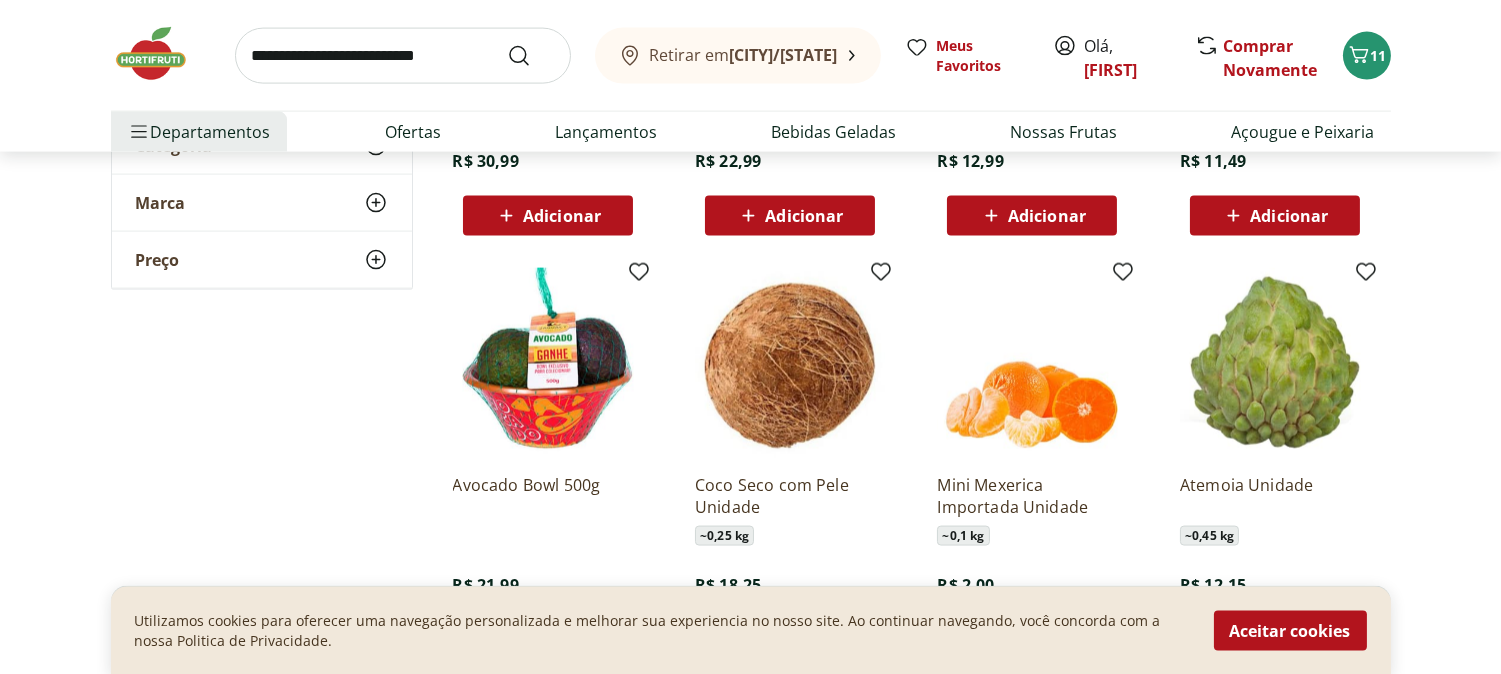 scroll, scrollTop: 5444, scrollLeft: 0, axis: vertical 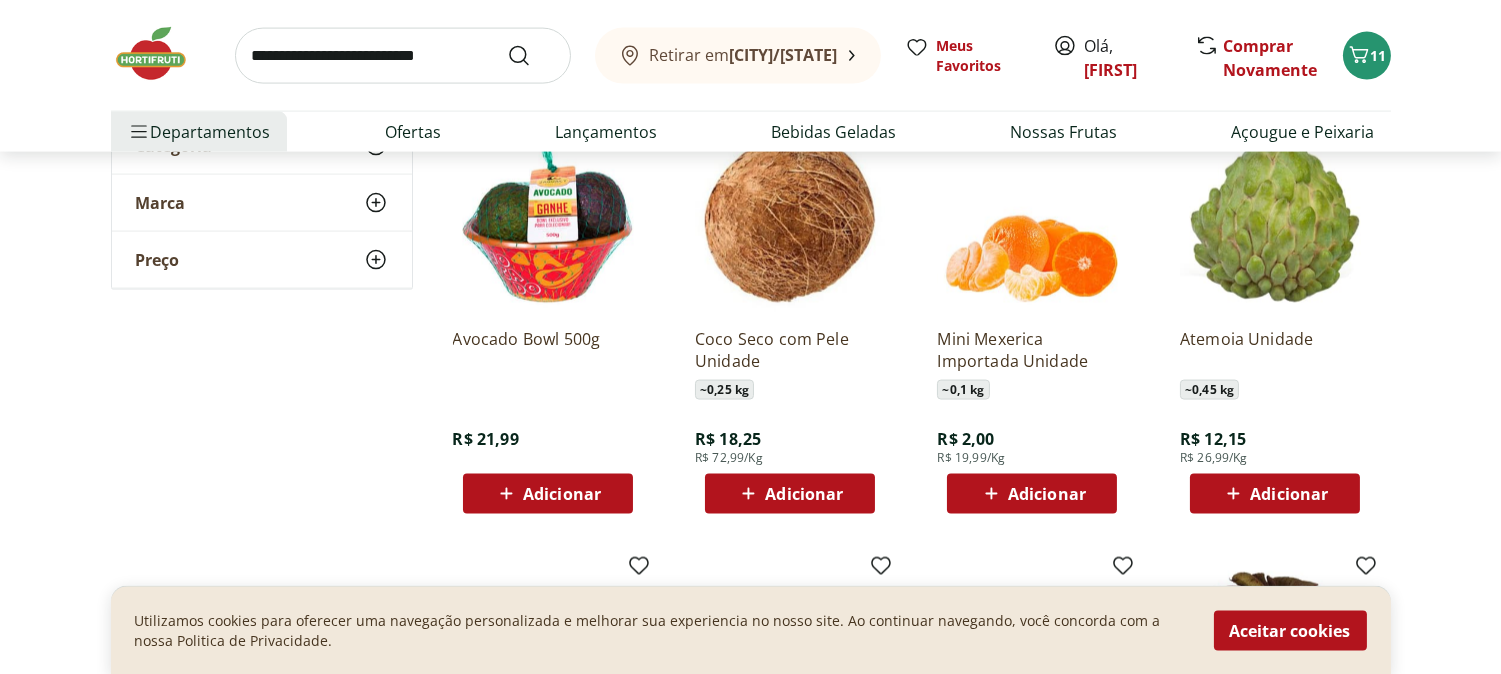 click on "Adicionar" at bounding box center [804, 494] 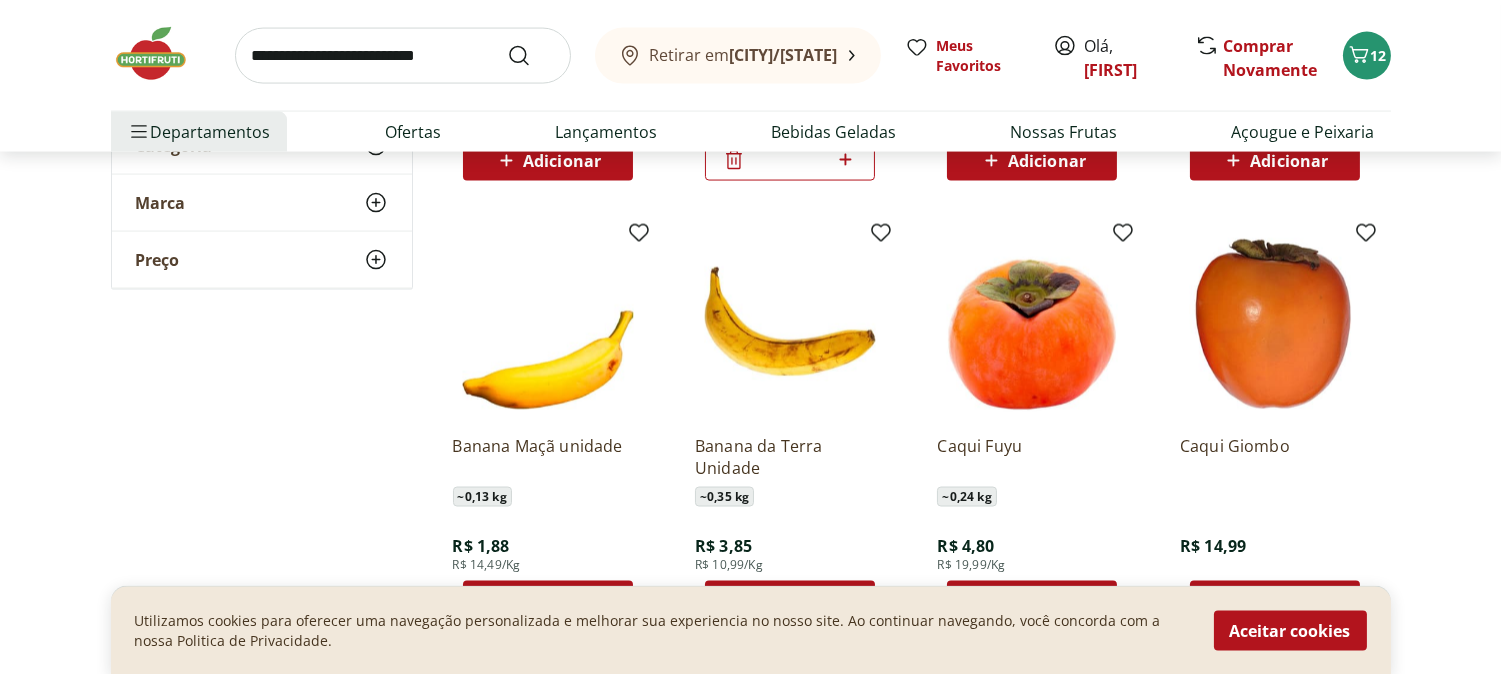 scroll, scrollTop: 5888, scrollLeft: 0, axis: vertical 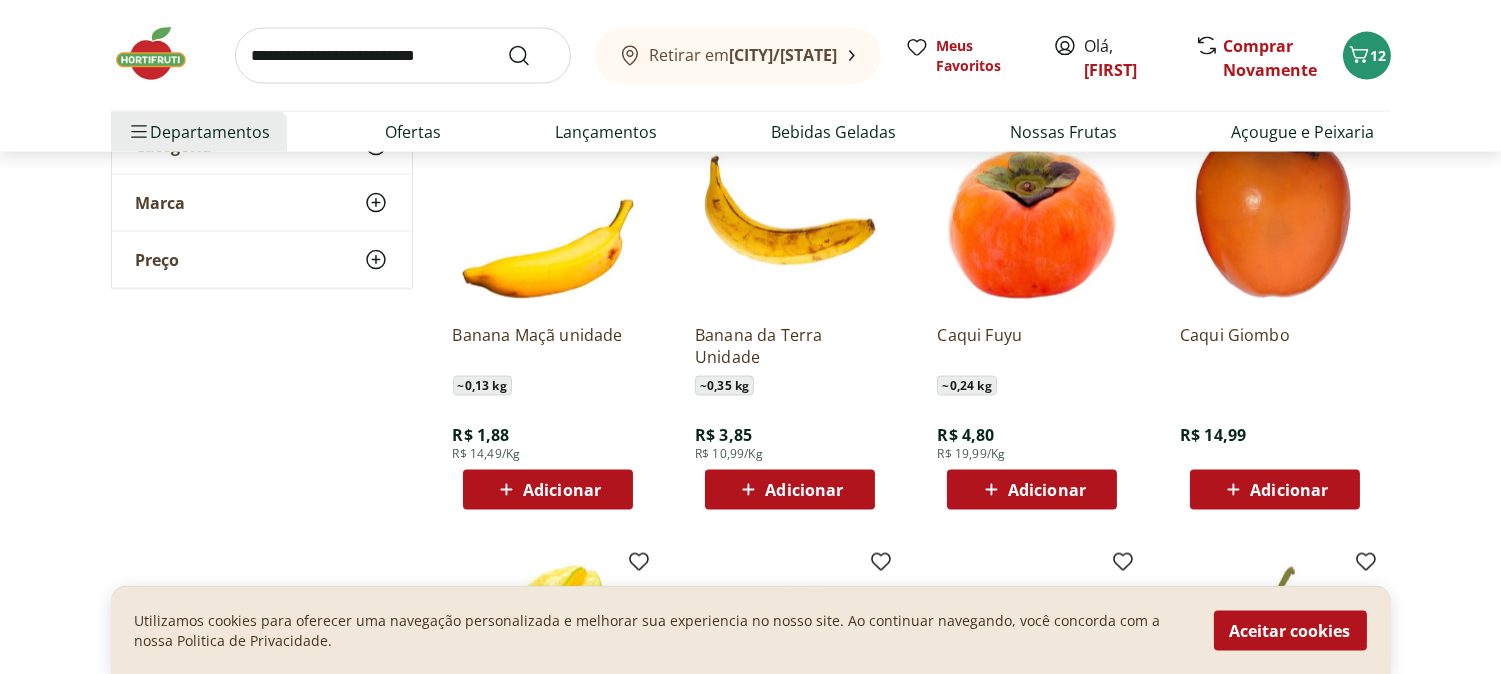 click at bounding box center (403, 56) 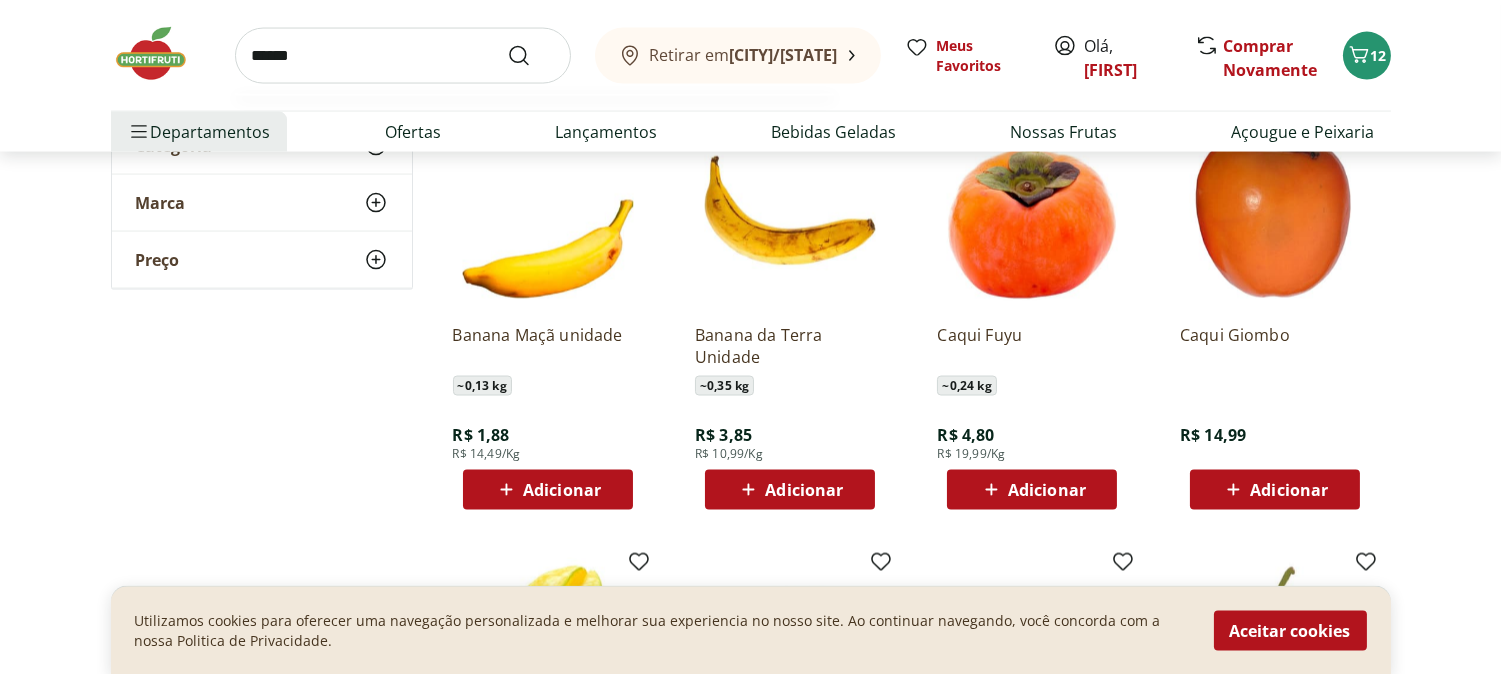 type on "******" 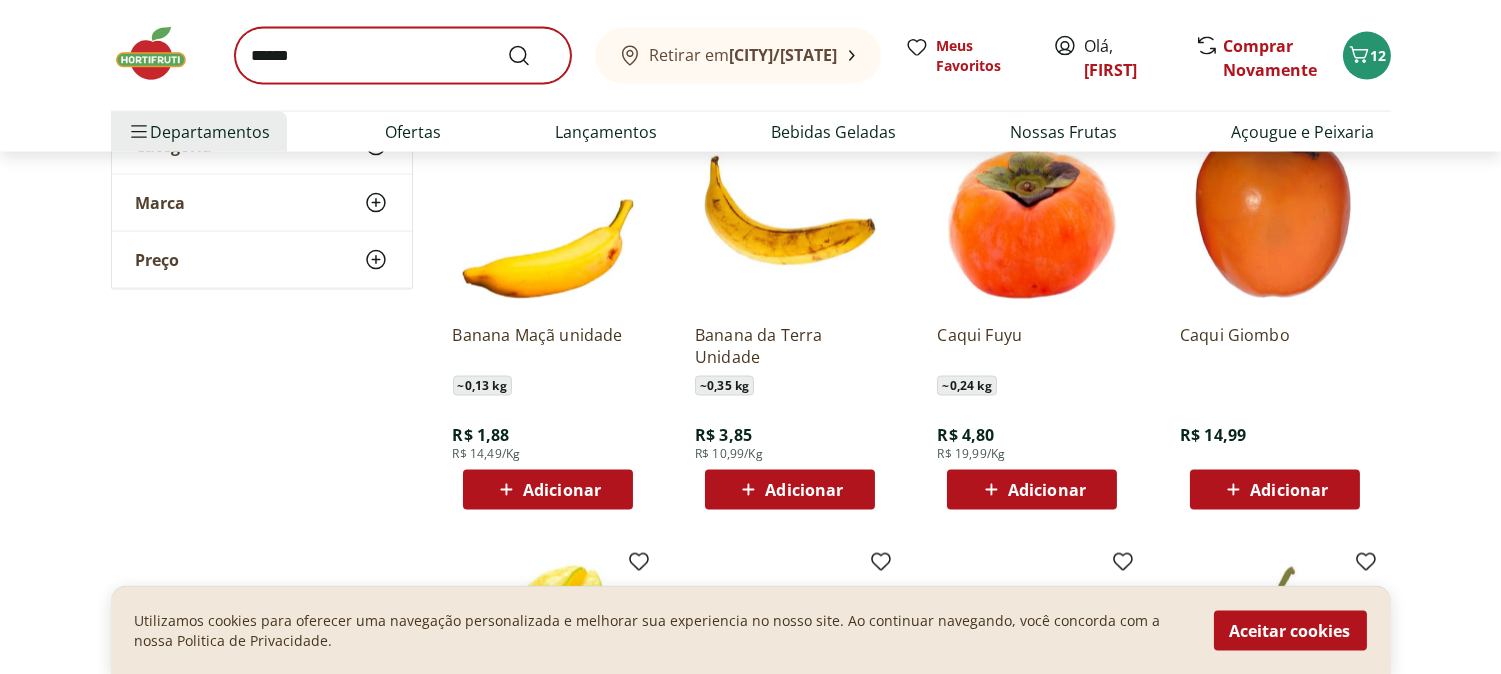 scroll, scrollTop: 0, scrollLeft: 0, axis: both 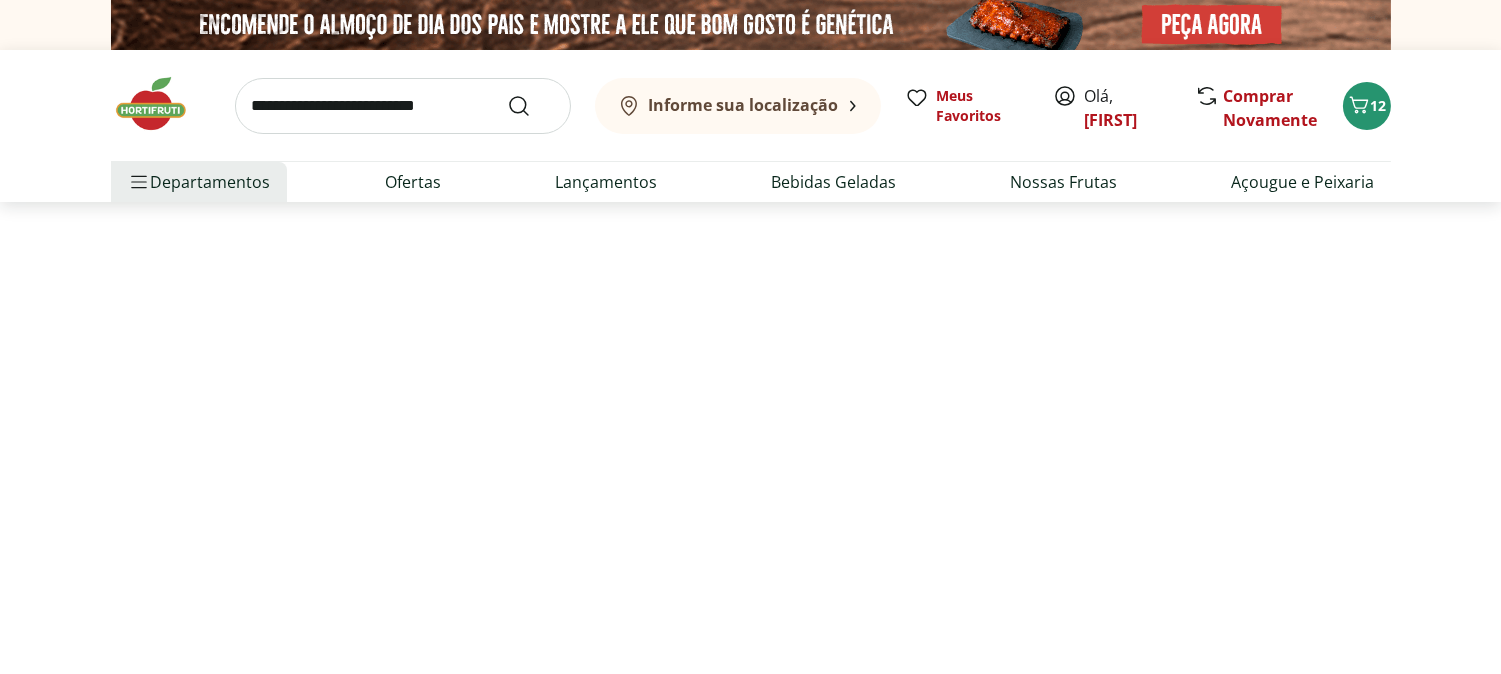 select on "**********" 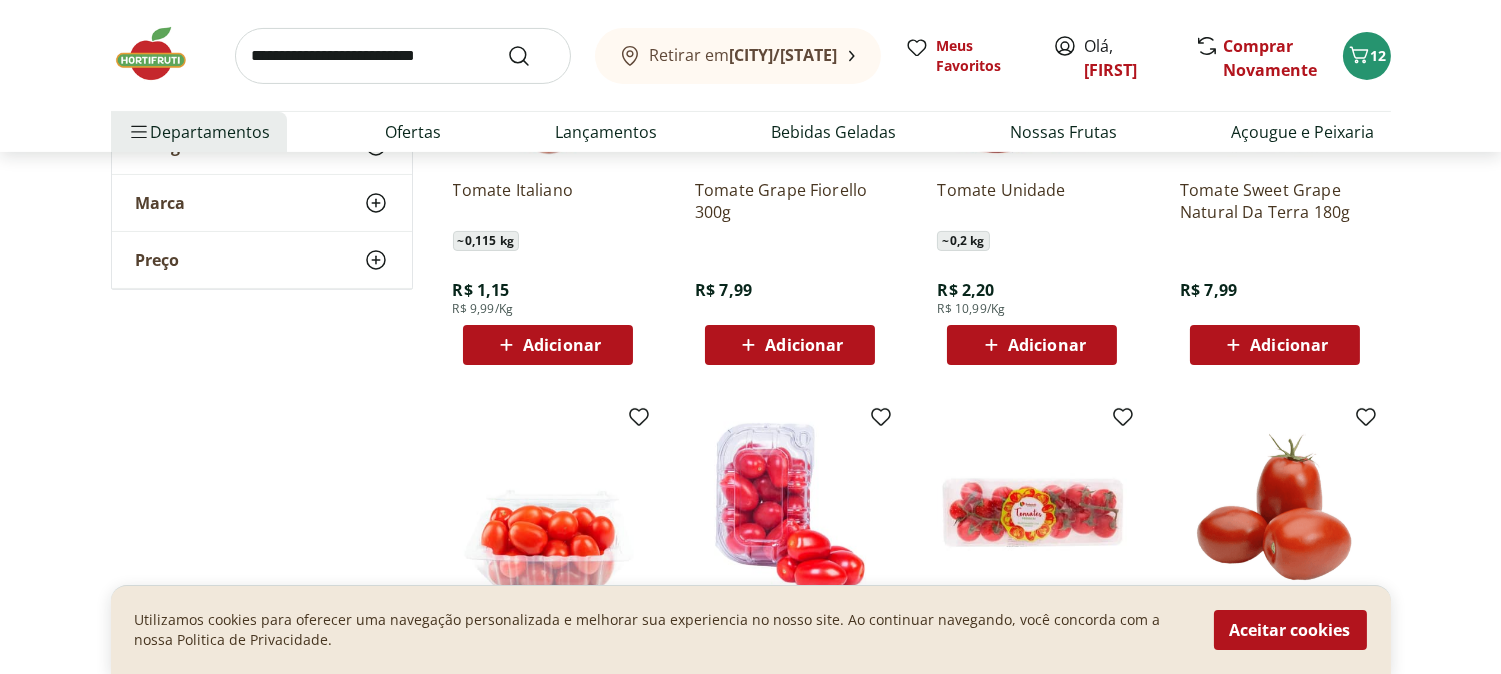 scroll, scrollTop: 888, scrollLeft: 0, axis: vertical 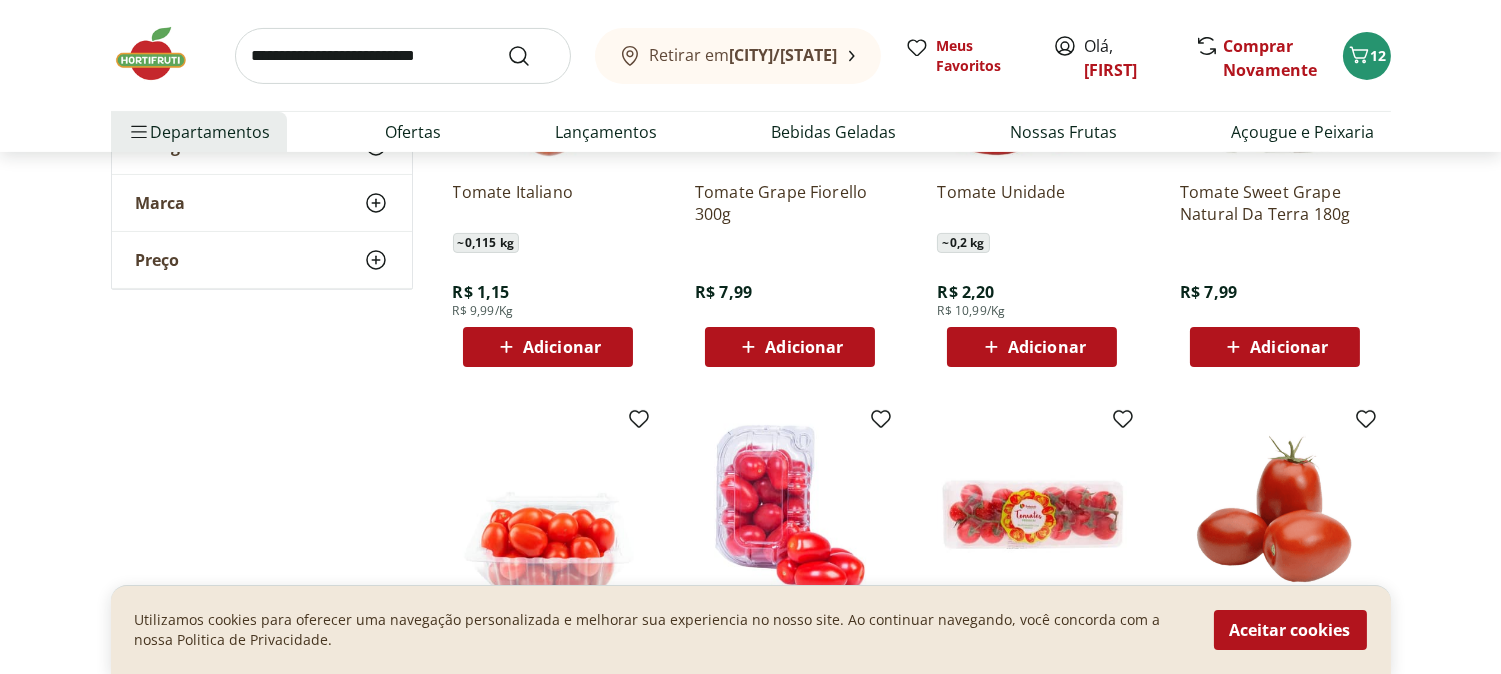 click on "Adicionar" at bounding box center [562, 347] 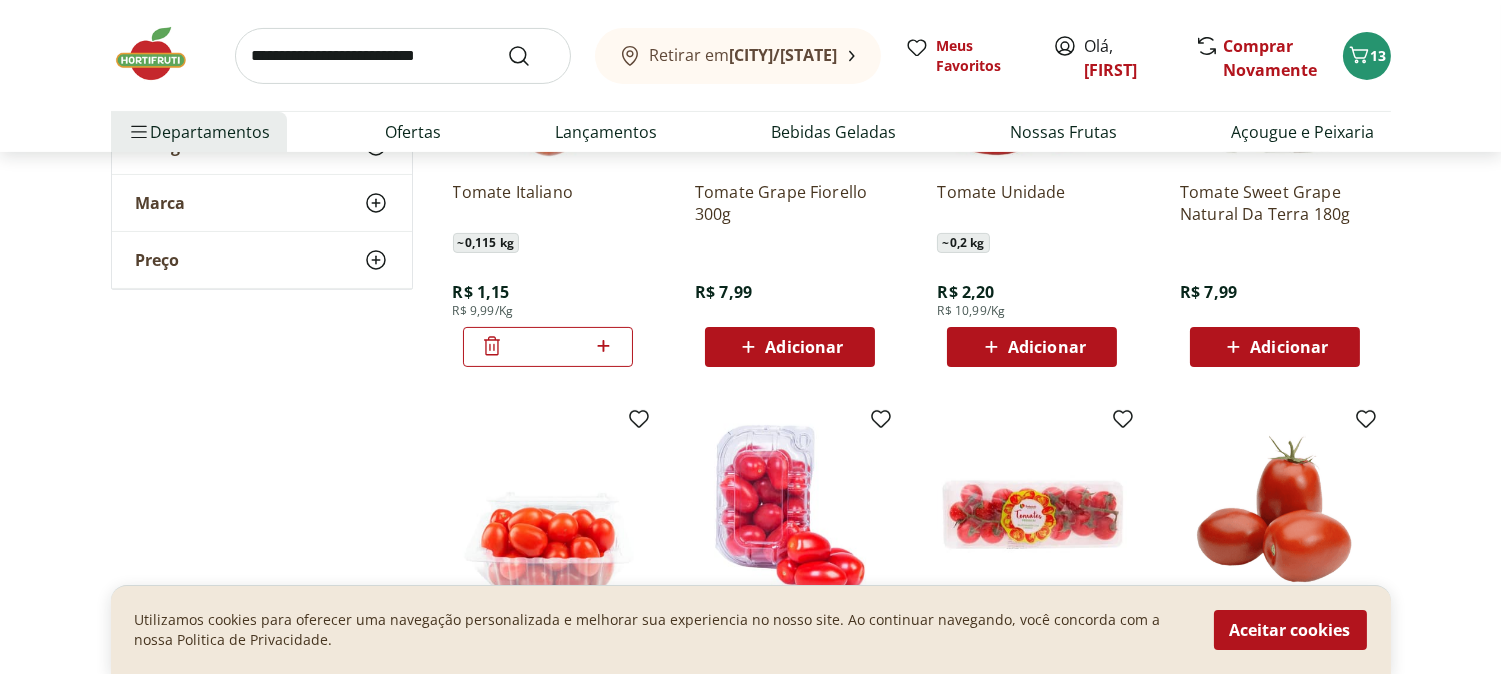 click 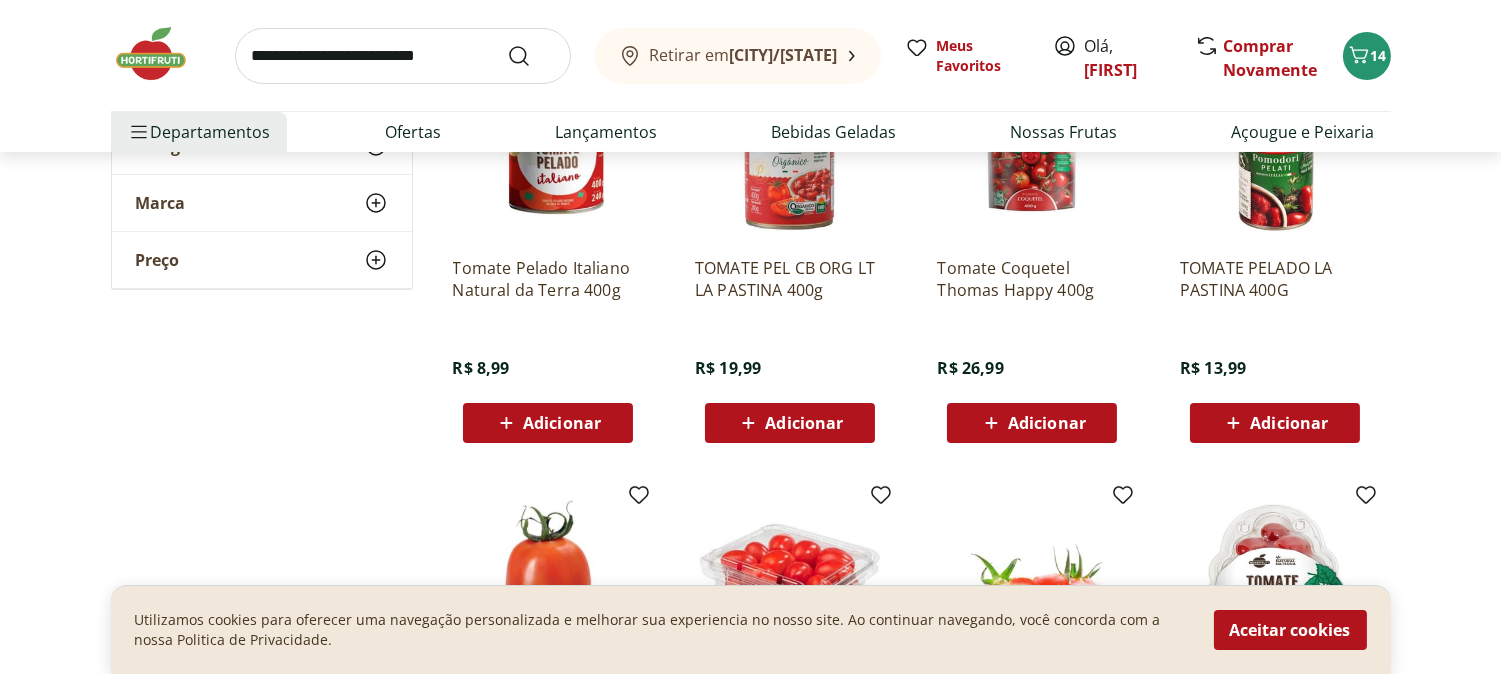 scroll, scrollTop: 333, scrollLeft: 0, axis: vertical 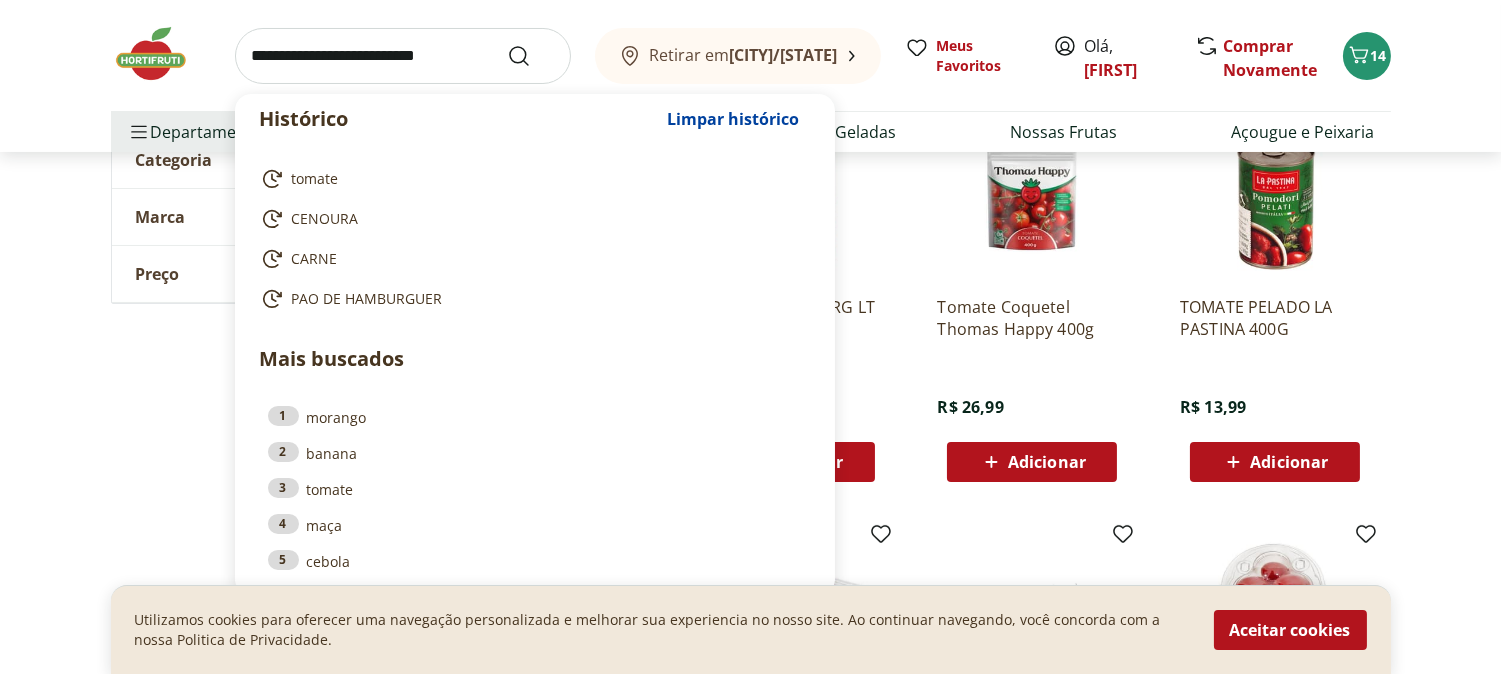 click at bounding box center [403, 56] 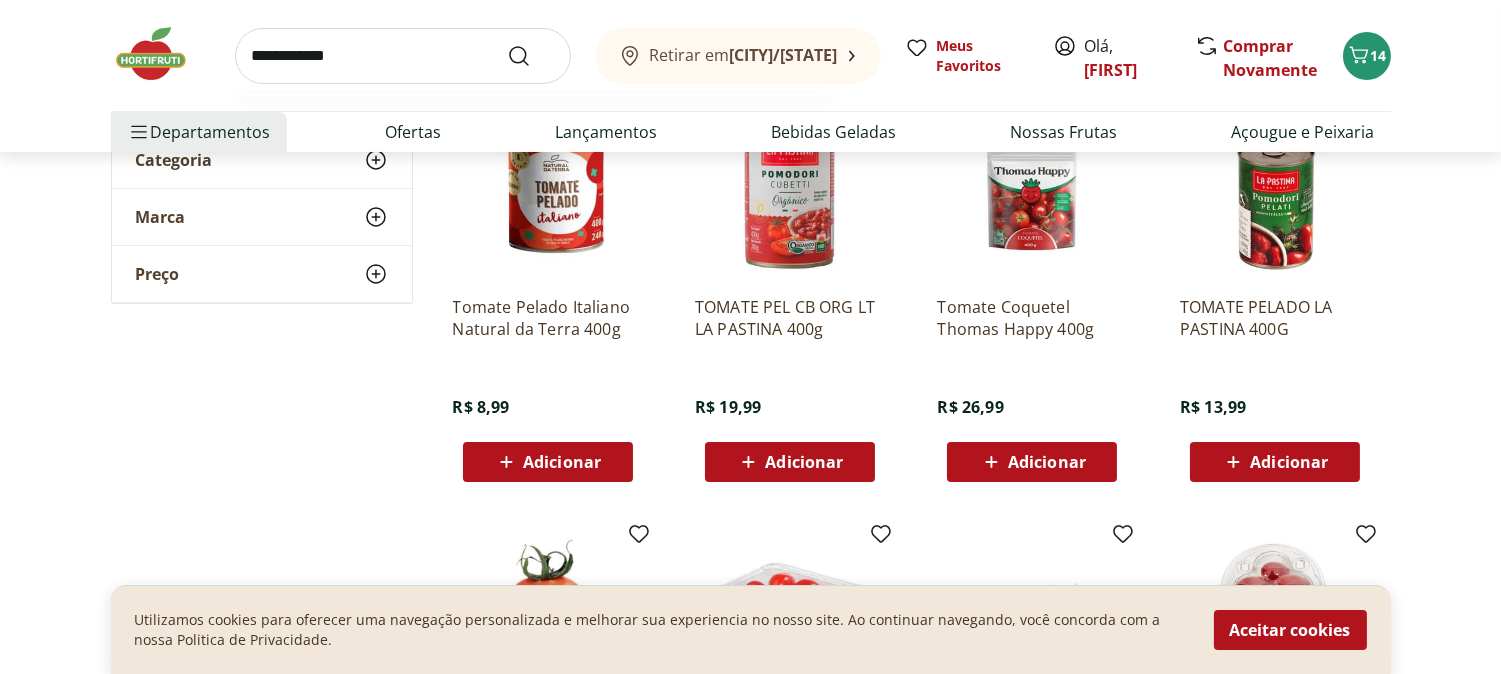type on "**********" 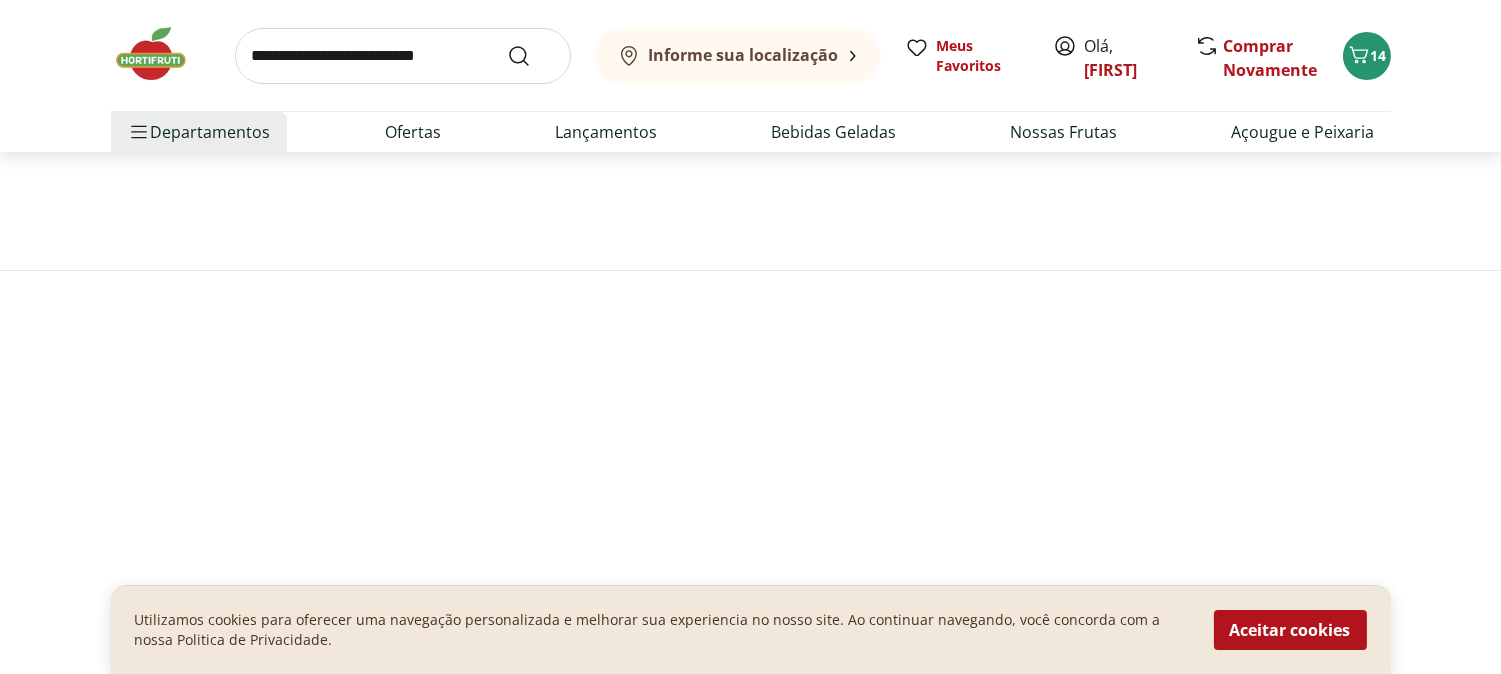 scroll, scrollTop: 0, scrollLeft: 0, axis: both 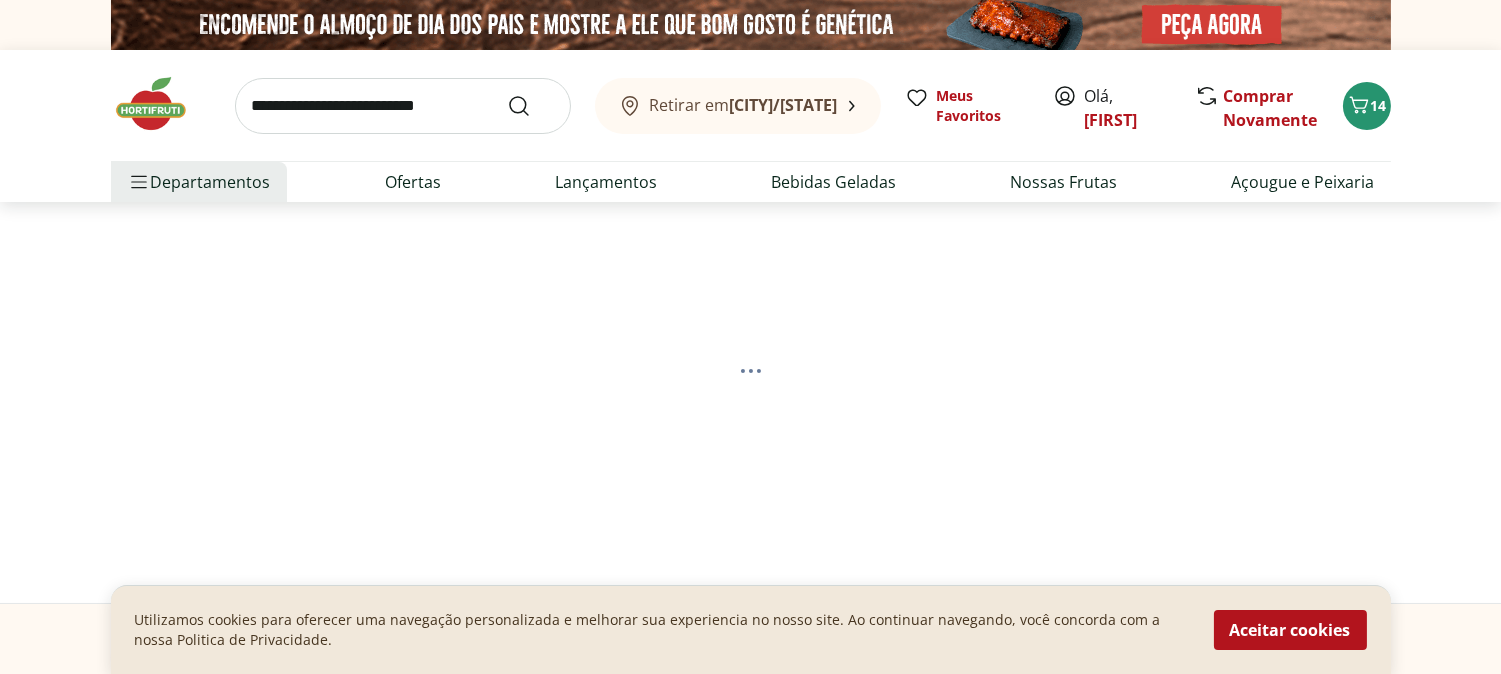 select on "**********" 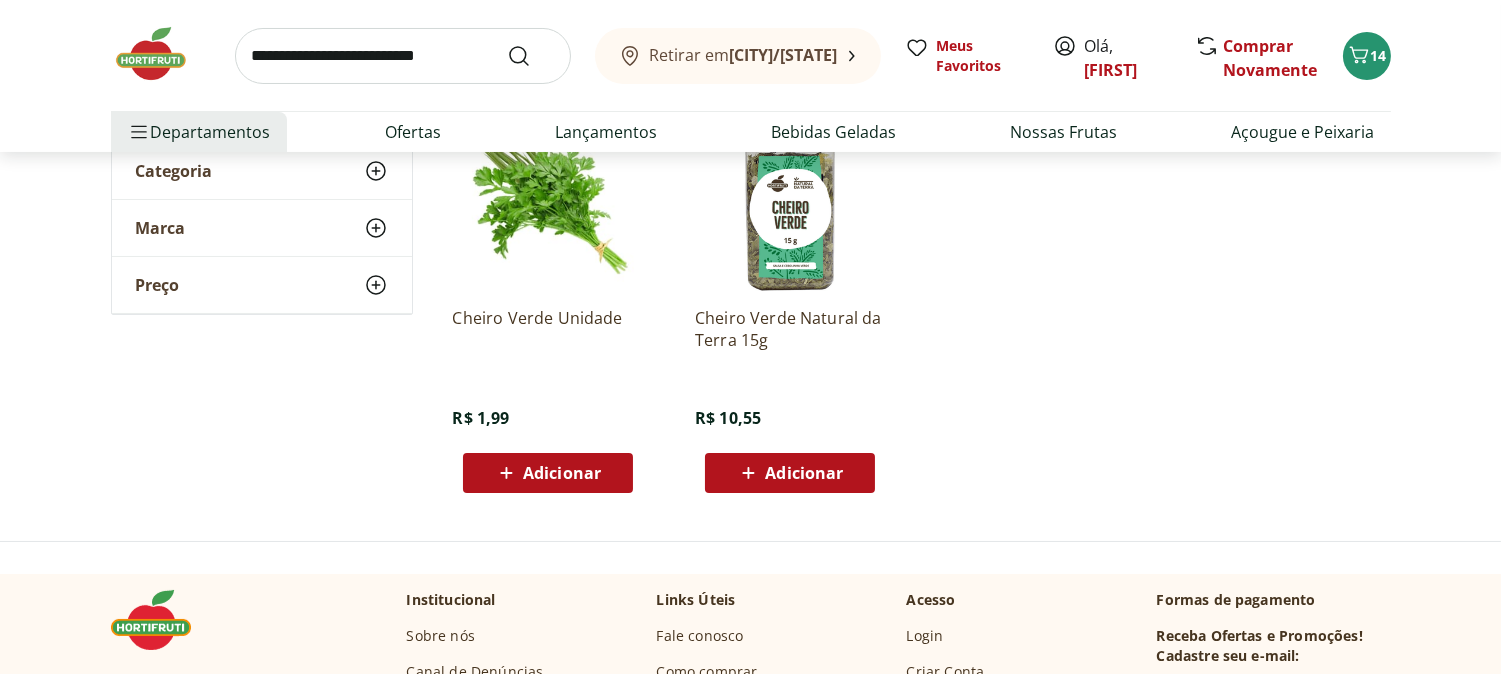 scroll, scrollTop: 333, scrollLeft: 0, axis: vertical 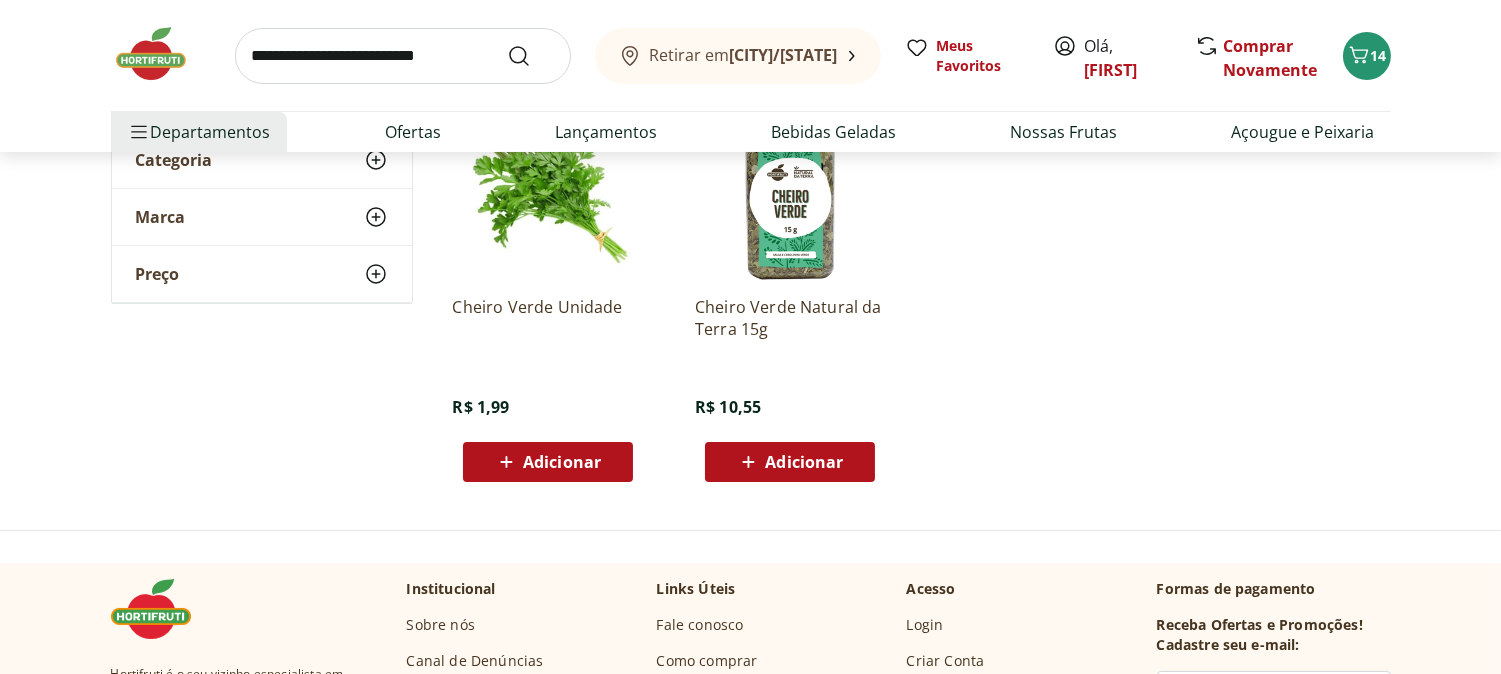 click on "Adicionar" at bounding box center [562, 462] 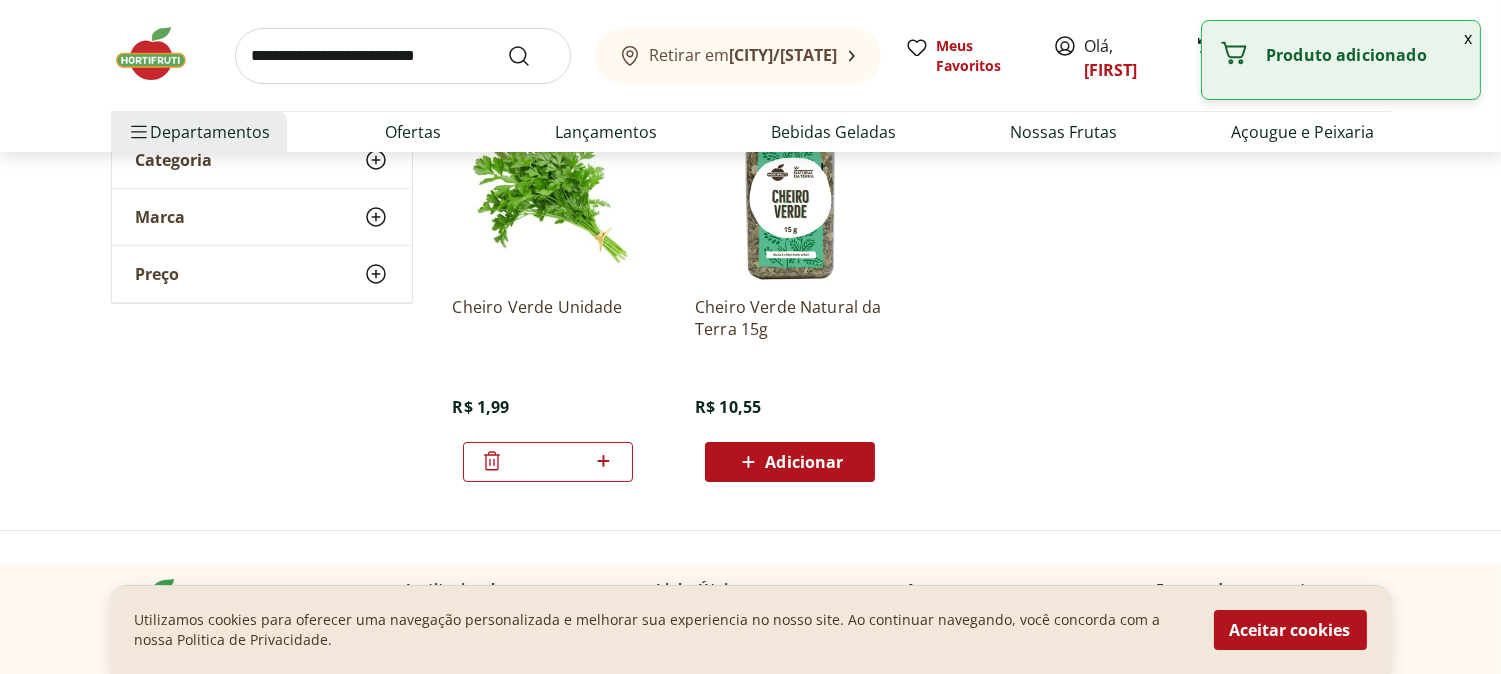 click 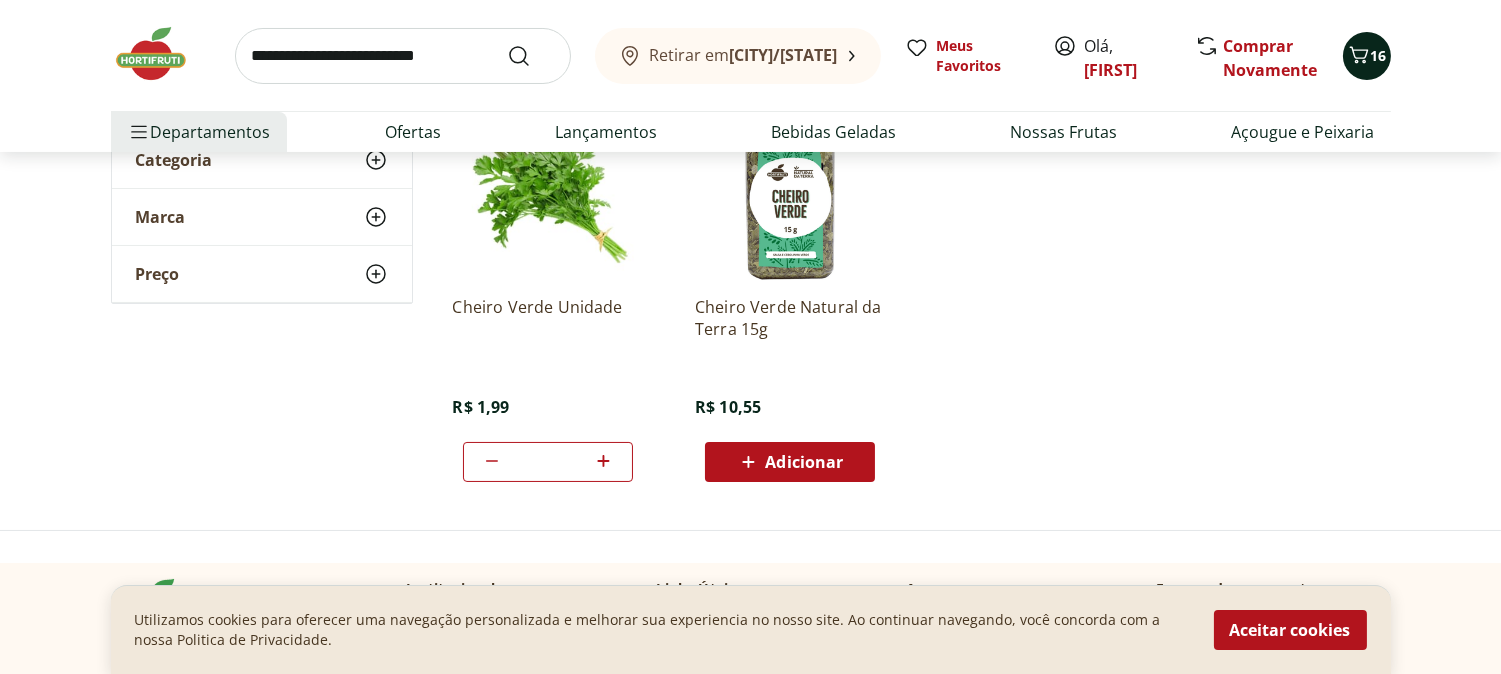 click on "16" at bounding box center [1379, 55] 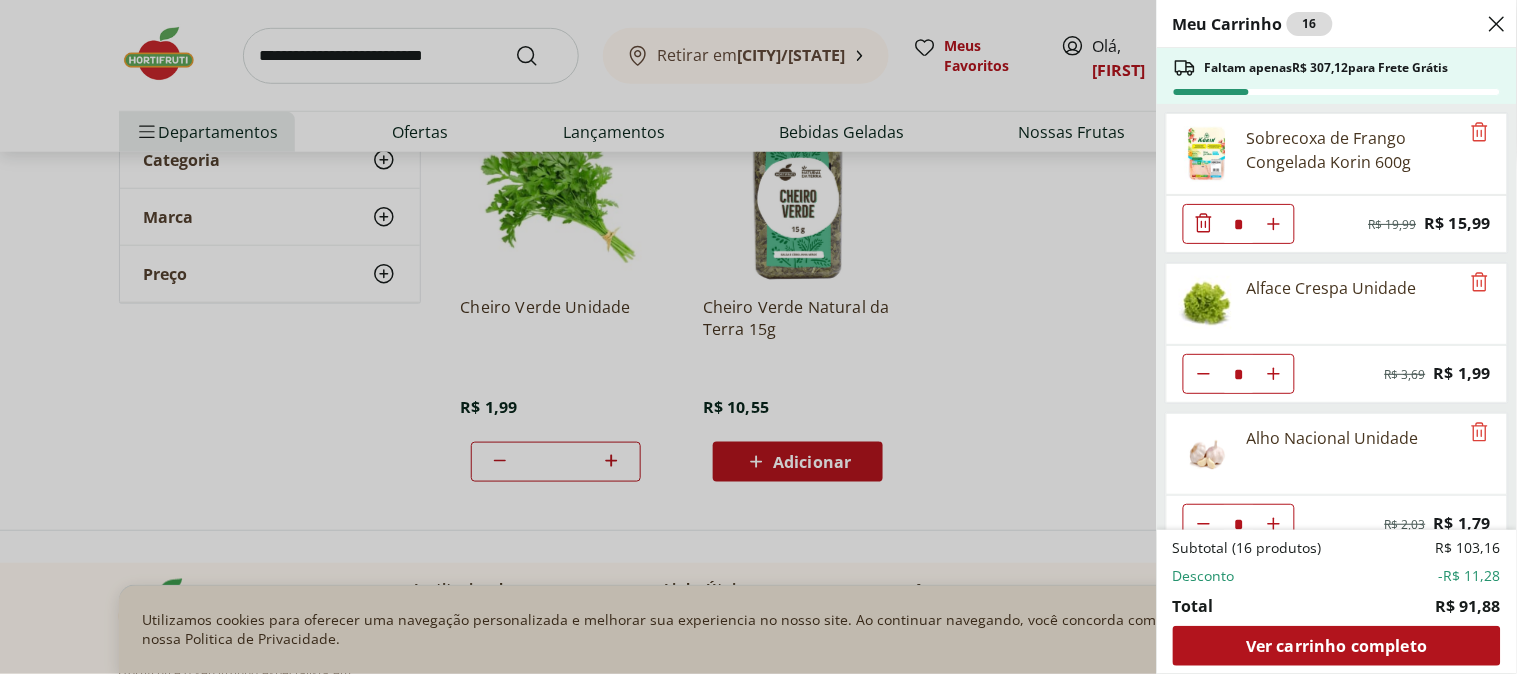 click on "Meu Carrinho 16 Faltam apenas  R$ 307,12  para Frete Grátis Sobrecoxa de Frango Congelada Korin 600g * Original price: R$ 19,99 Price: R$ 15,99 Alface Crespa Unidade * Original price: R$ 3,69 Price: R$ 1,99 Alho Nacional Unidade * Original price: R$ 2,03 Price: R$ 1,79 Queijo Cottagy Yorgus 200g * Price: R$ 16,99 Laranja Lima Natural da Terra 1,5kg * Price: R$ 18,99 Mexerica Rio Unidade * Price: R$ 1,92 Coco Seco com Pele Unidade * Price: R$ 18,25 Tomate Italiano * Price: R$ 1,15 Cheiro Verde Unidade * Price: R$ 1,99 Subtotal (16 produtos) R$ 103,16 Desconto -R$ 11,28 Total R$ 91,88 Ver carrinho completo" at bounding box center (758, 337) 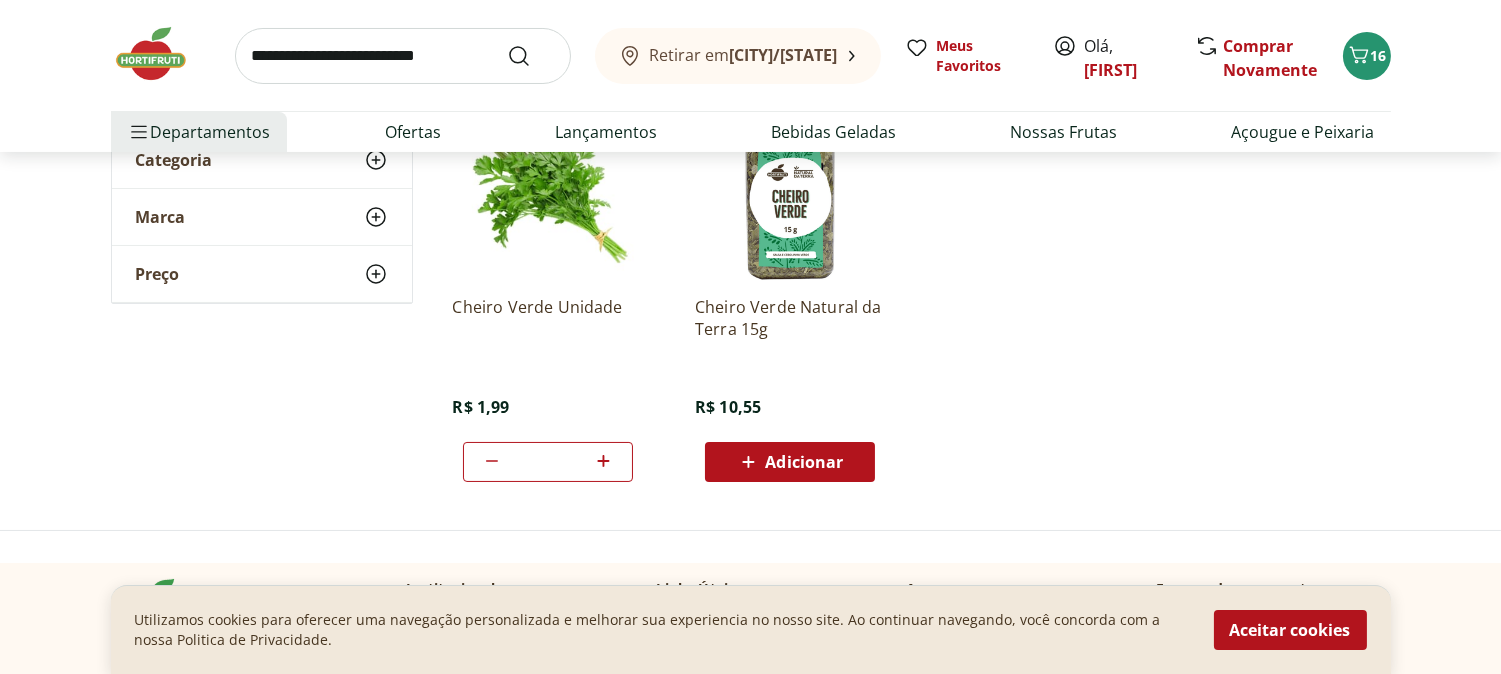 click at bounding box center (403, 56) 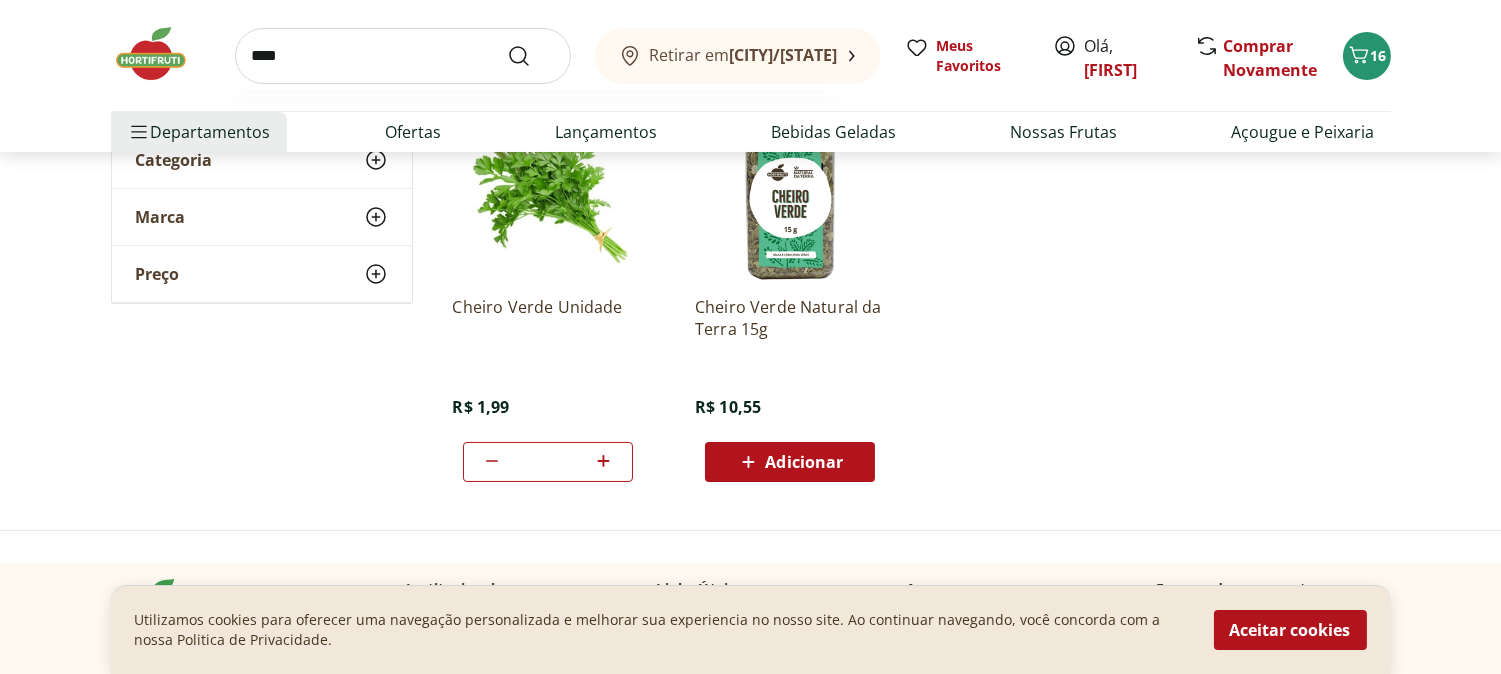 type on "****" 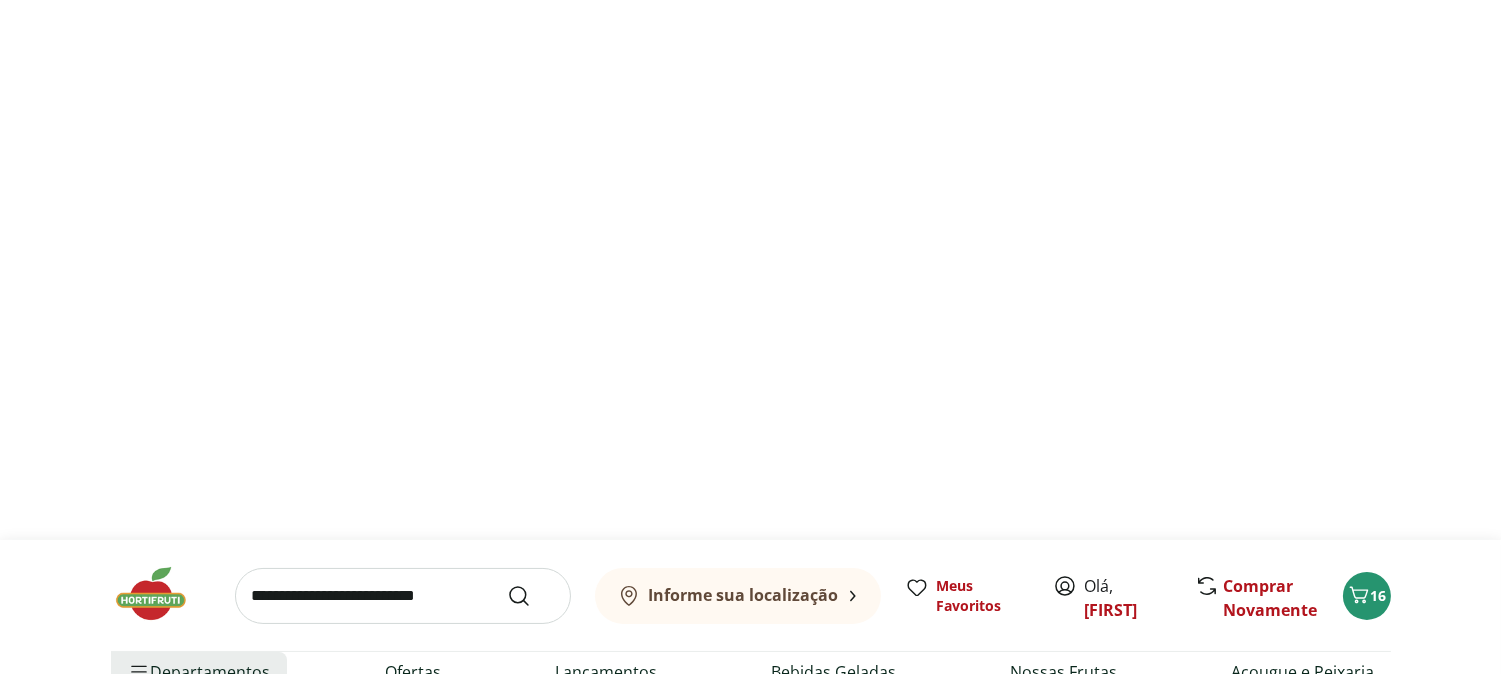 scroll, scrollTop: 0, scrollLeft: 0, axis: both 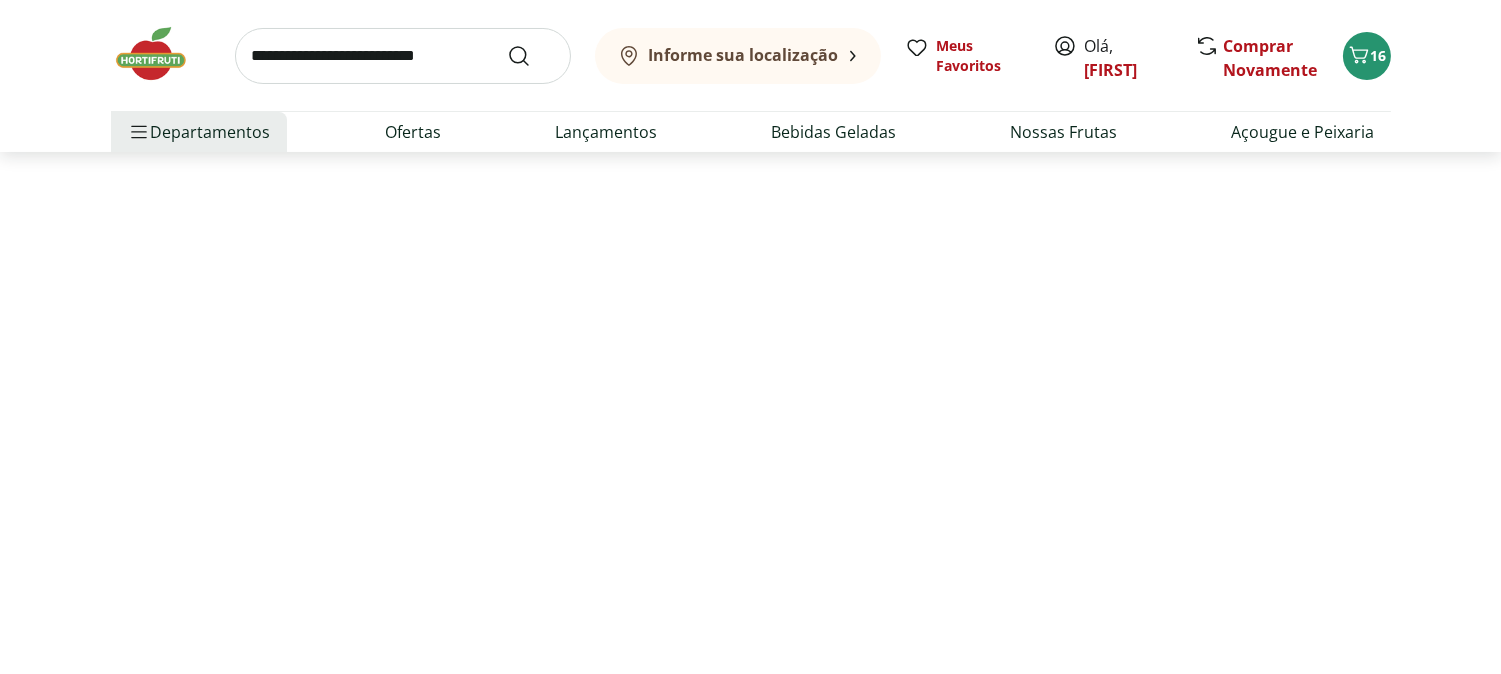 select on "**********" 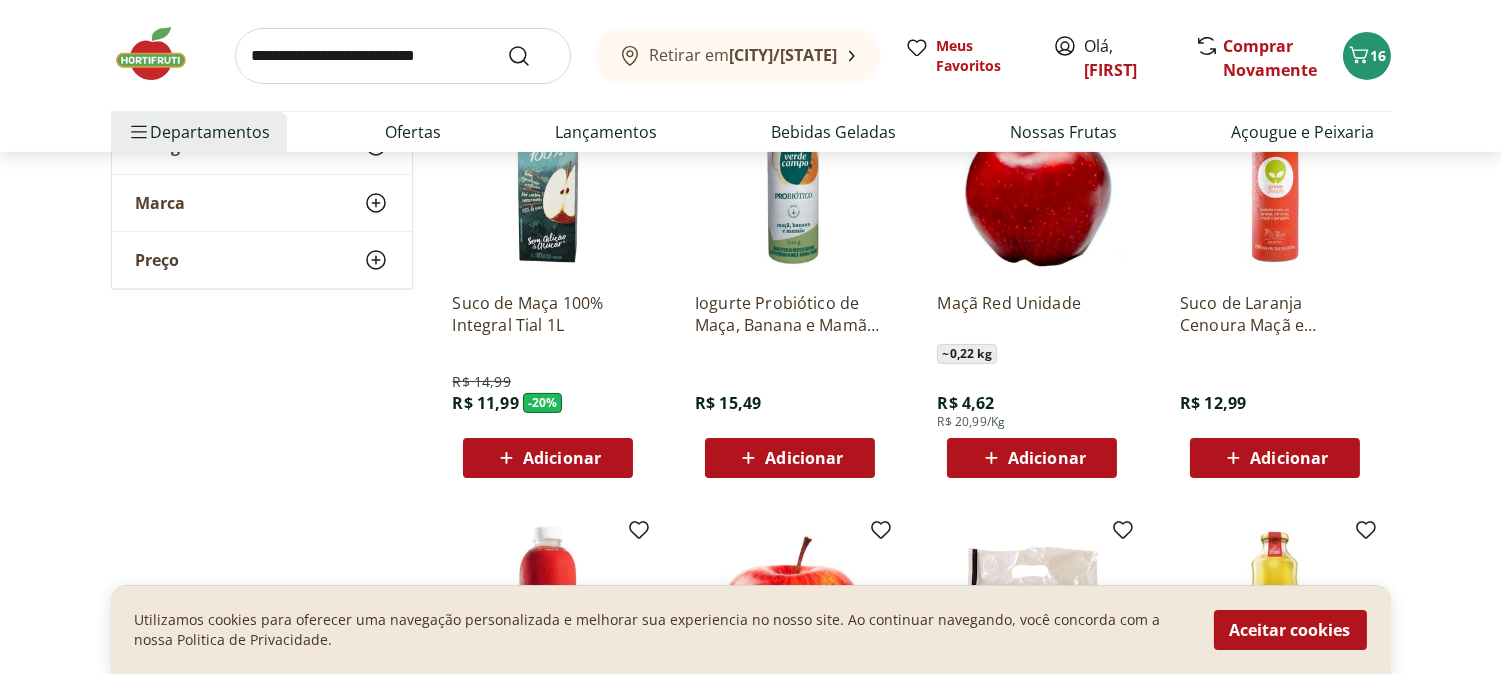 scroll, scrollTop: 1111, scrollLeft: 0, axis: vertical 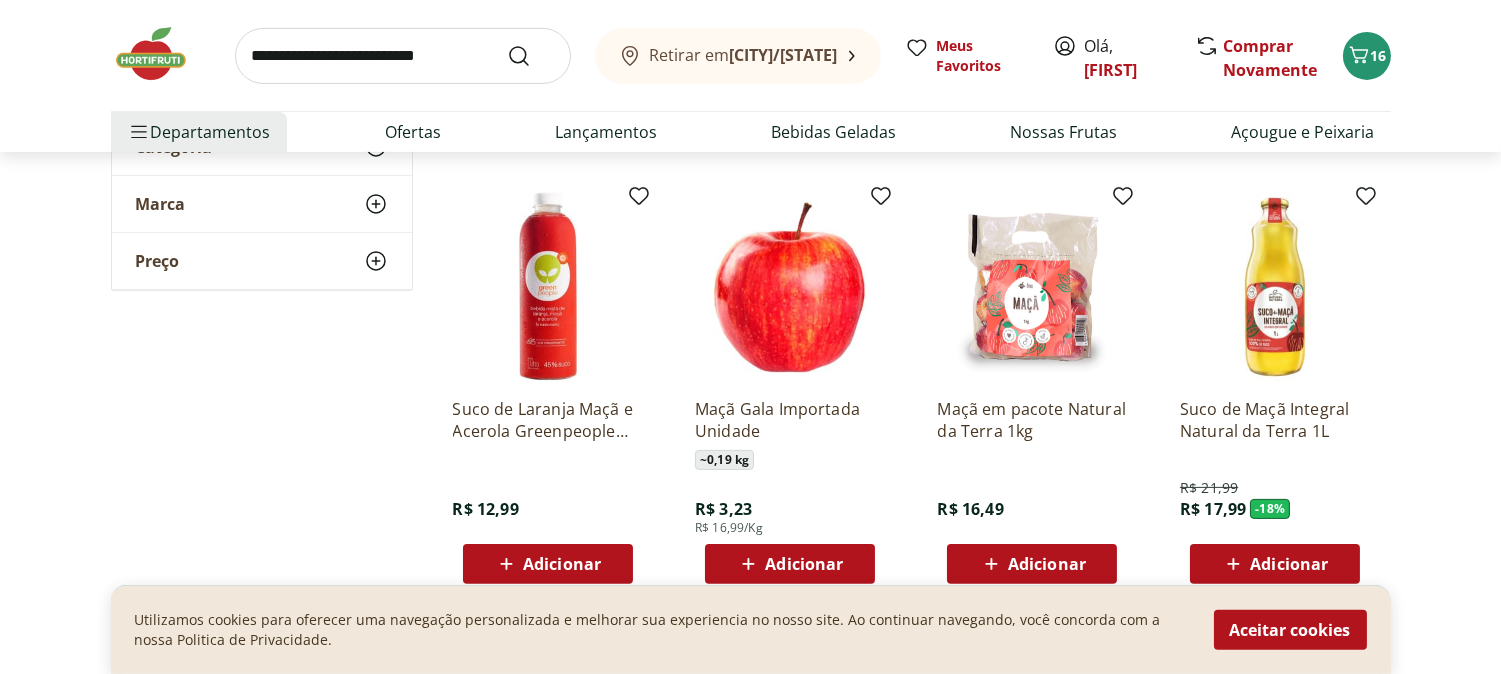 click on "Adicionar" at bounding box center (804, 564) 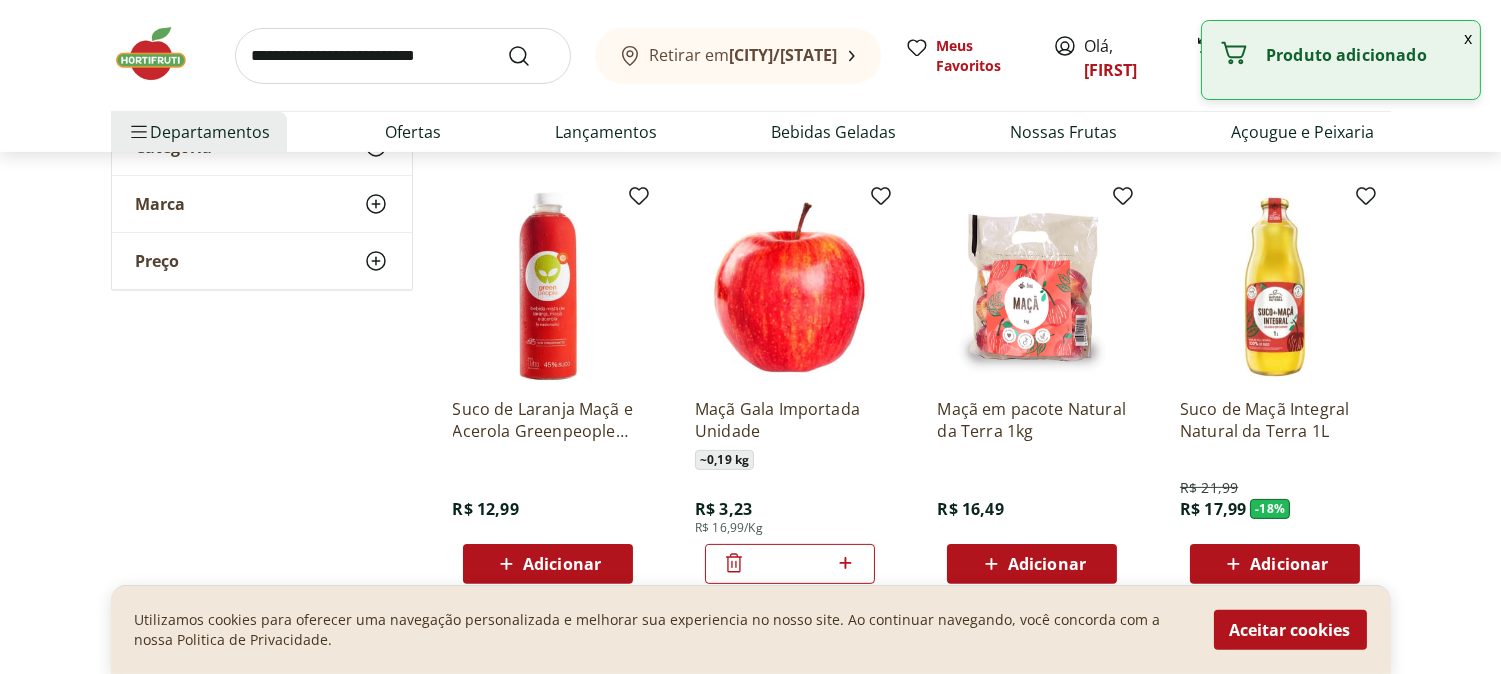 click 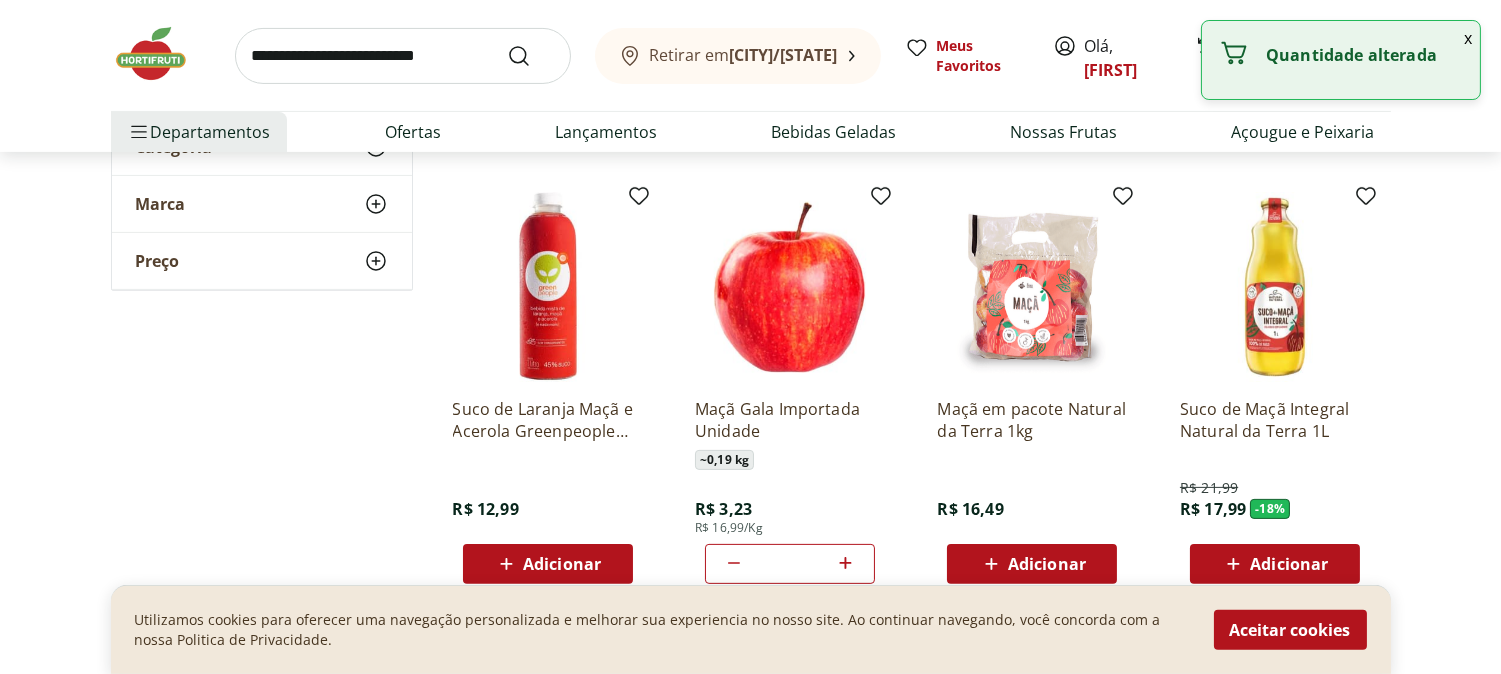 click 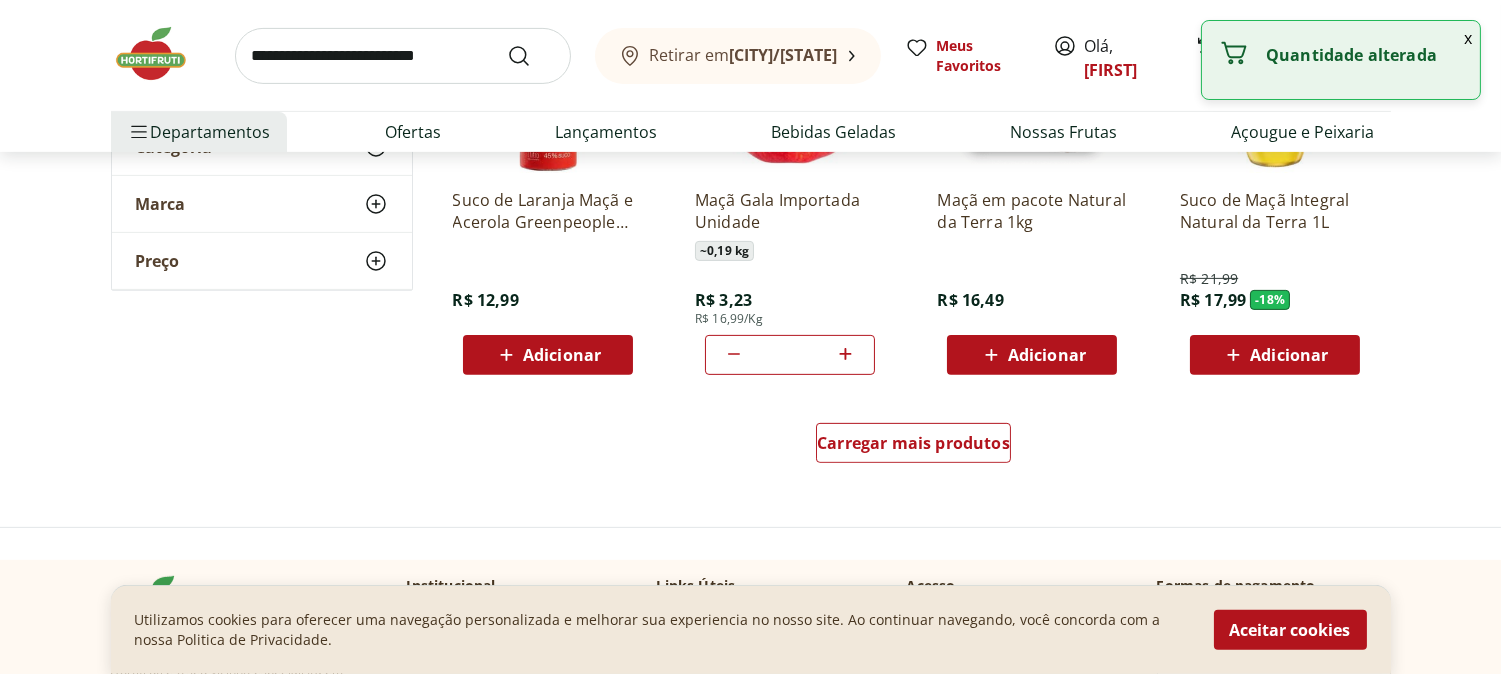 scroll, scrollTop: 1444, scrollLeft: 0, axis: vertical 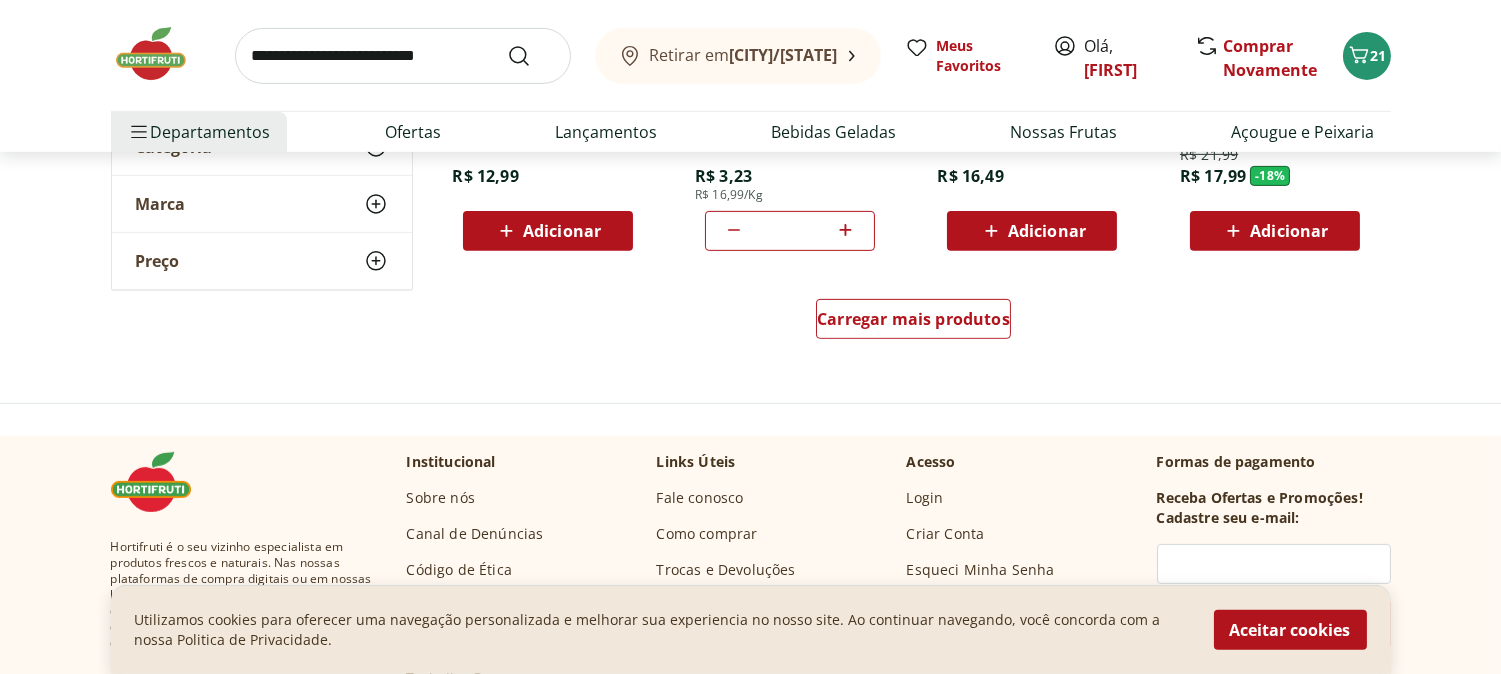 click at bounding box center [403, 56] 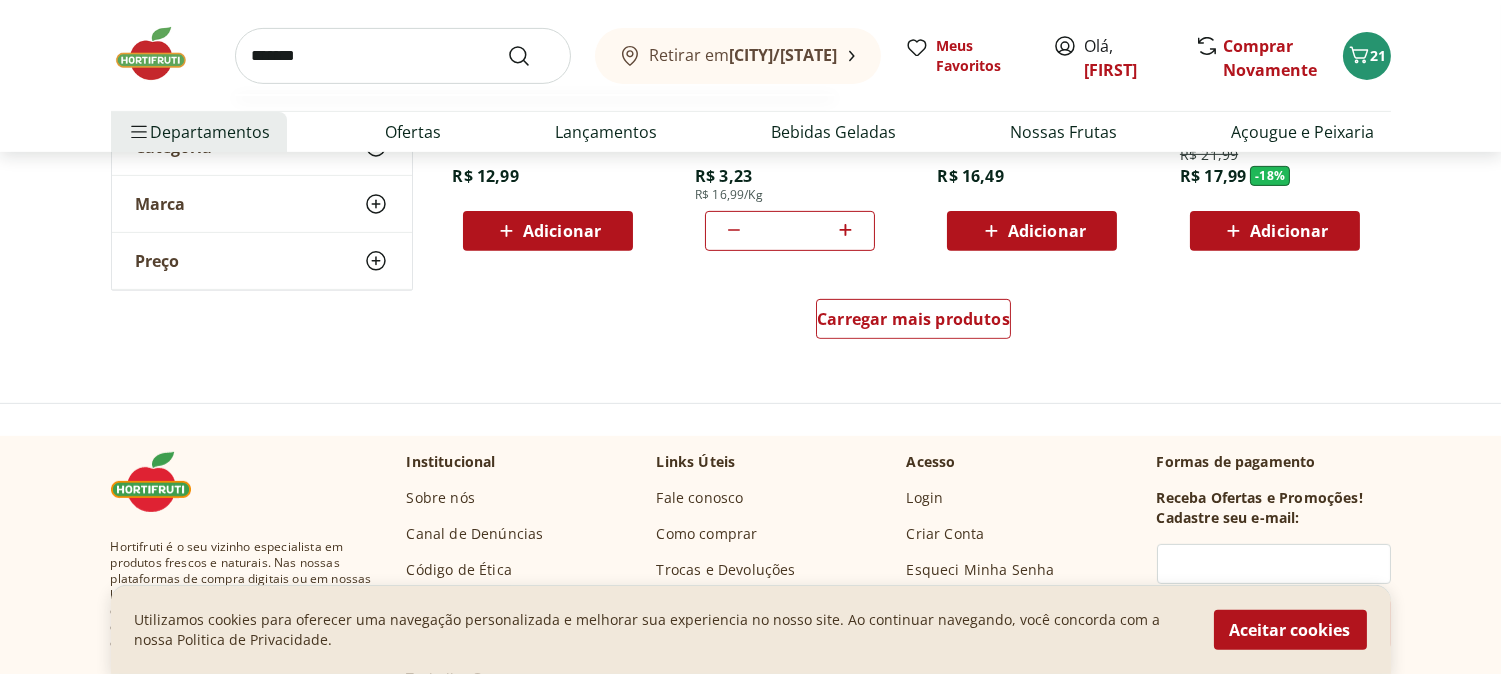 type on "*******" 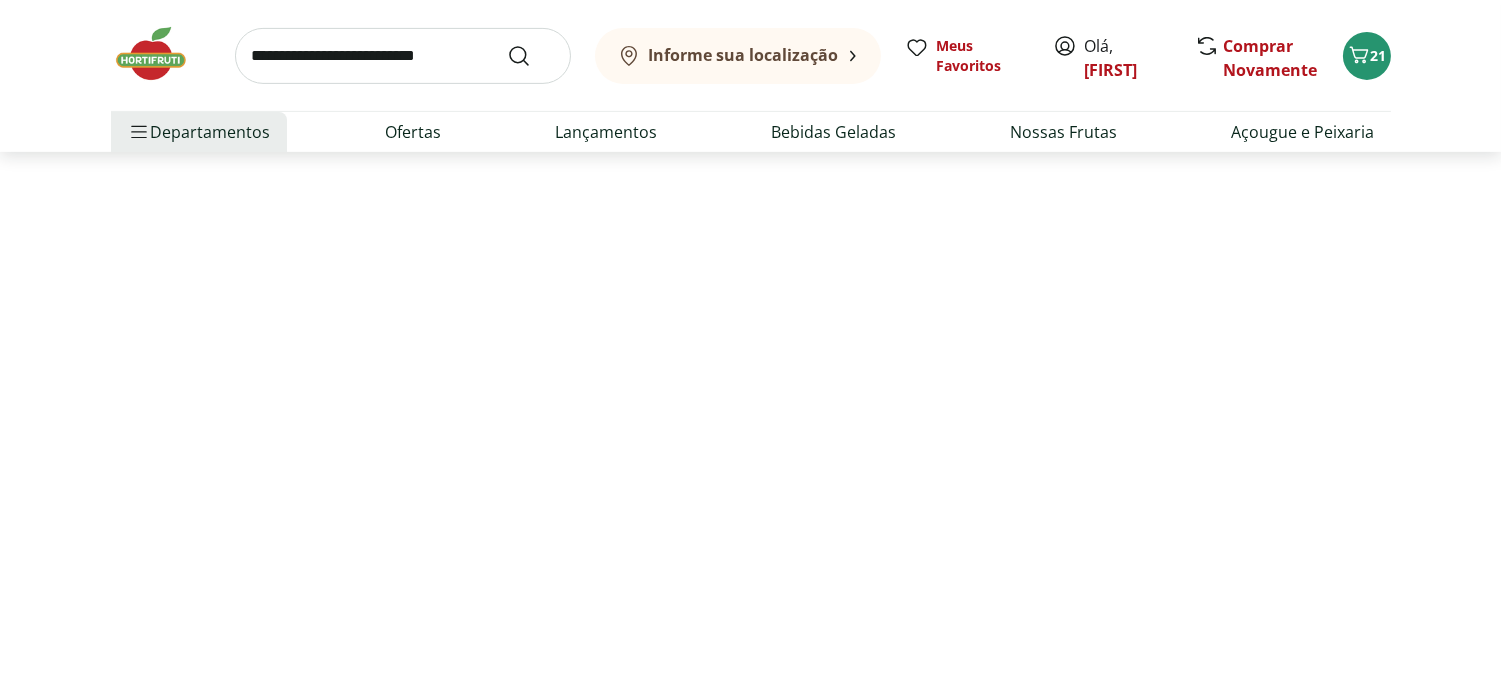 scroll, scrollTop: 0, scrollLeft: 0, axis: both 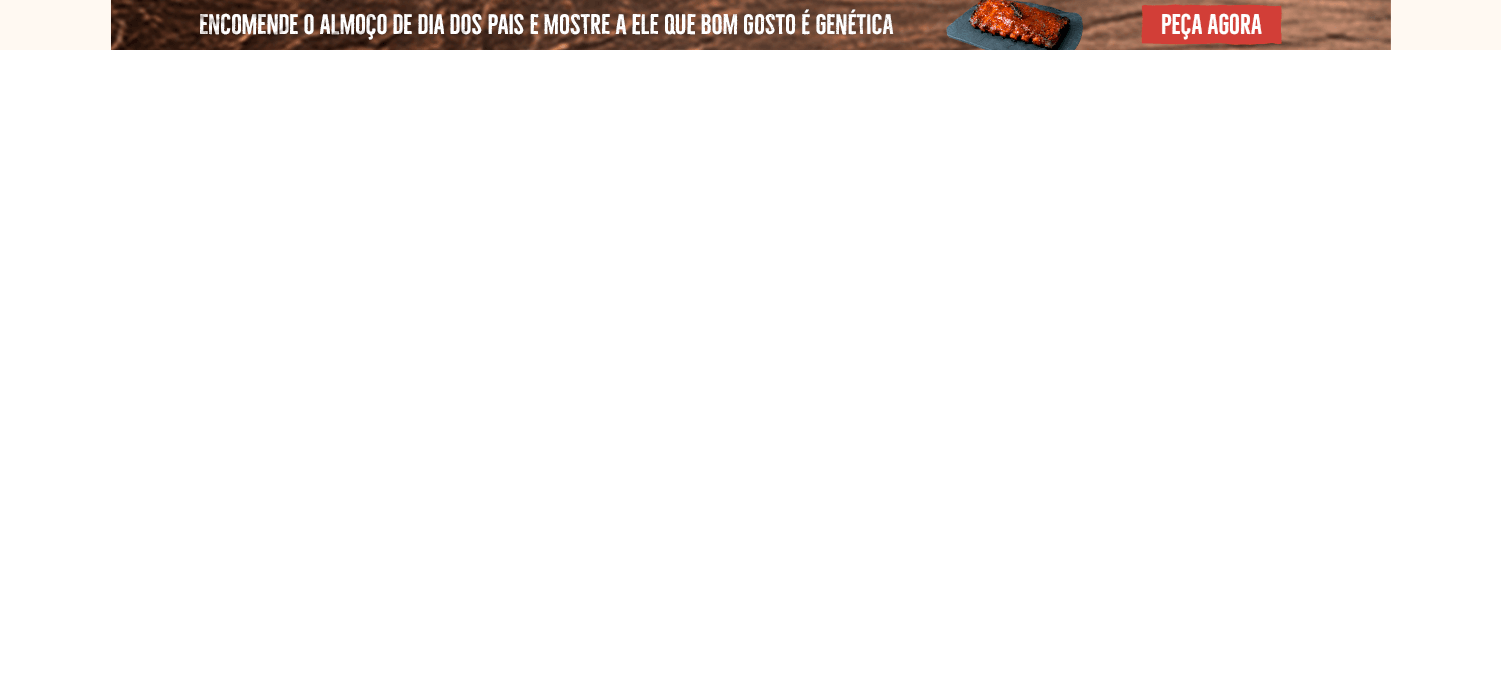 select on "**********" 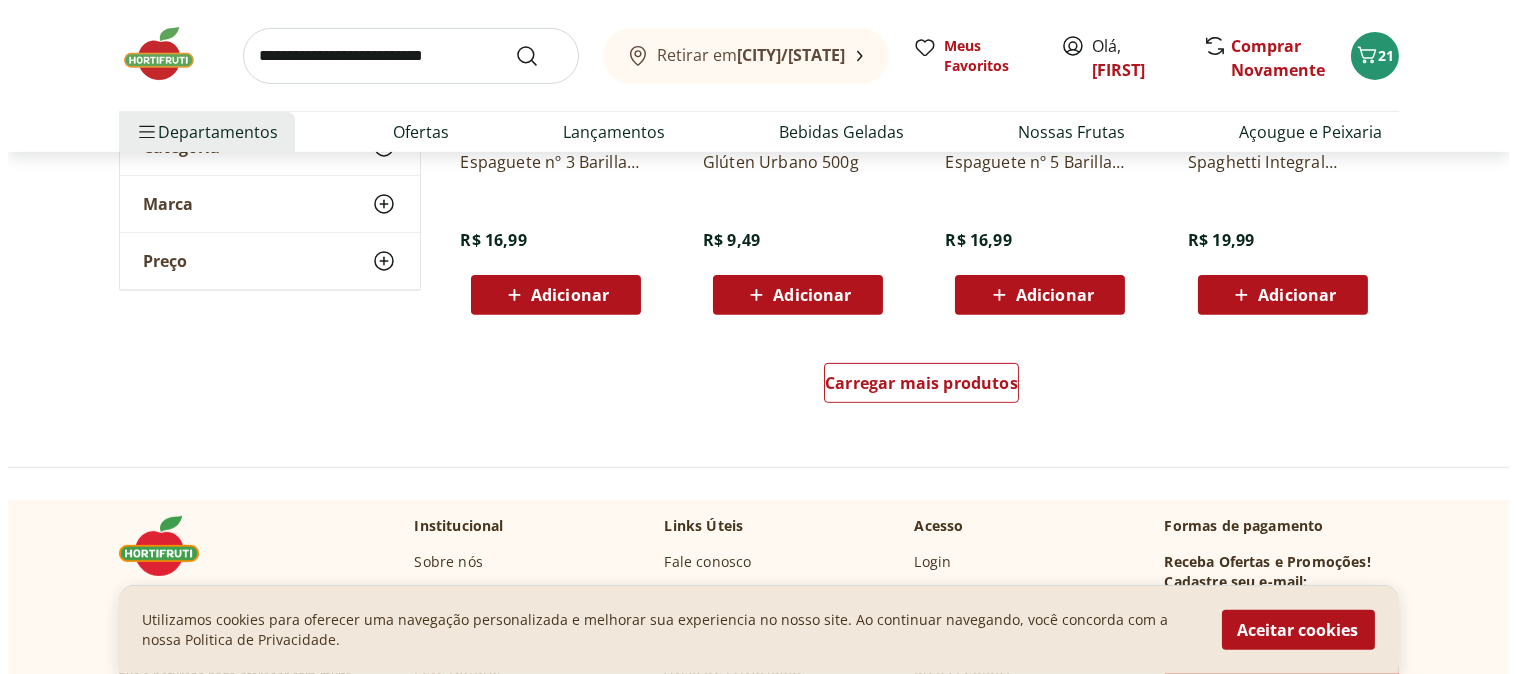scroll, scrollTop: 1444, scrollLeft: 0, axis: vertical 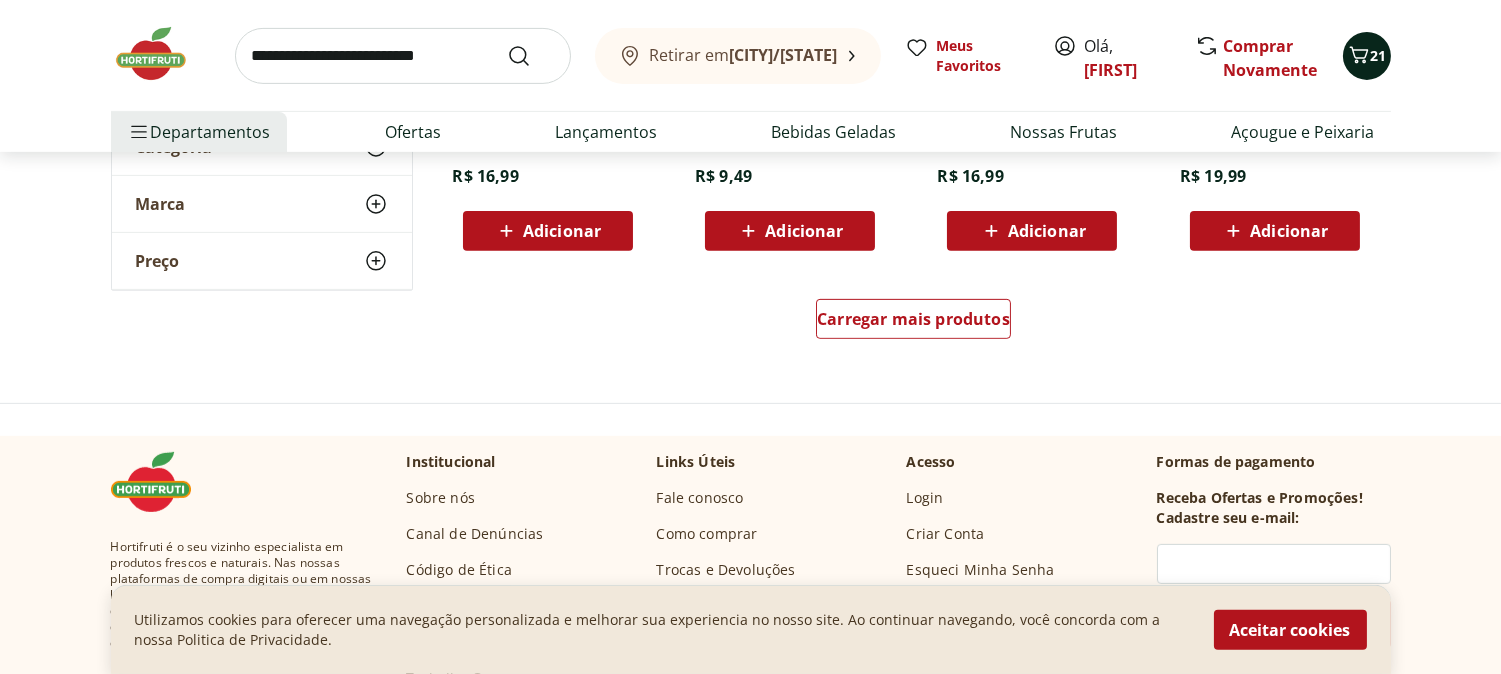 click on "21" at bounding box center [1379, 55] 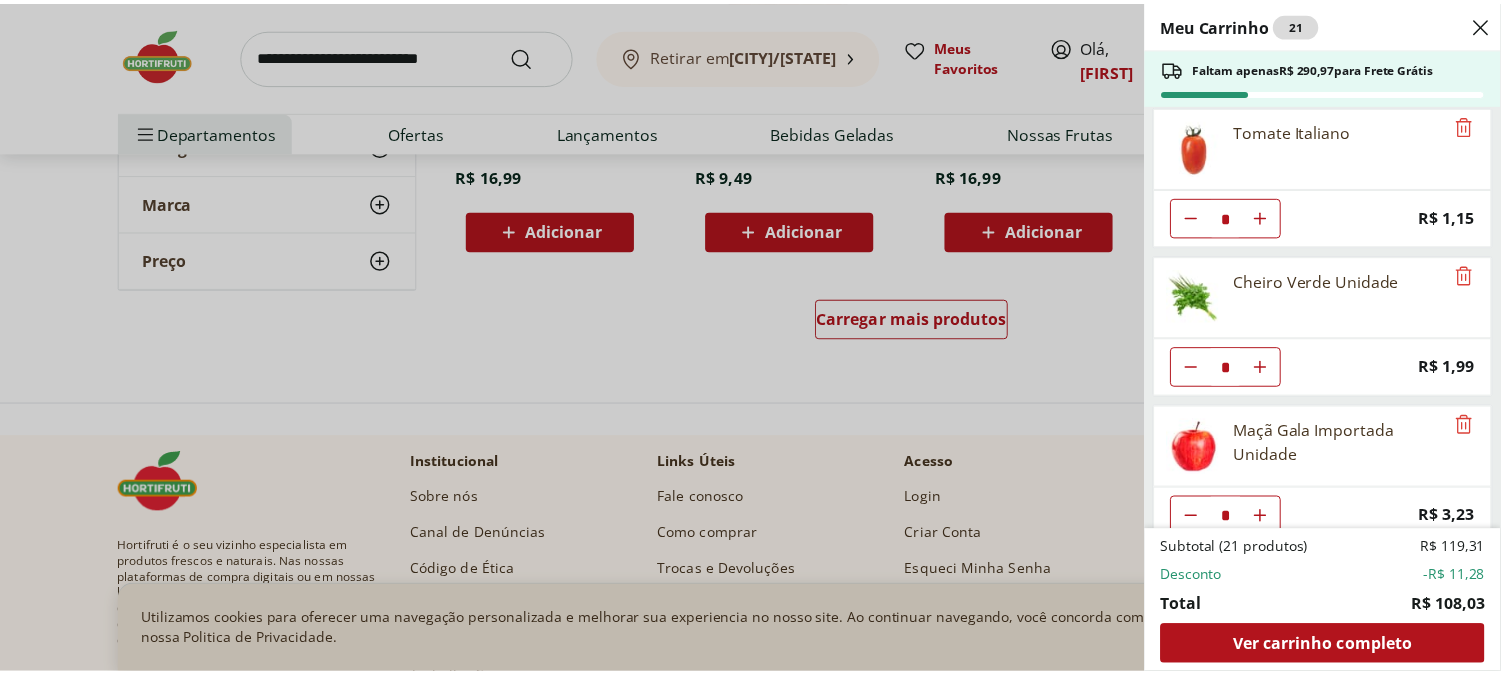 scroll, scrollTop: 1087, scrollLeft: 0, axis: vertical 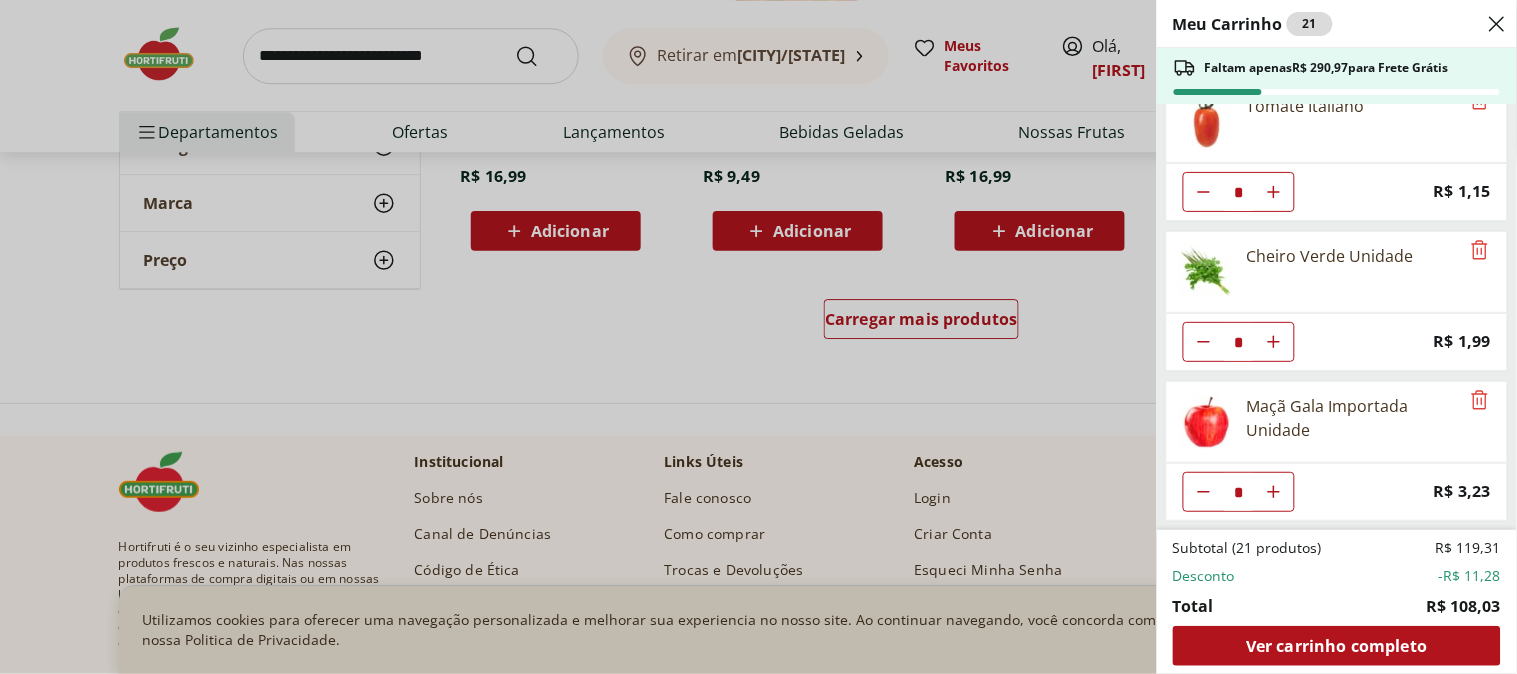 click on "Meu Carrinho 21 Faltam apenas  R$ 290,97  para Frete Grátis Sobrecoxa de Frango Congelada Korin 600g * Original price: R$ 19,99 Price: R$ 15,99 Alface Crespa Unidade * Original price: R$ 3,69 Price: R$ 1,99 Alho Nacional Unidade * Original price: R$ 2,03 Price: R$ 1,79 Queijo Cottagy Yorgus 200g * Price: R$ 16,99 Laranja Lima Natural da Terra 1,5kg * Price: R$ 18,99 Mexerica Rio Unidade * Price: R$ 1,92 Coco Seco com Pele Unidade * Price: R$ 18,25 Tomate Italiano * Price: R$ 1,15 Cheiro Verde Unidade * Price: R$ 1,99 Maçã Gala Importada Unidade * Price: R$ 3,23 Subtotal (21 produtos) R$ 119,31 Desconto -R$ 11,28 Total R$ 108,03 Ver carrinho completo" at bounding box center [758, 337] 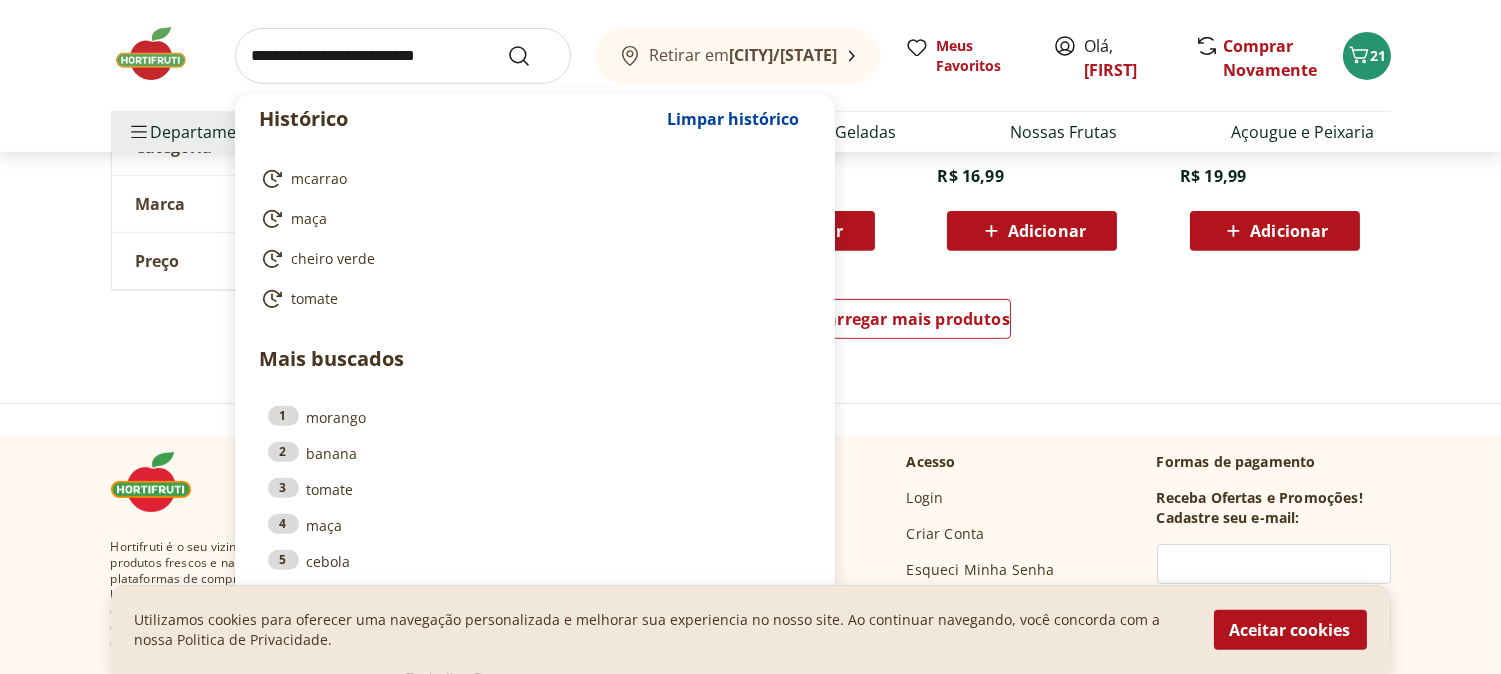 click at bounding box center [403, 56] 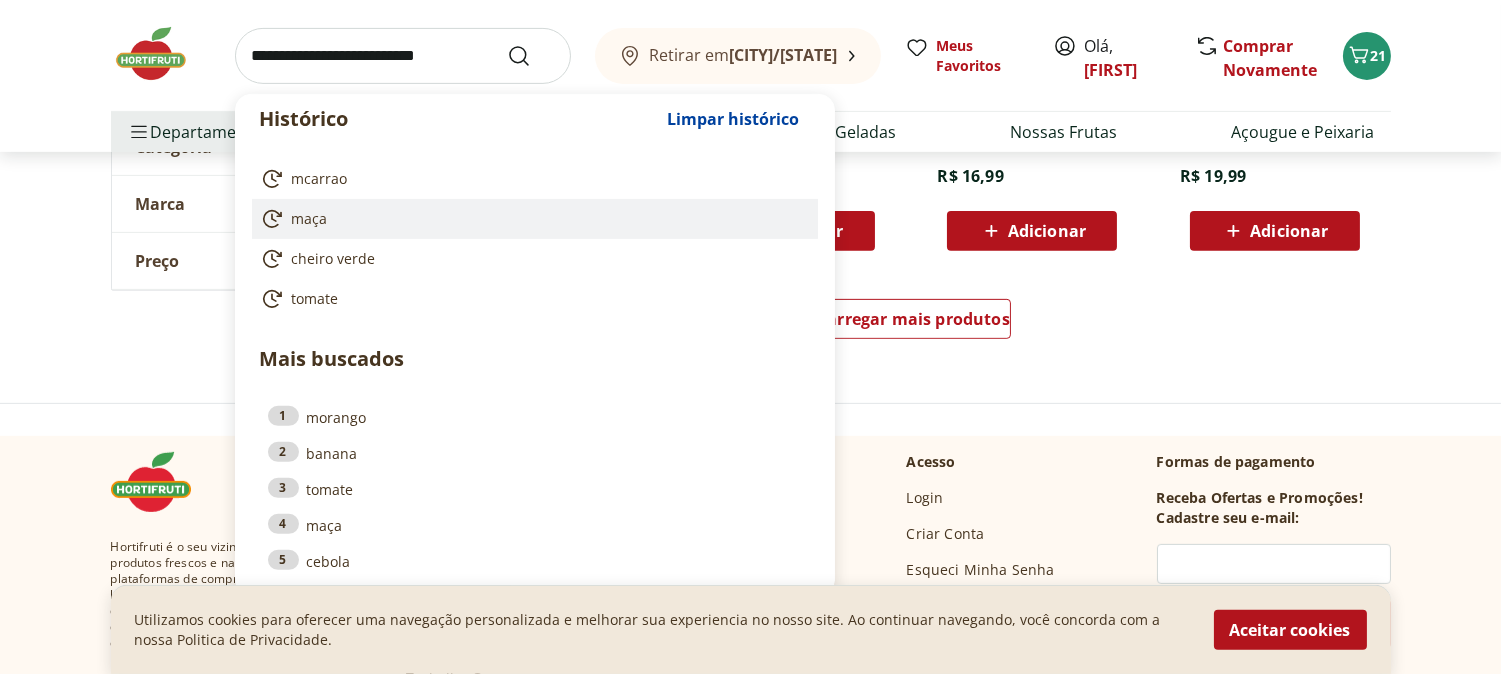 click on "maça" at bounding box center [310, 219] 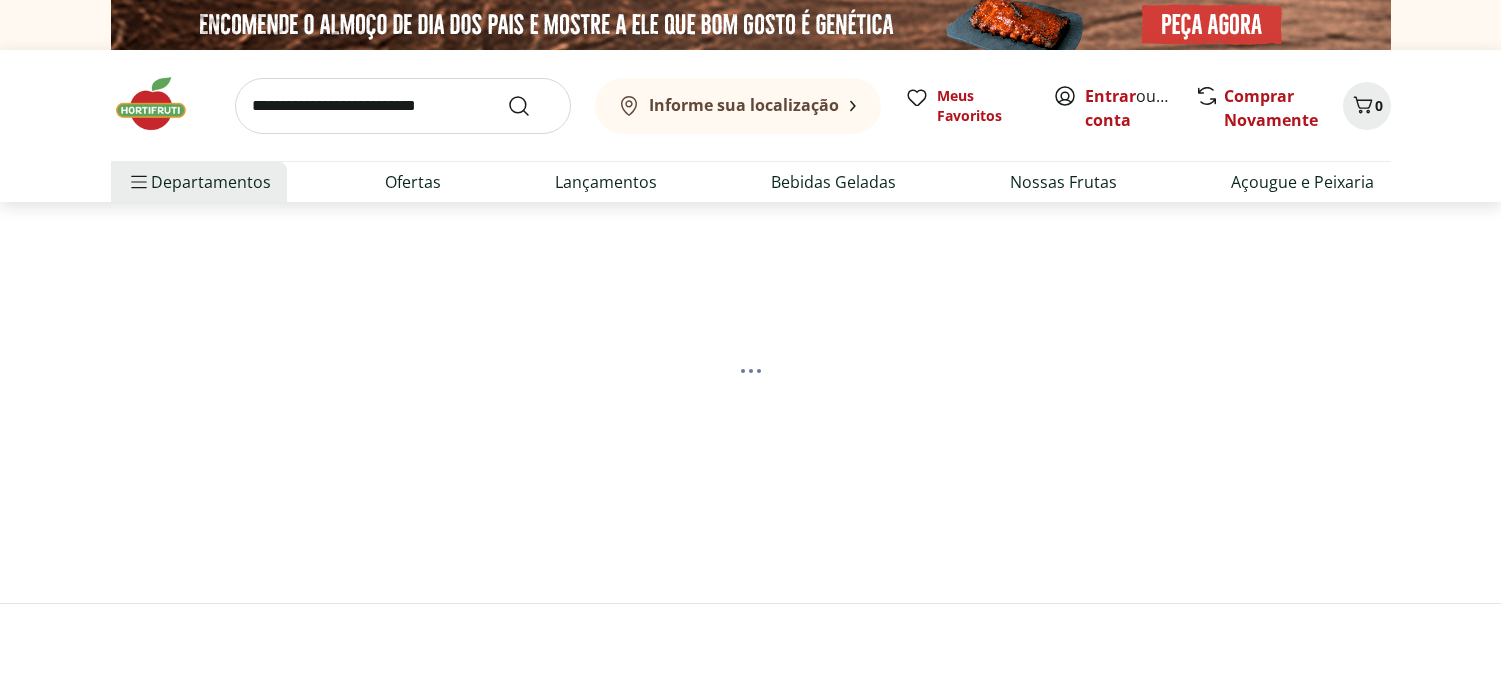 scroll, scrollTop: 0, scrollLeft: 0, axis: both 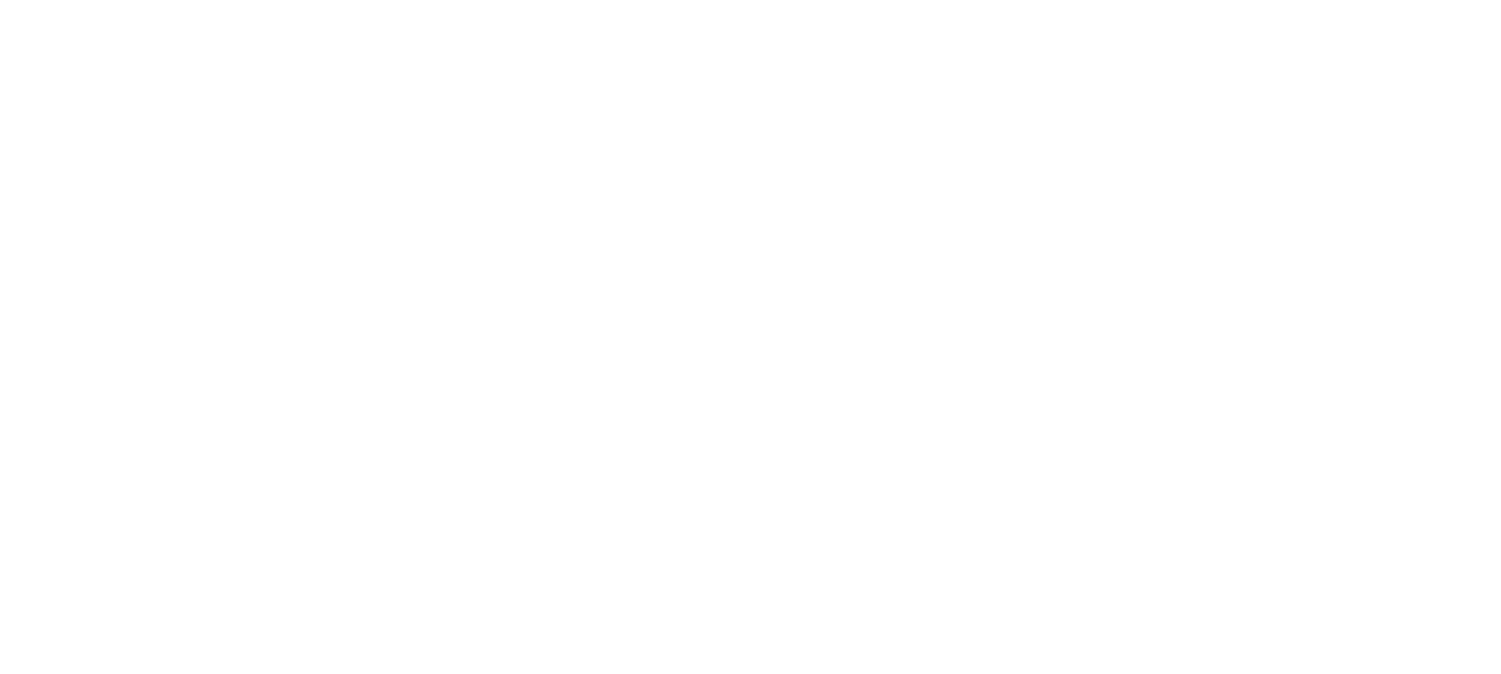select on "**********" 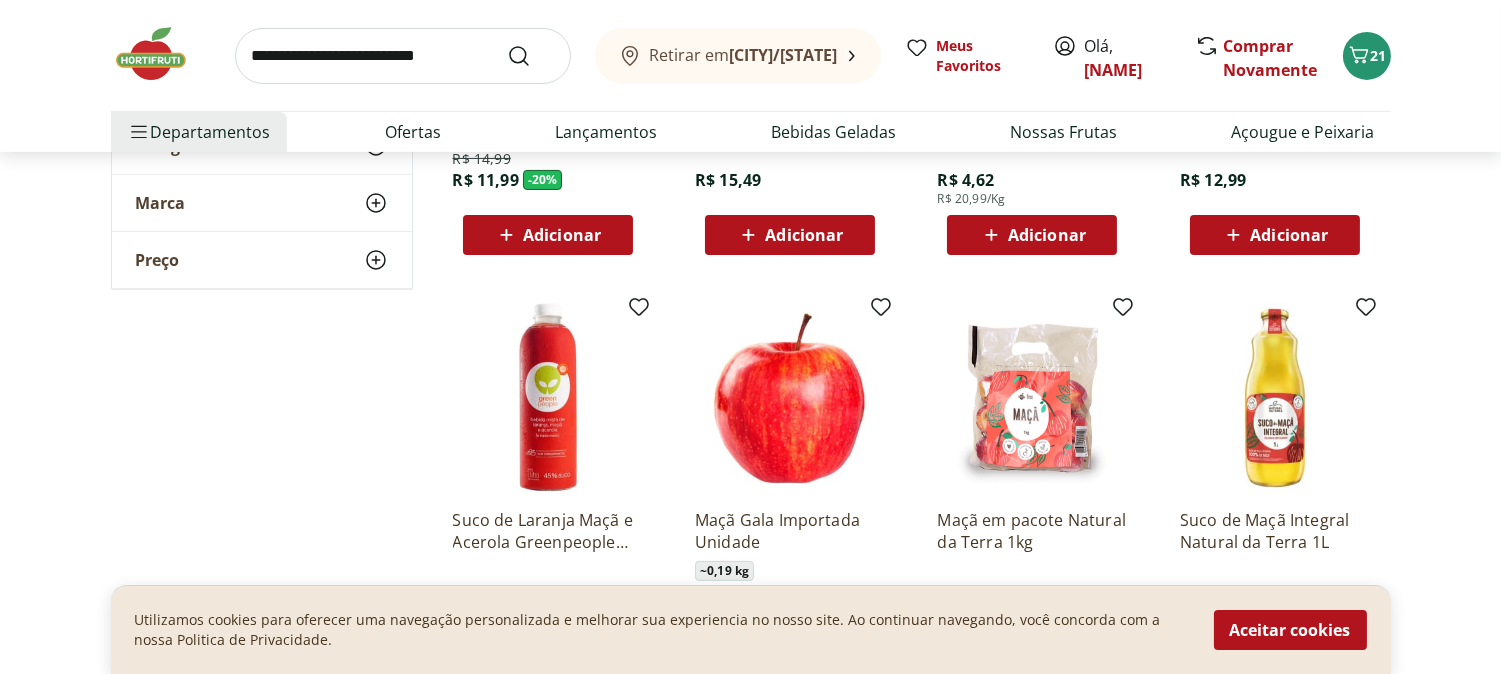 scroll, scrollTop: 1111, scrollLeft: 0, axis: vertical 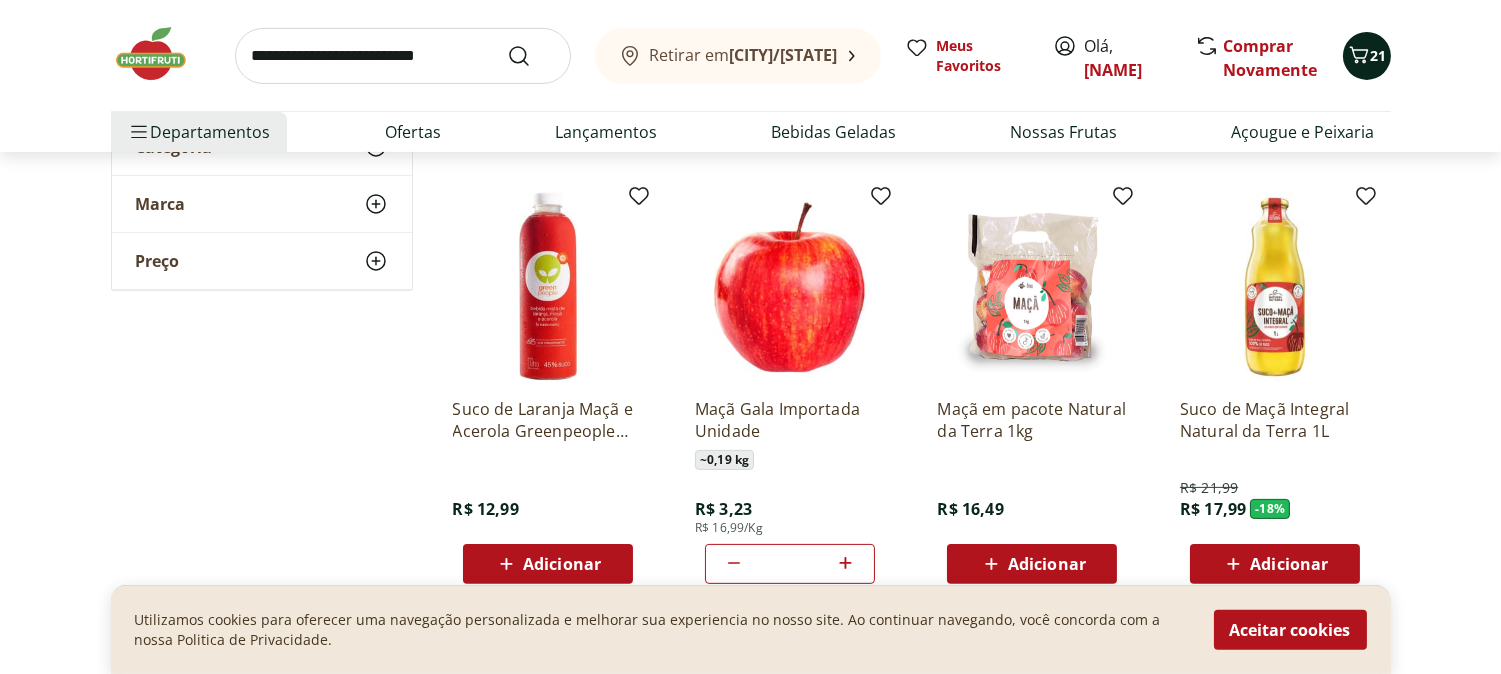 click on "21" at bounding box center [1379, 55] 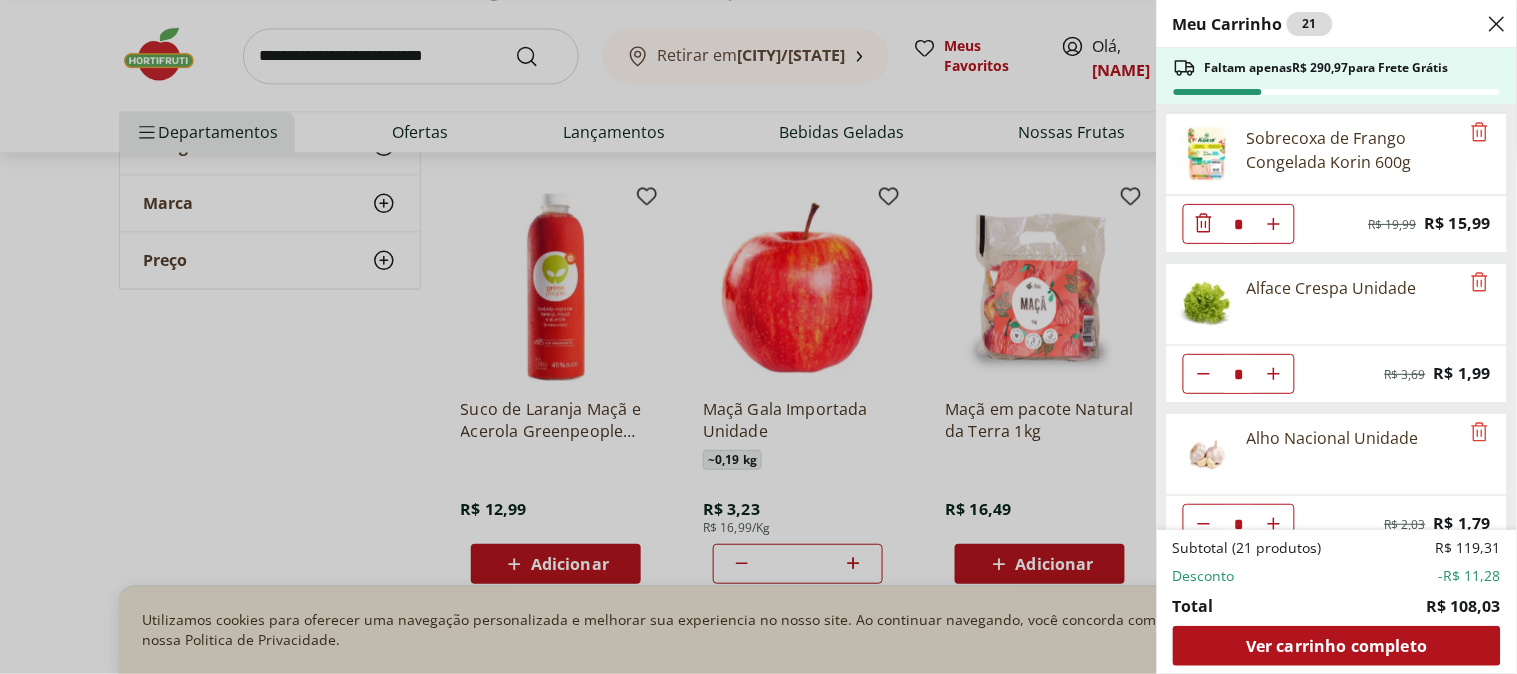 click on "Meu Carrinho 21 Faltam apenas  R$ 290,97  para Frete Grátis Sobrecoxa de Frango Congelada Korin 600g * Original price: R$ 19,99 Price: R$ 15,99 Alface Crespa Unidade * Original price: R$ 3,69 Price: R$ 1,99 Alho Nacional Unidade * Original price: R$ 2,03 Price: R$ 1,79 Queijo Cottagy Yorgus 200g * Price: R$ 16,99 Laranja Lima Natural da Terra 1,5kg * Price: R$ 18,99 Mexerica Rio Unidade * Price: R$ 1,92 Coco Seco com Pele Unidade * Price: R$ 18,25 Tomate Italiano * Price: R$ 1,15 Cheiro Verde Unidade * Price: R$ 1,99 Maçã Gala Importada Unidade * Price: R$ 3,23 Subtotal (21 produtos) R$ 119,31 Desconto -R$ 11,28 Total R$ 108,03 Ver carrinho completo" at bounding box center (758, 337) 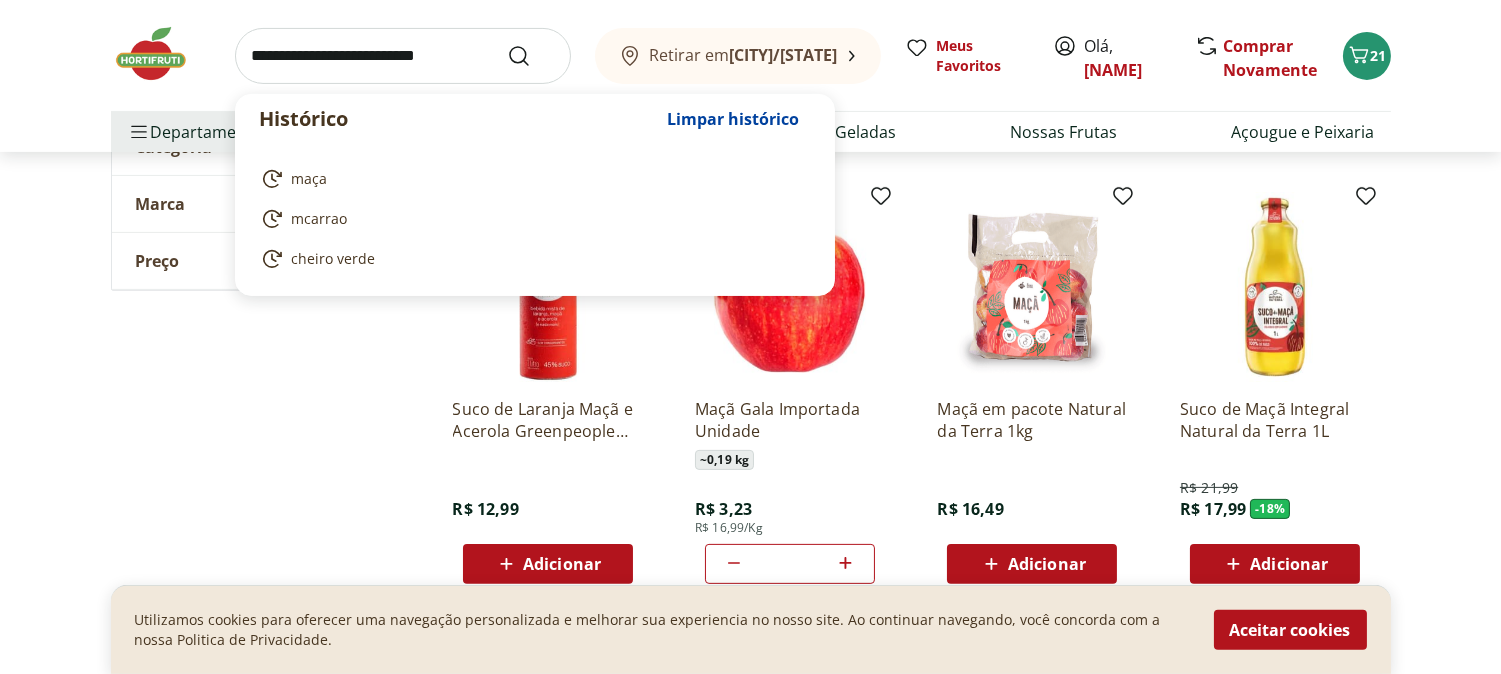click at bounding box center [403, 56] 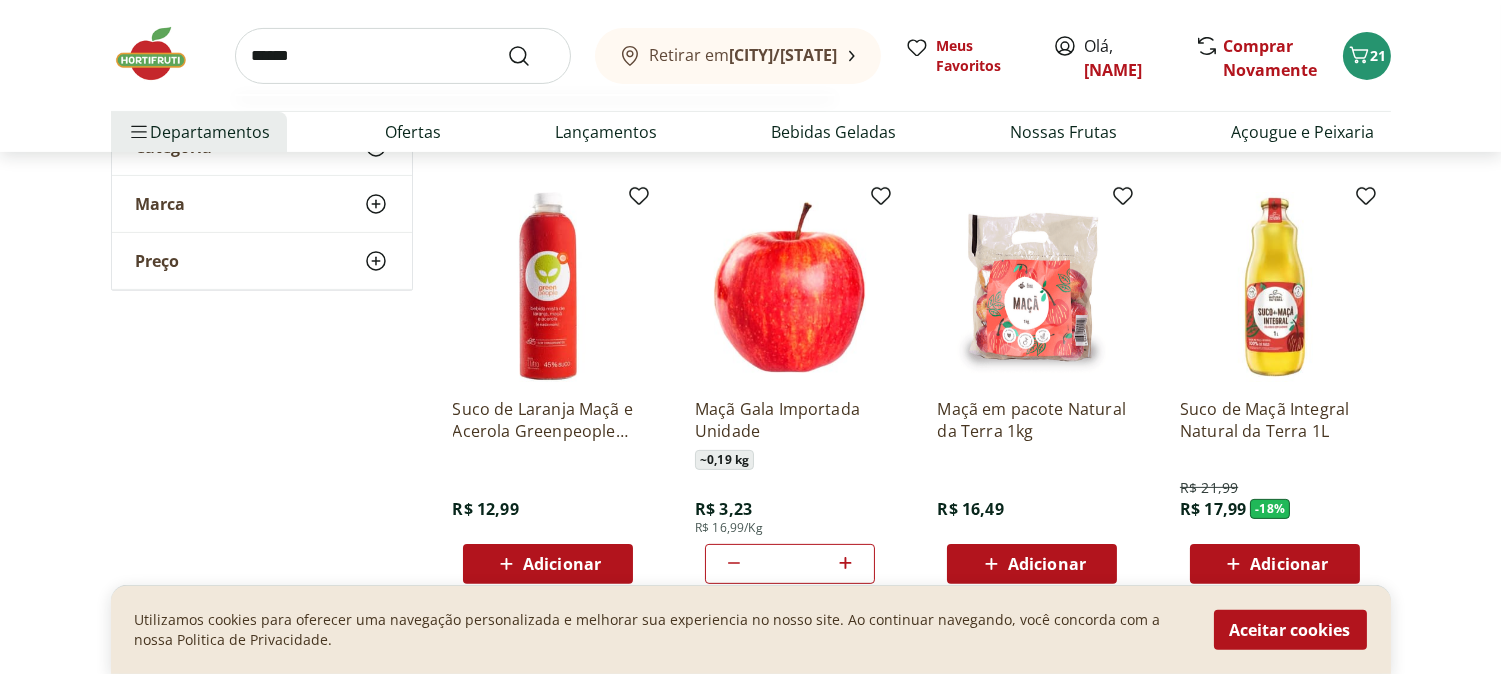 type on "******" 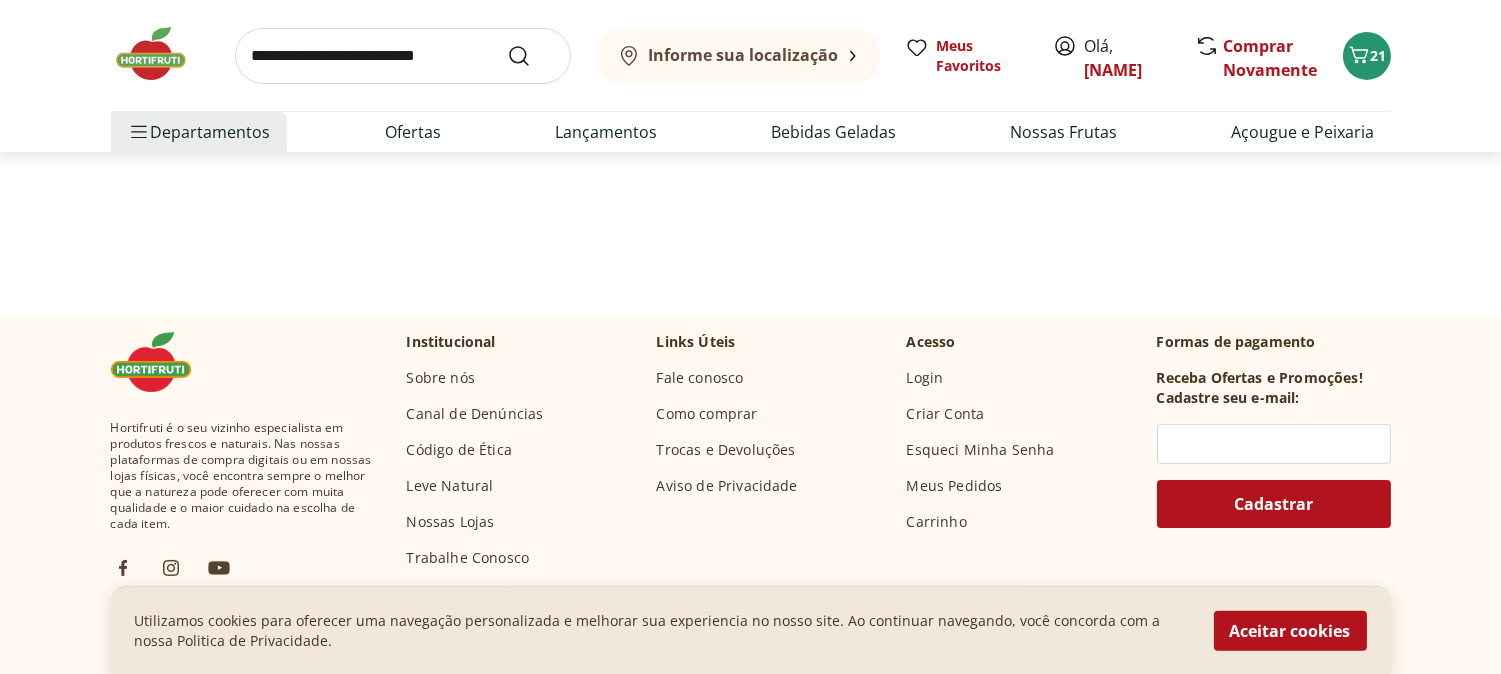 scroll, scrollTop: 0, scrollLeft: 0, axis: both 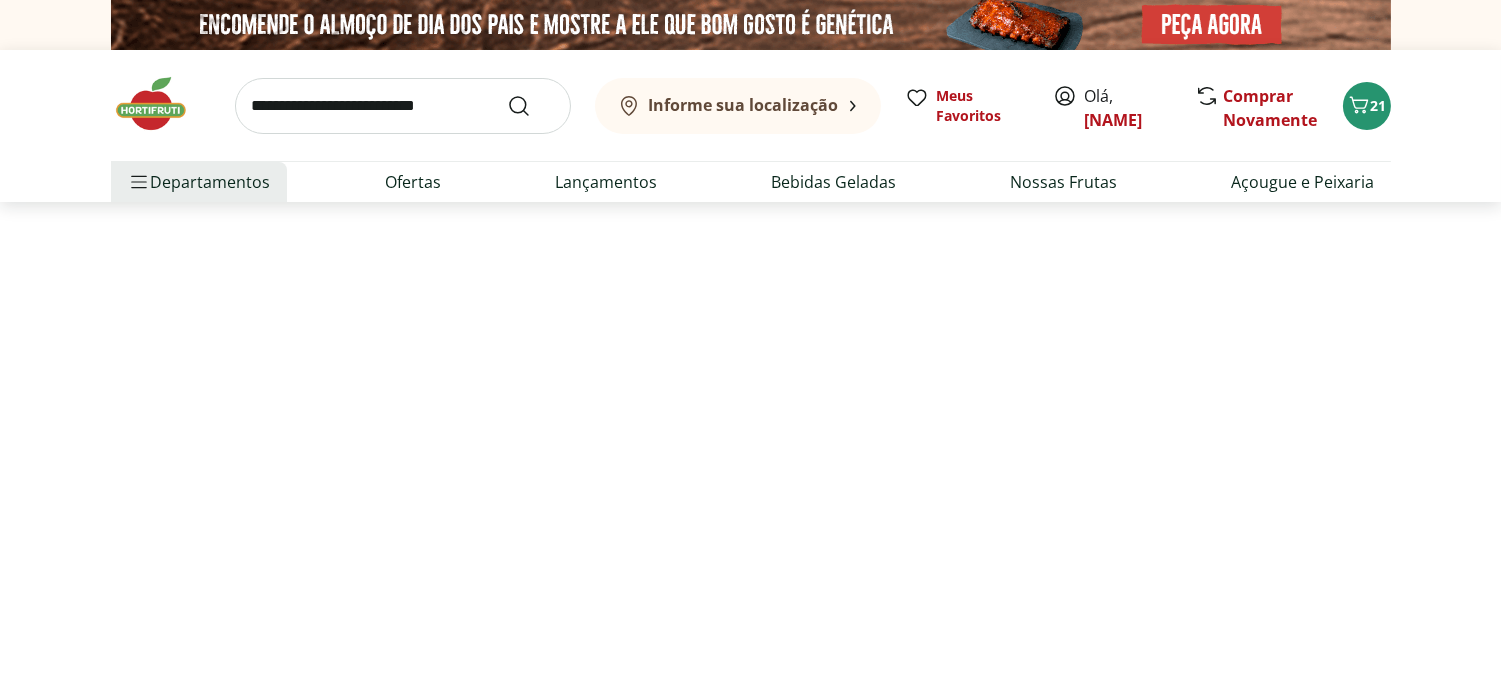 select on "**********" 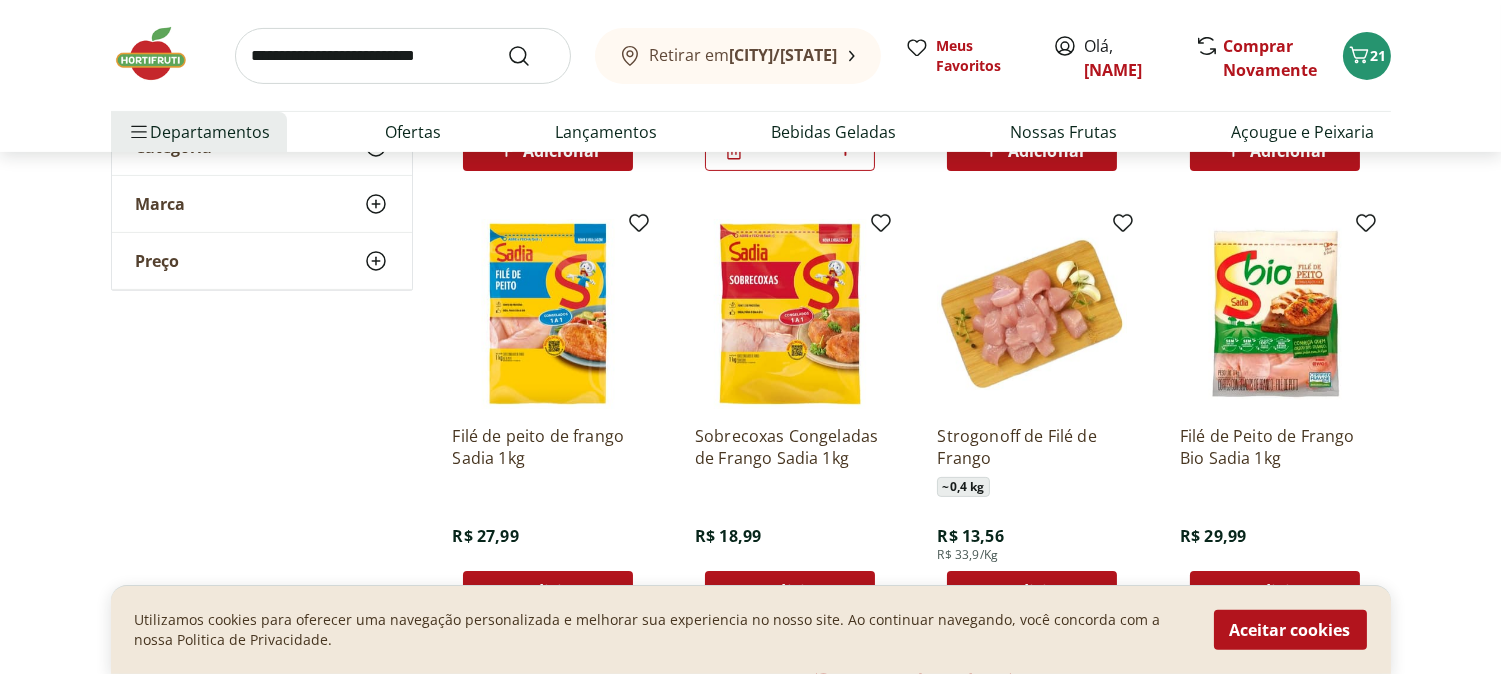 scroll, scrollTop: 1111, scrollLeft: 0, axis: vertical 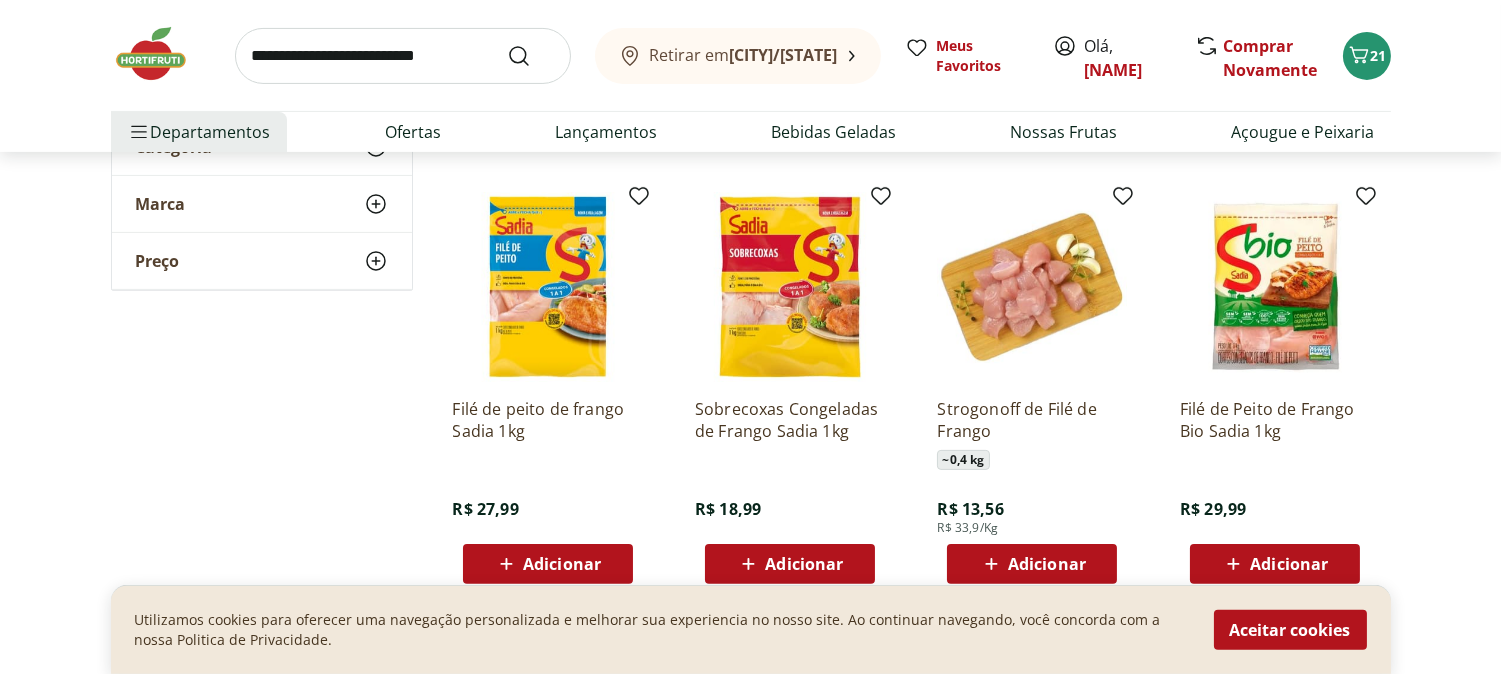 click on "Adicionar" at bounding box center (804, 564) 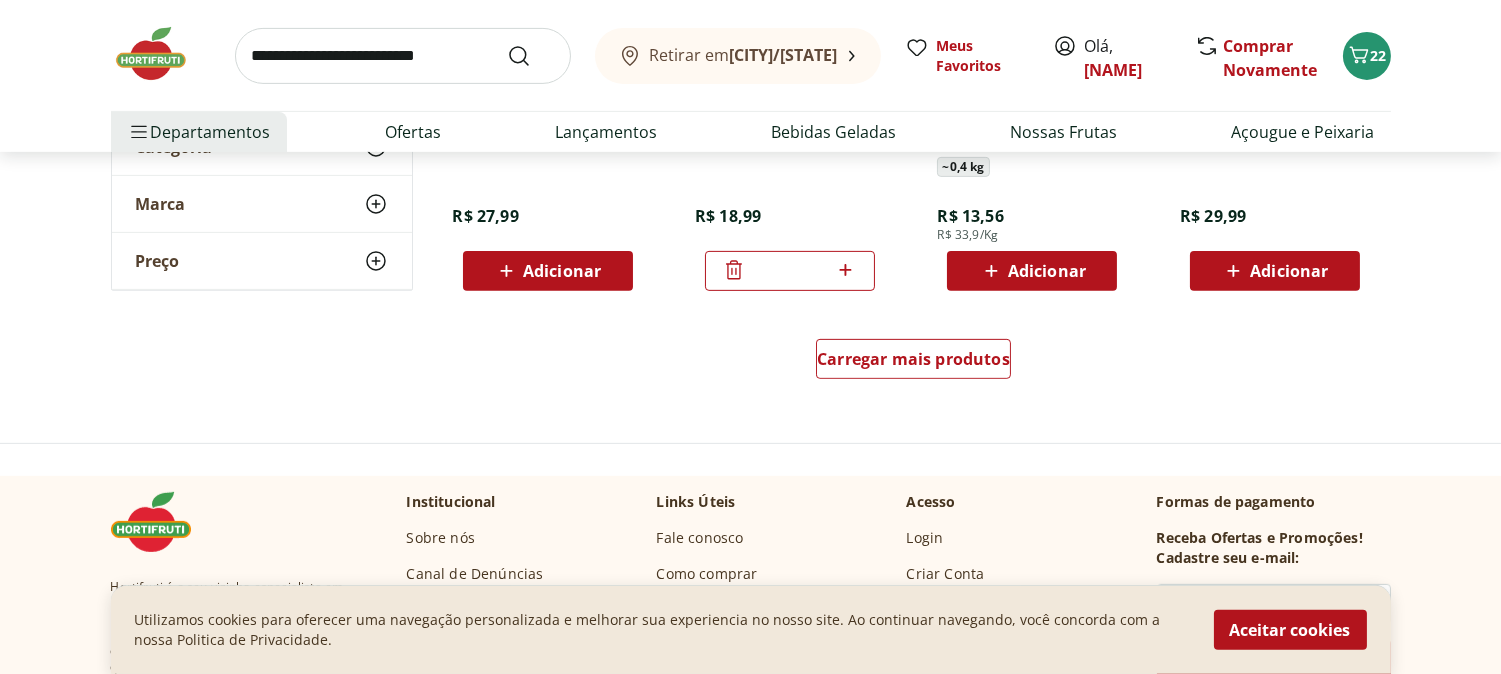 scroll, scrollTop: 1444, scrollLeft: 0, axis: vertical 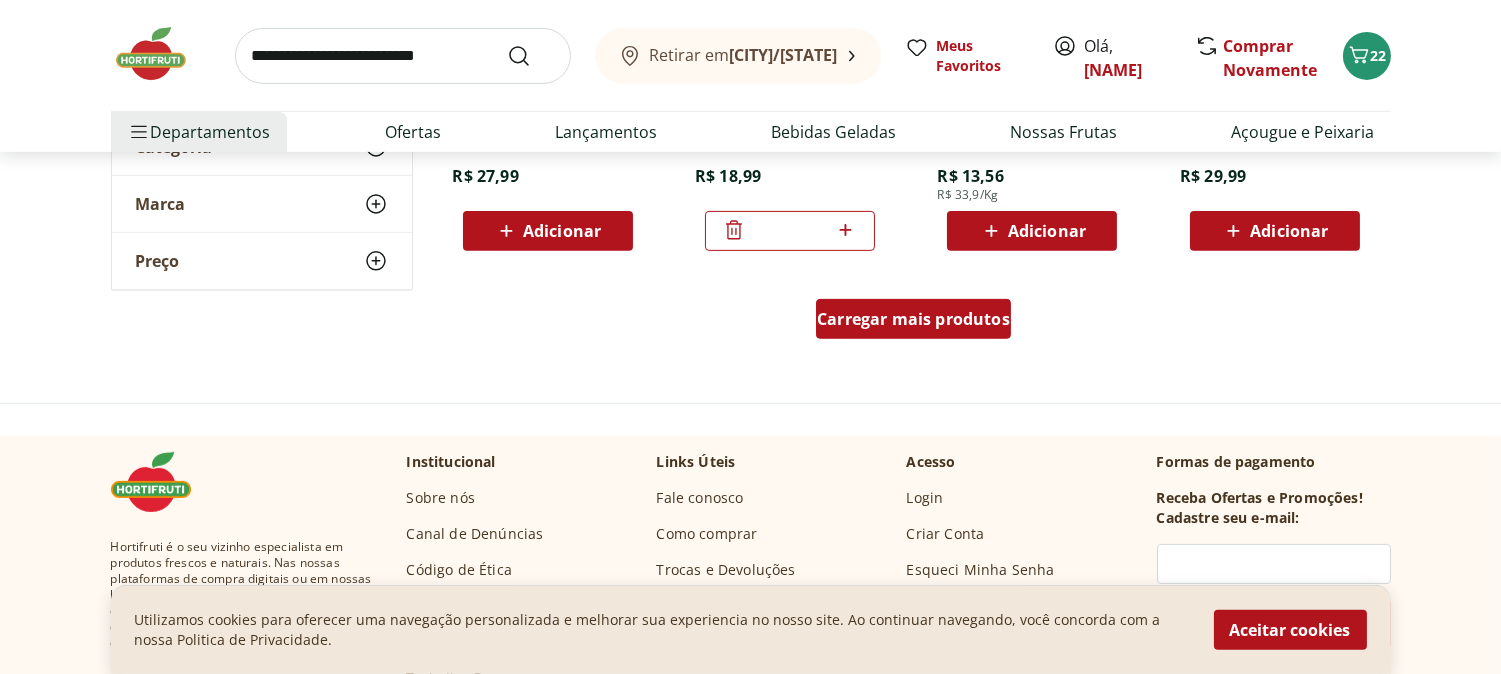 click on "Carregar mais produtos" at bounding box center (913, 319) 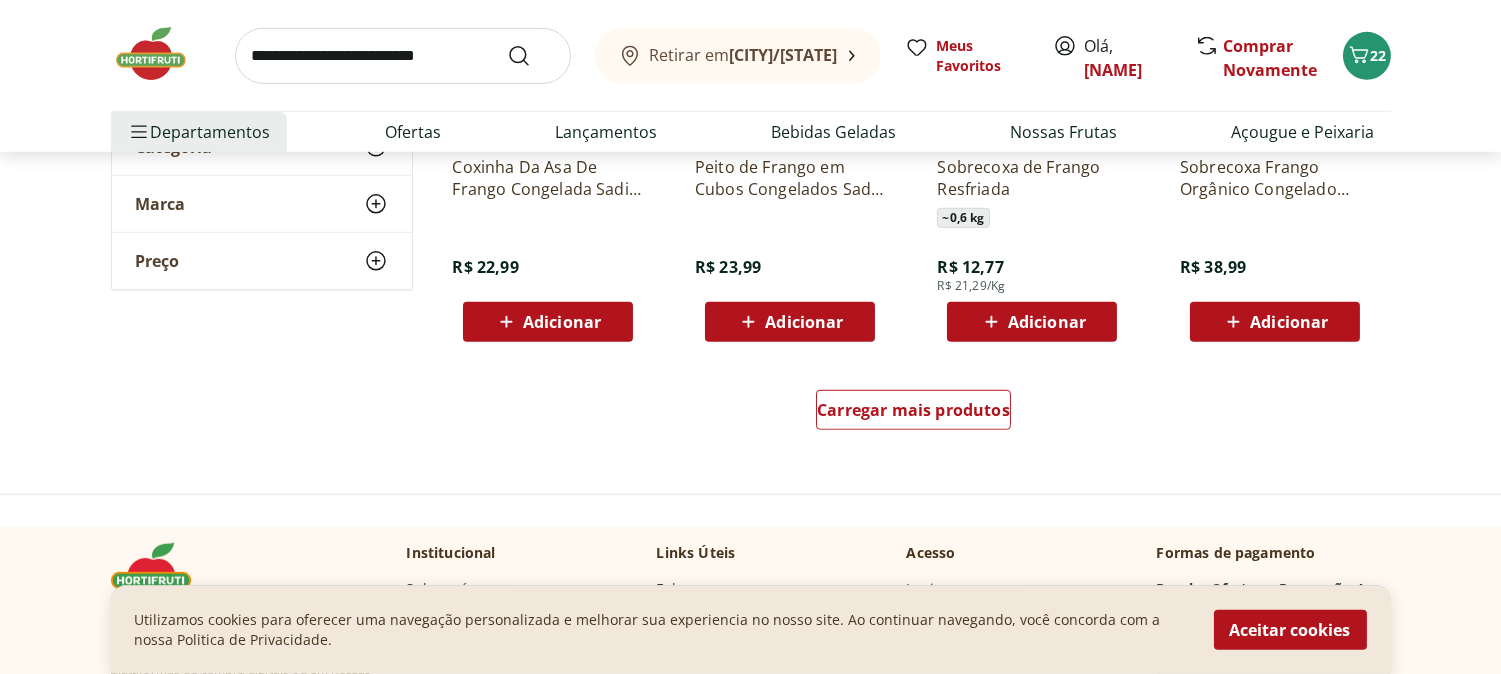 scroll, scrollTop: 2666, scrollLeft: 0, axis: vertical 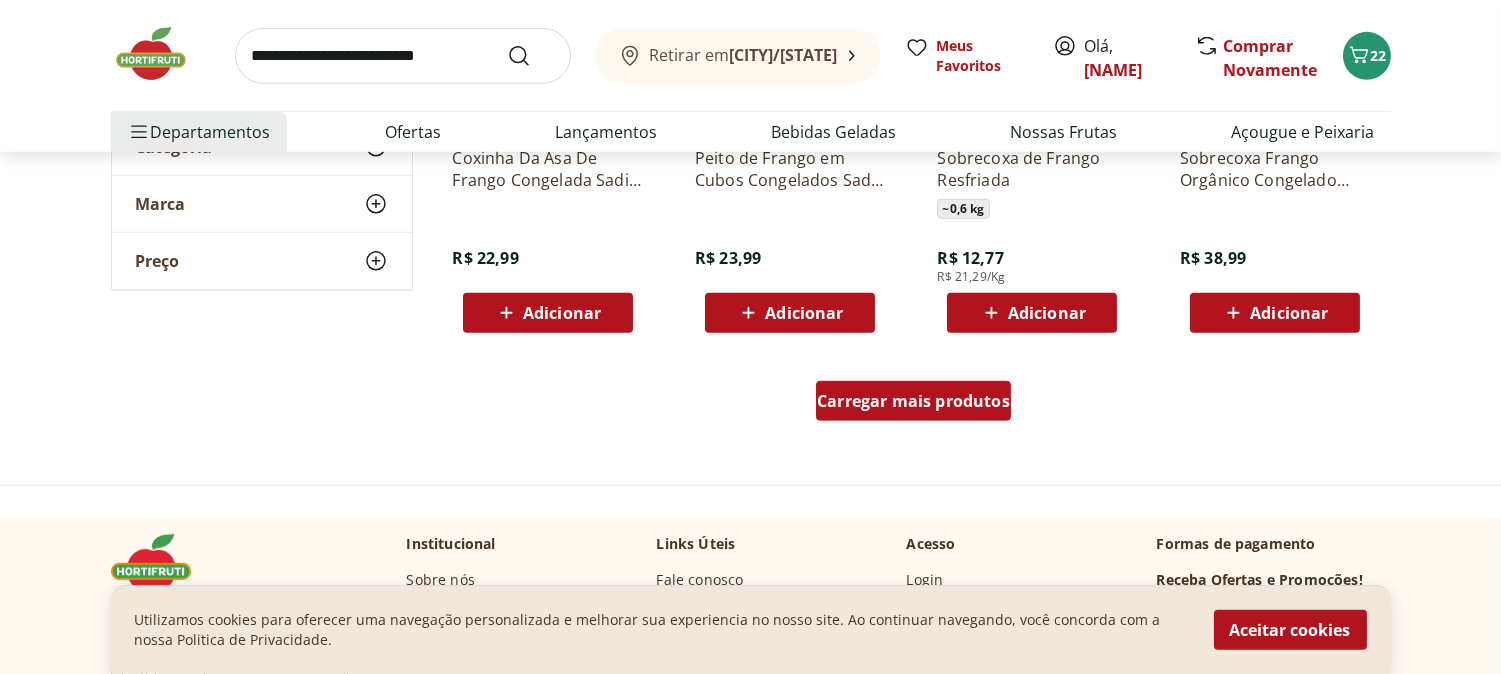 click on "Carregar mais produtos" at bounding box center [913, 401] 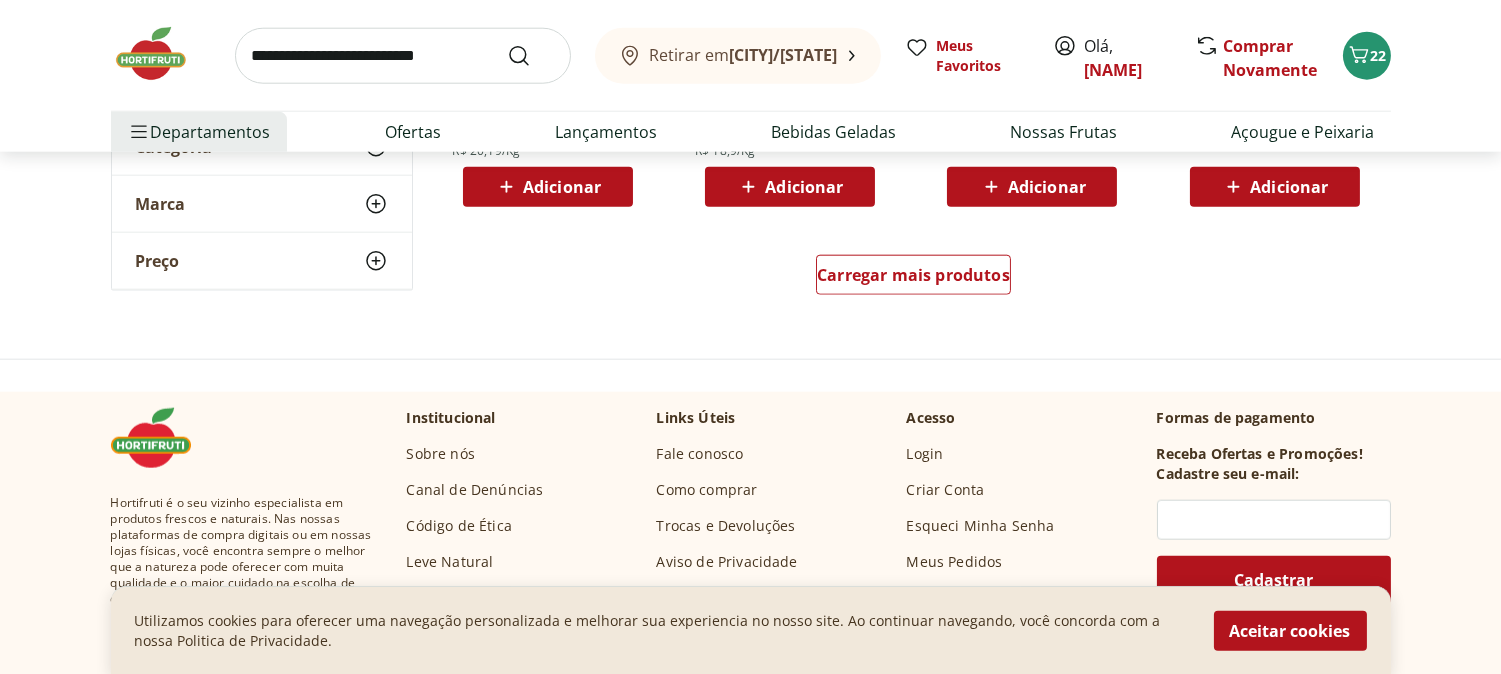 scroll, scrollTop: 4111, scrollLeft: 0, axis: vertical 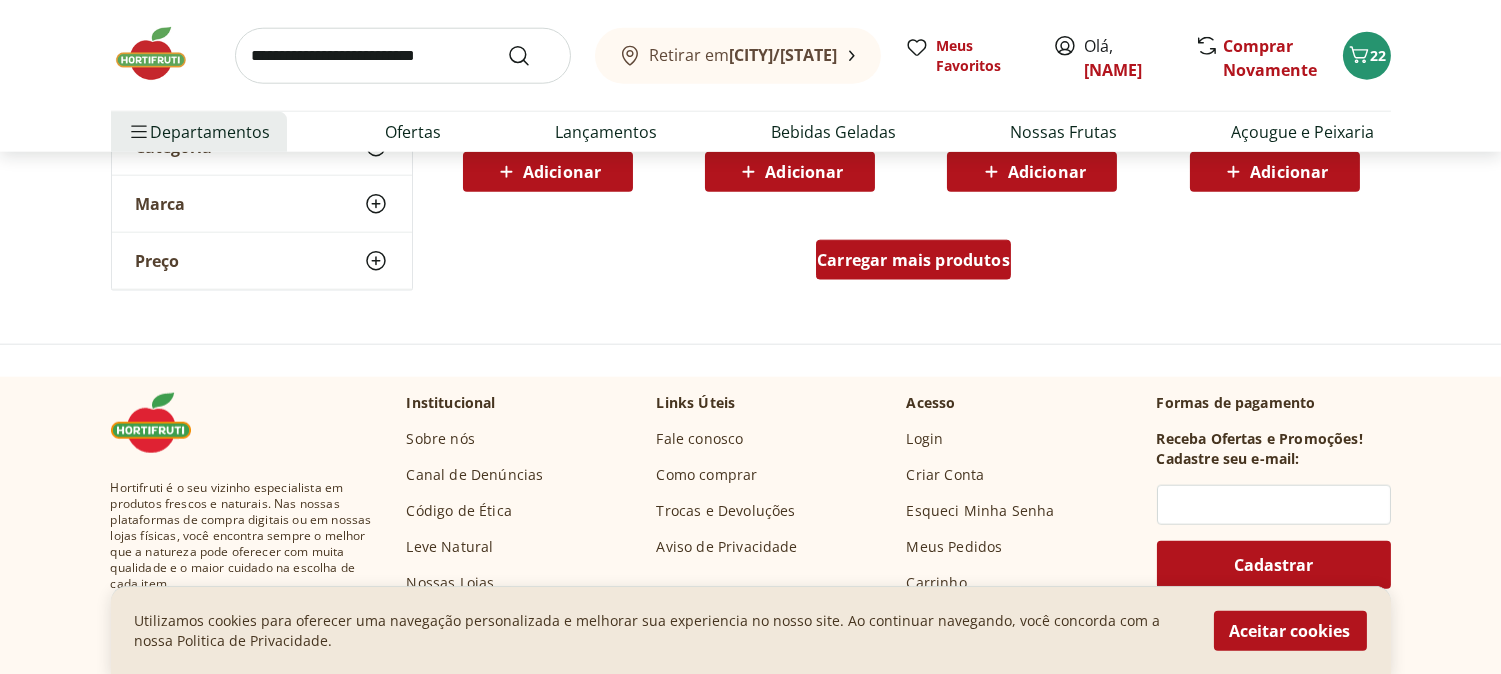 click on "Carregar mais produtos" at bounding box center [913, 260] 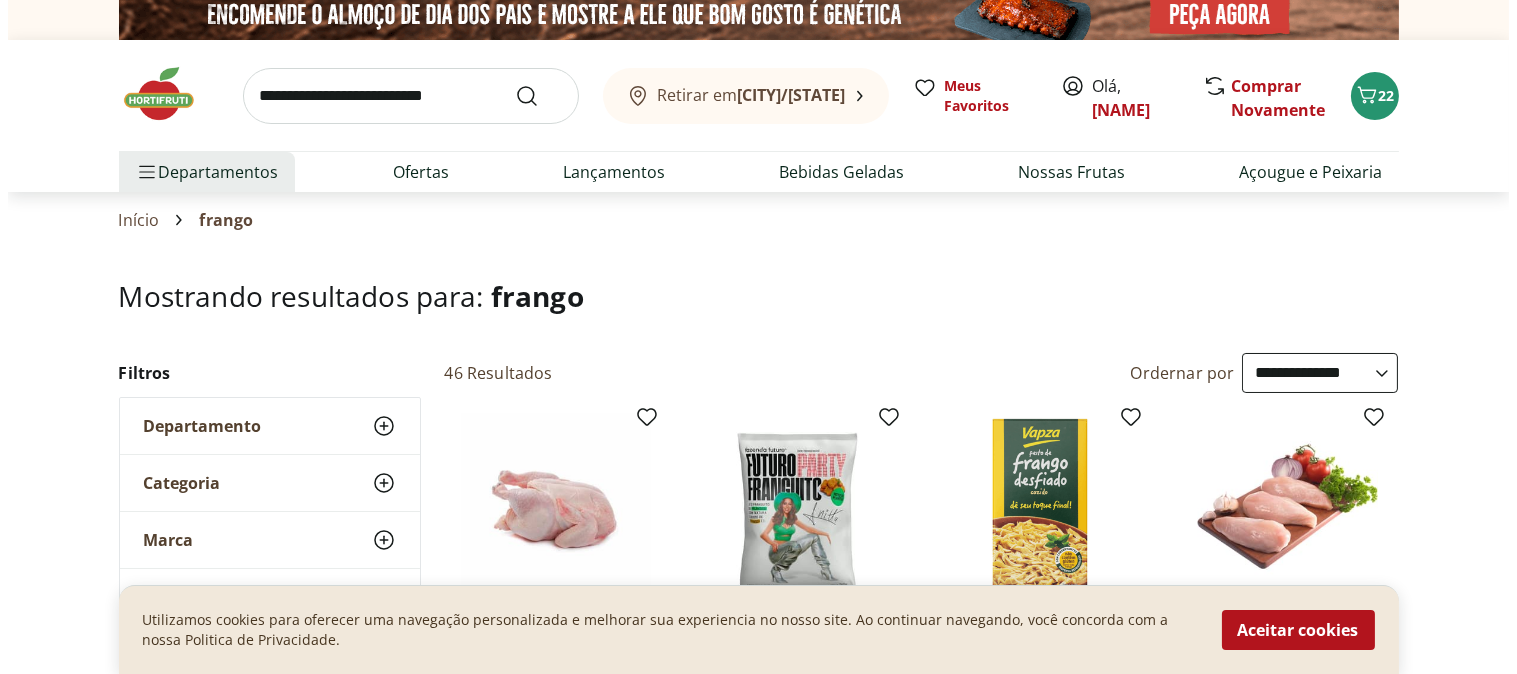 scroll, scrollTop: 0, scrollLeft: 0, axis: both 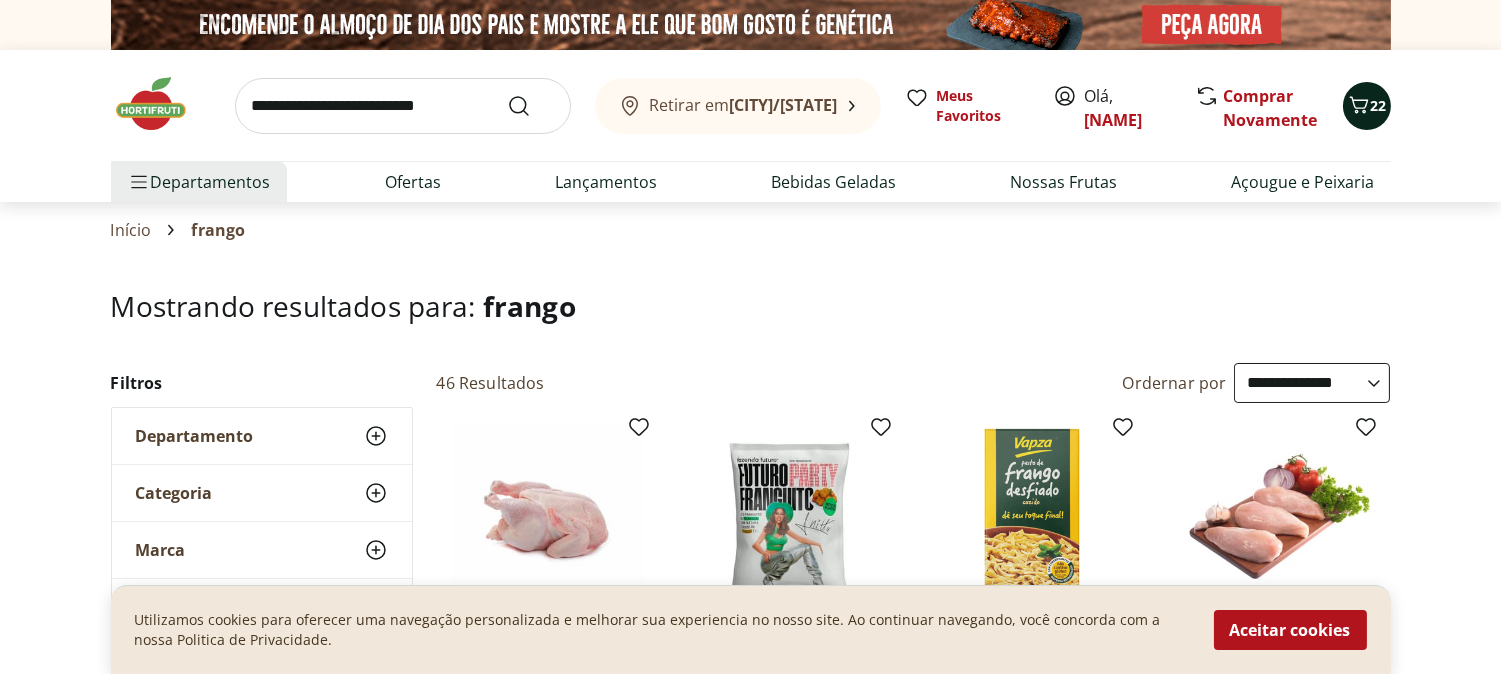 click 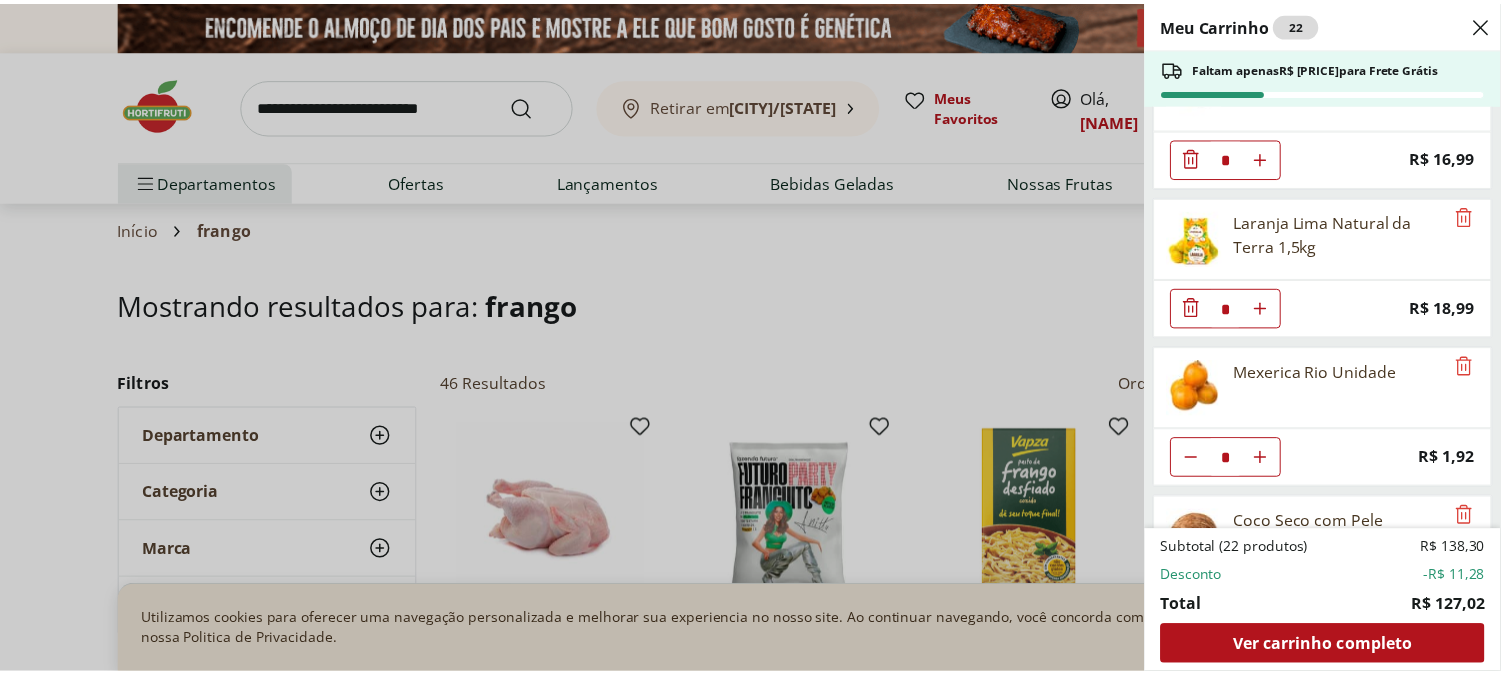 scroll, scrollTop: 555, scrollLeft: 0, axis: vertical 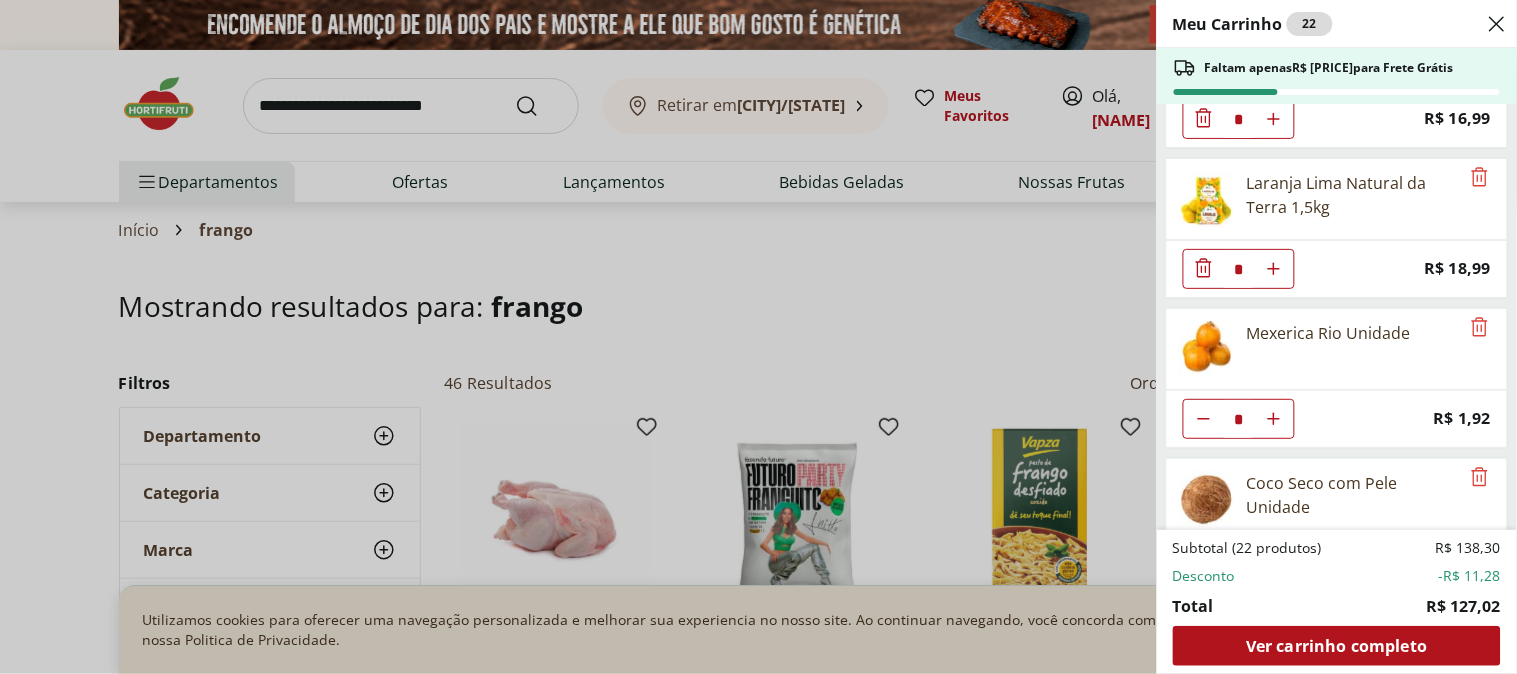 click on "Meu Carrinho 22 Faltam apenas  R$ 271,98  para Frete Grátis Sobrecoxa de Frango Congelada Korin 600g * Original price: R$ 19,99 Price: R$ 15,99 Alface Crespa Unidade * Original price: R$ 3,69 Price: R$ 1,99 Alho Nacional Unidade * Original price: R$ 2,03 Price: R$ 1,79 Queijo Cottagy Yorgus 200g * Price: R$ 16,99 Laranja Lima Natural da Terra 1,5kg * Price: R$ 18,99 Mexerica Rio Unidade * Price: R$ 1,92 Coco Seco com Pele Unidade * Price: R$ 18,25 Tomate Italiano * Price: R$ 1,15 Cheiro Verde Unidade * Price: R$ 1,99 Maçã Gala Importada Unidade * Price: R$ 3,23 Sobrecoxas Congeladas de Frango Sadia 1kg * Price: R$ 18,99 Subtotal (22 produtos) R$ 138,30 Desconto -R$ 11,28 Total R$ 127,02 Ver carrinho completo" at bounding box center [758, 337] 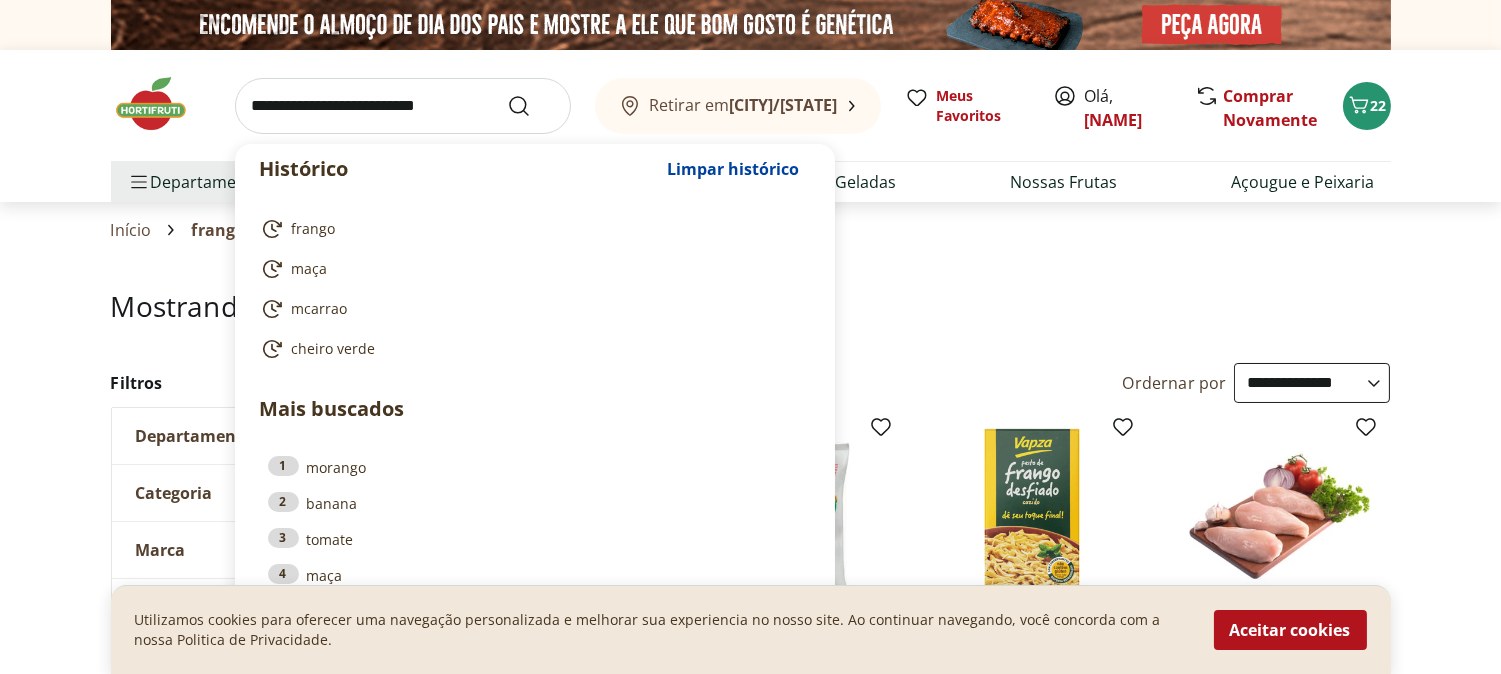 click at bounding box center [403, 106] 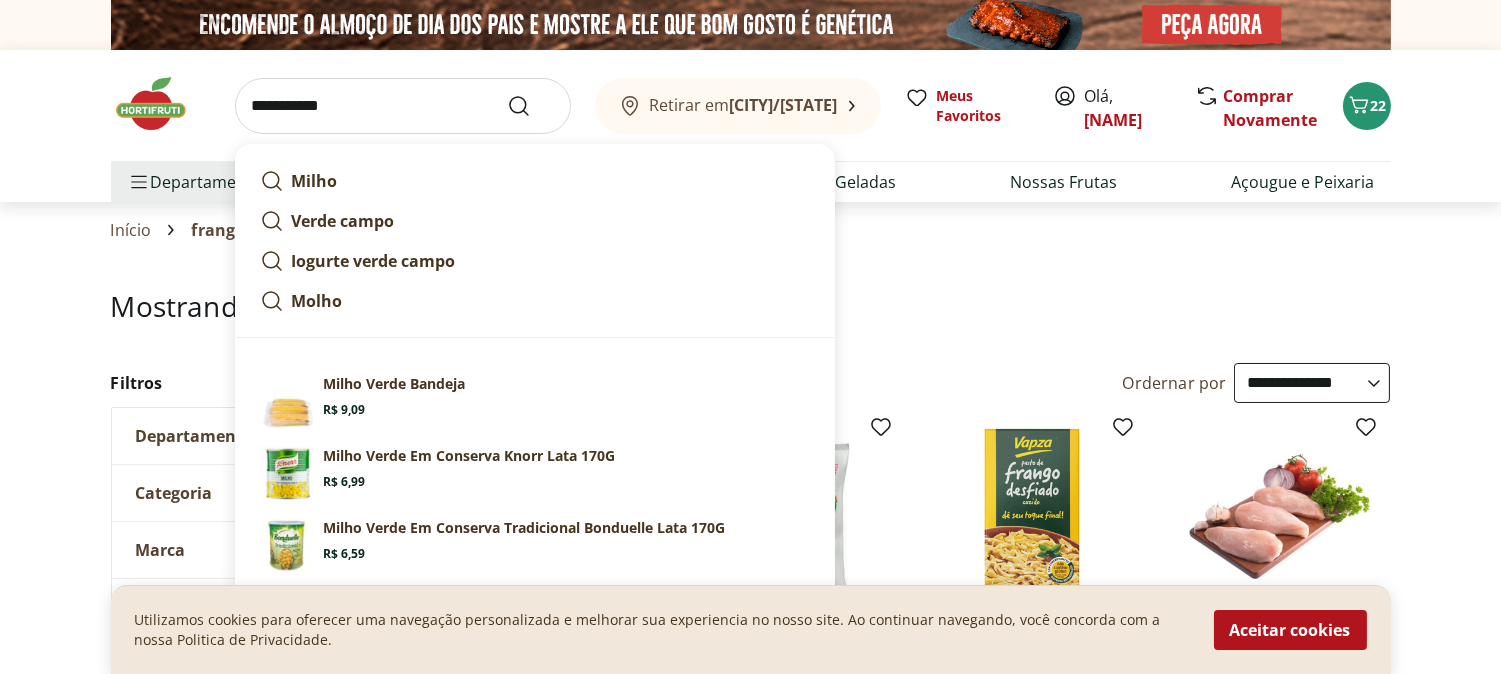 type on "**********" 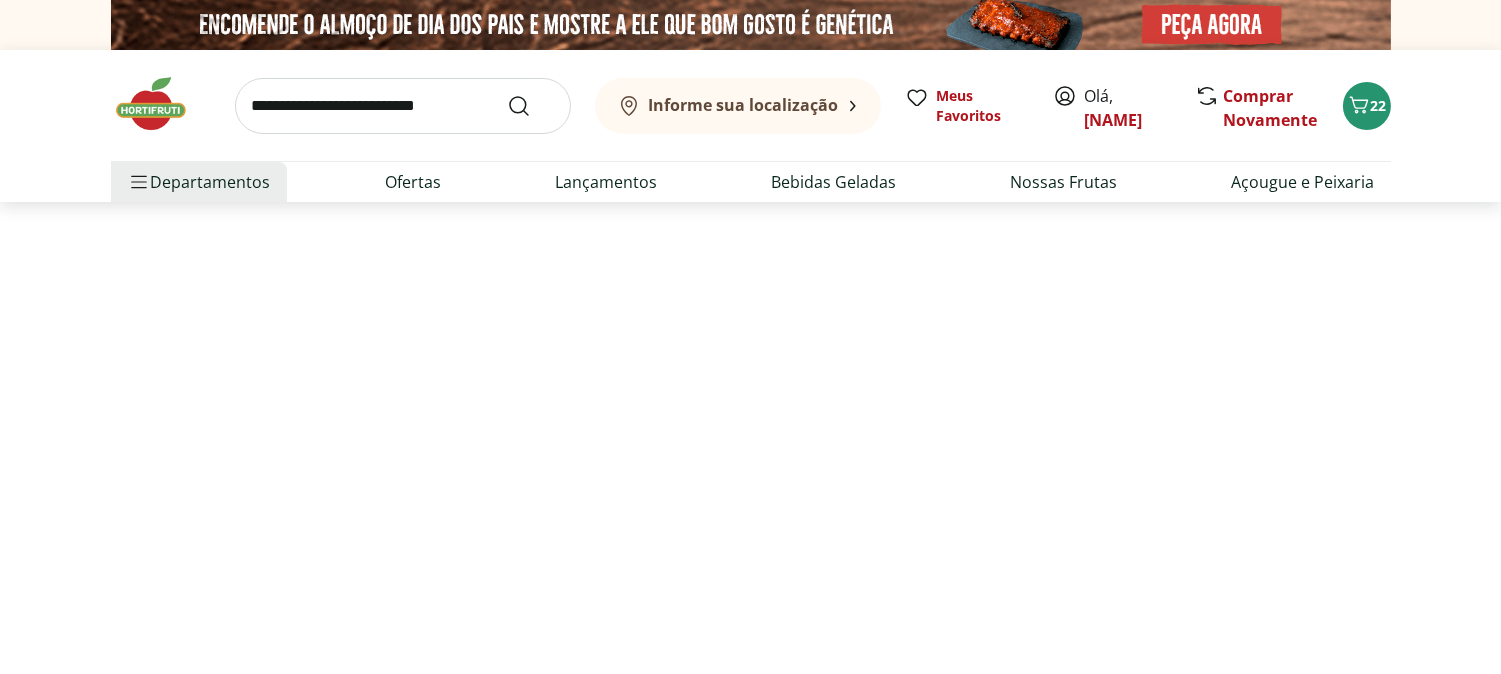 select on "**********" 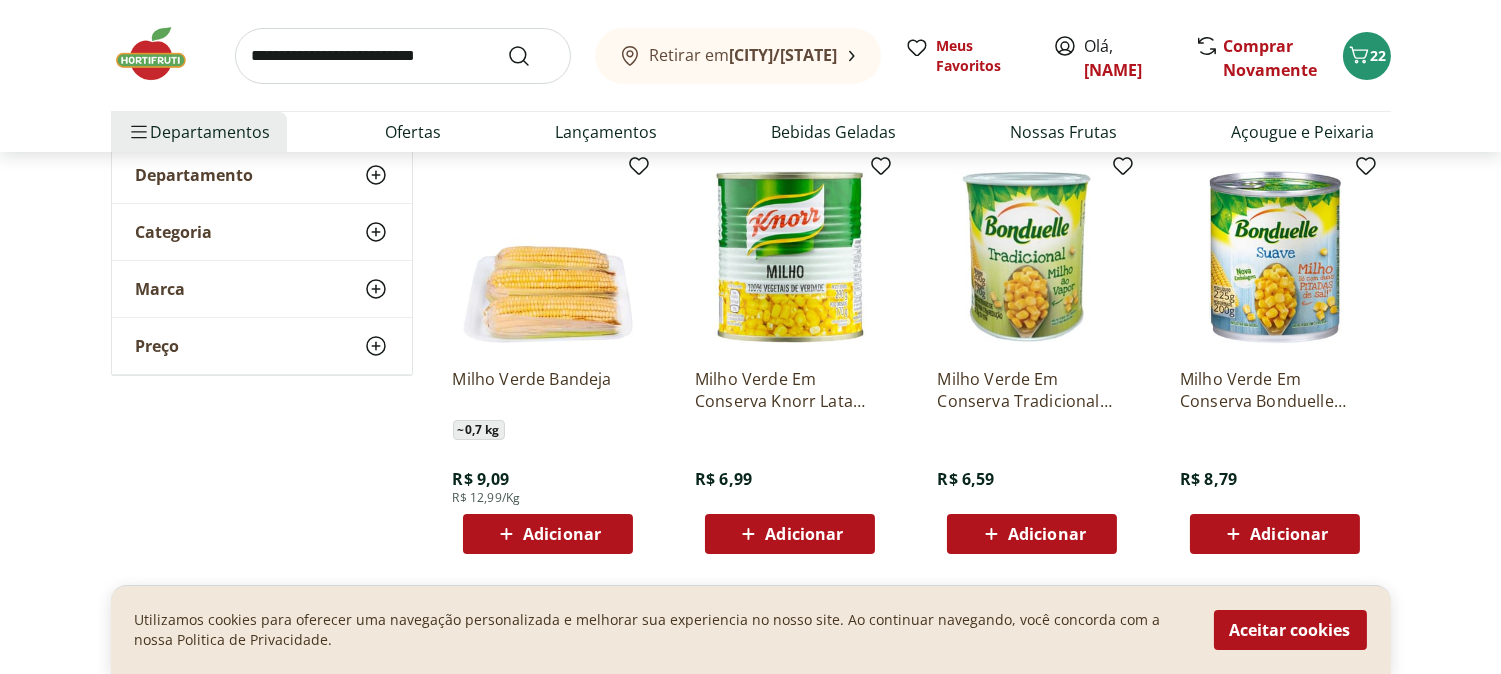 scroll, scrollTop: 222, scrollLeft: 0, axis: vertical 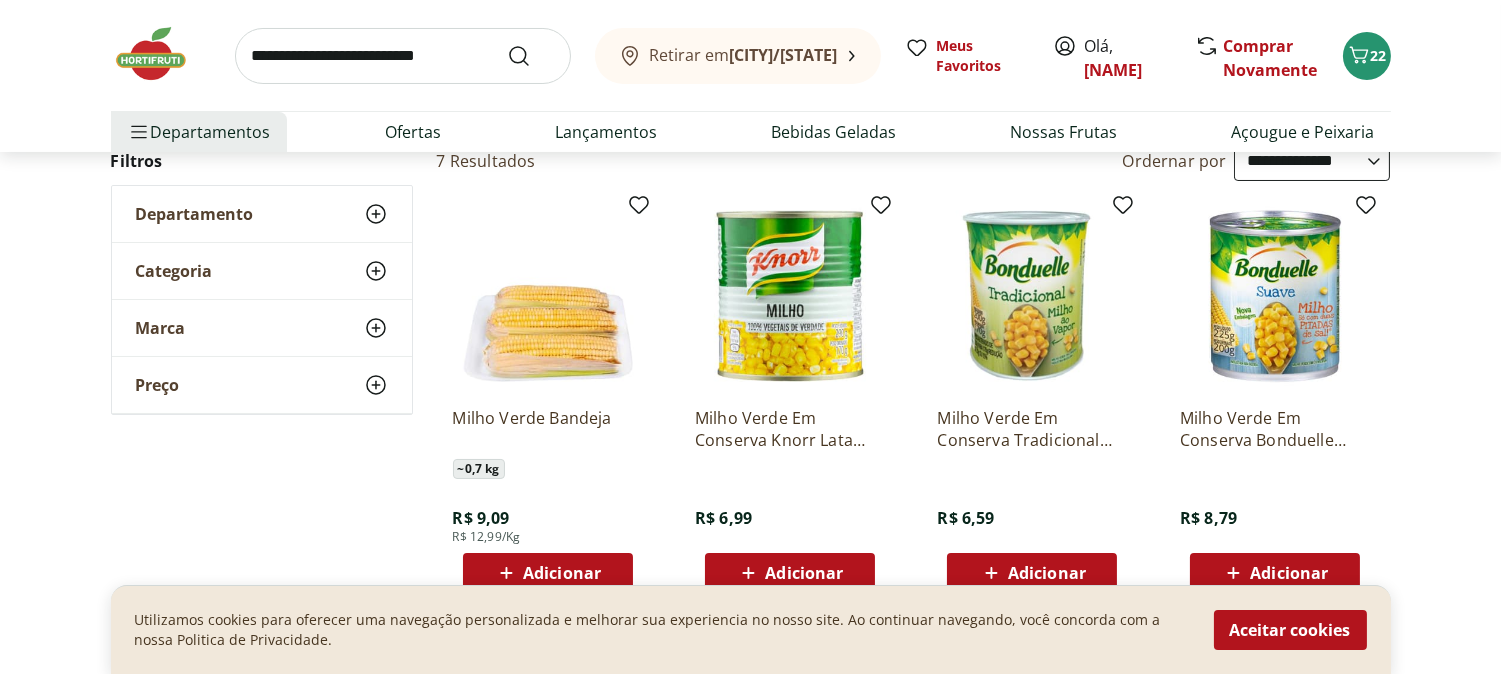 click on "Adicionar" at bounding box center (790, 573) 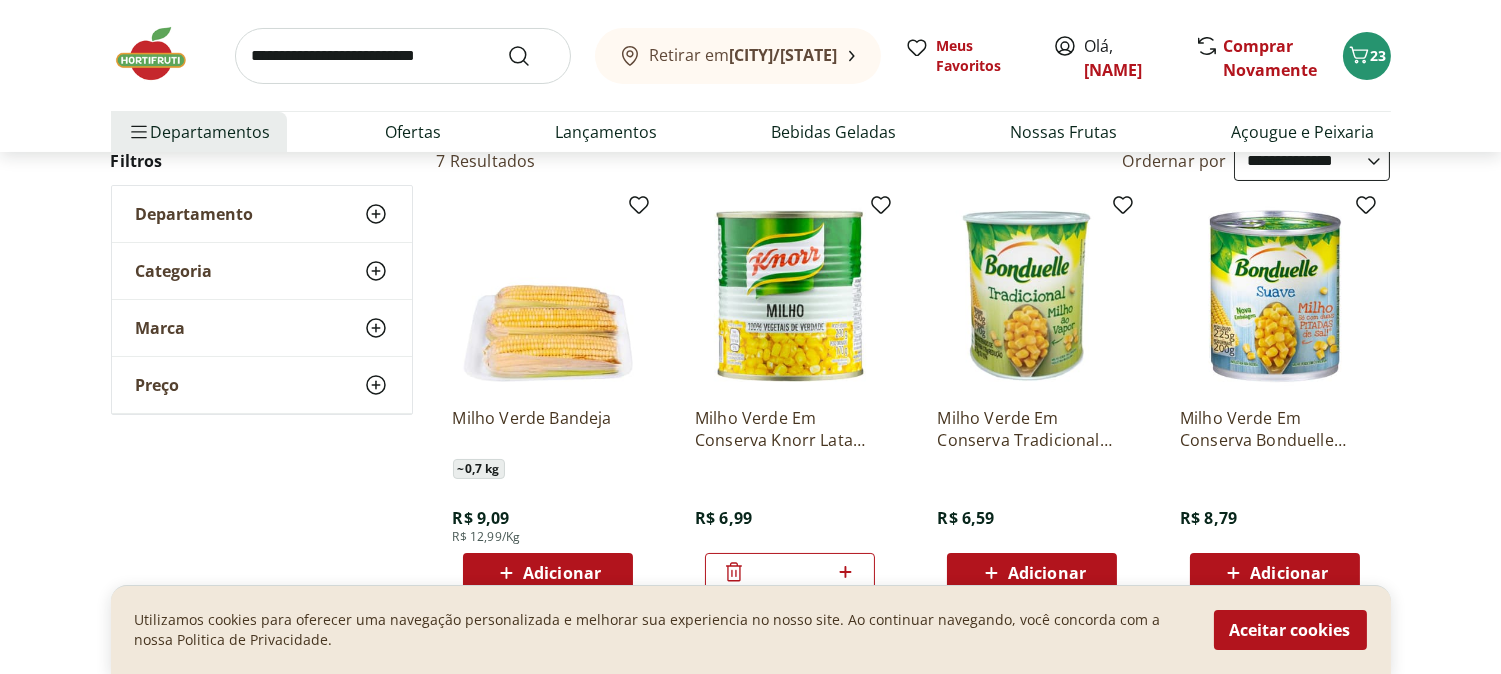 click 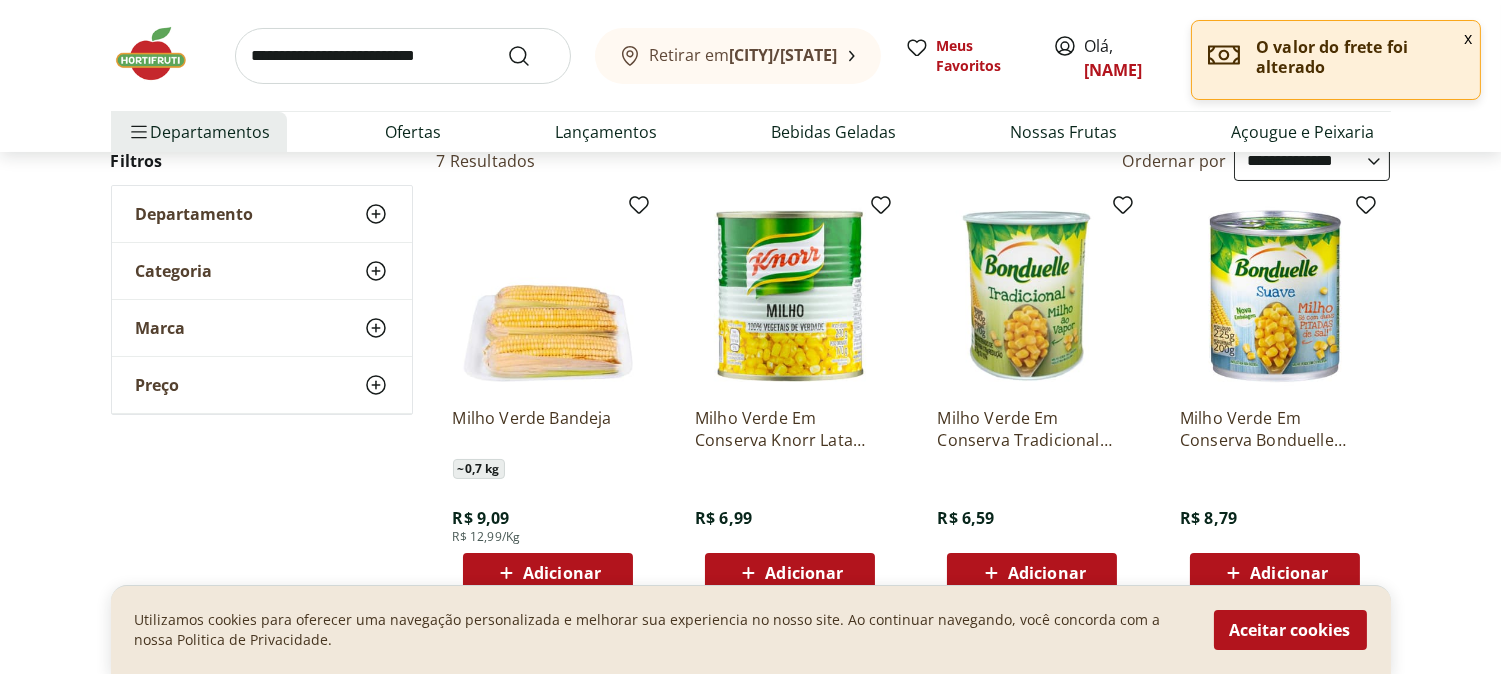 click on "Adicionar" at bounding box center [1047, 573] 